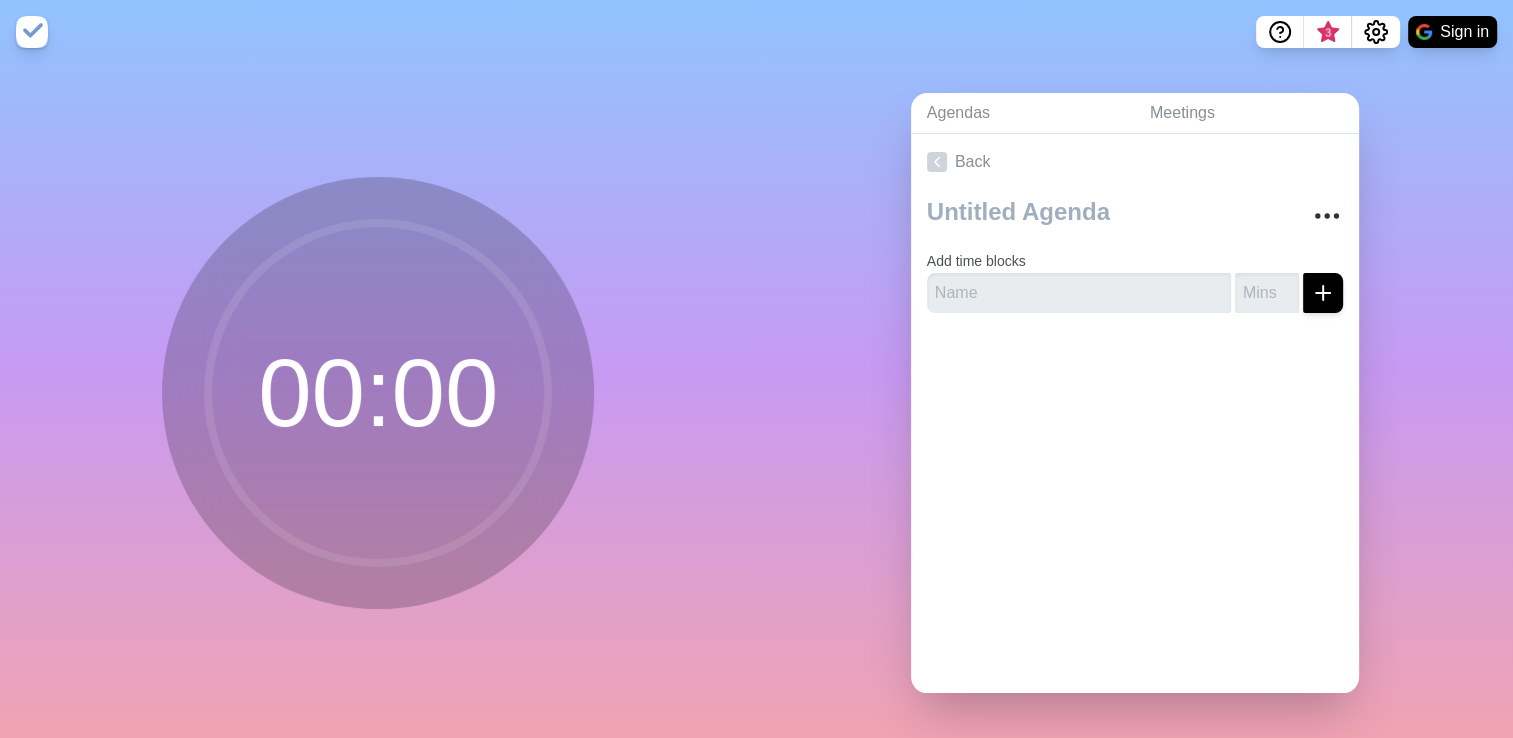 scroll, scrollTop: 0, scrollLeft: 0, axis: both 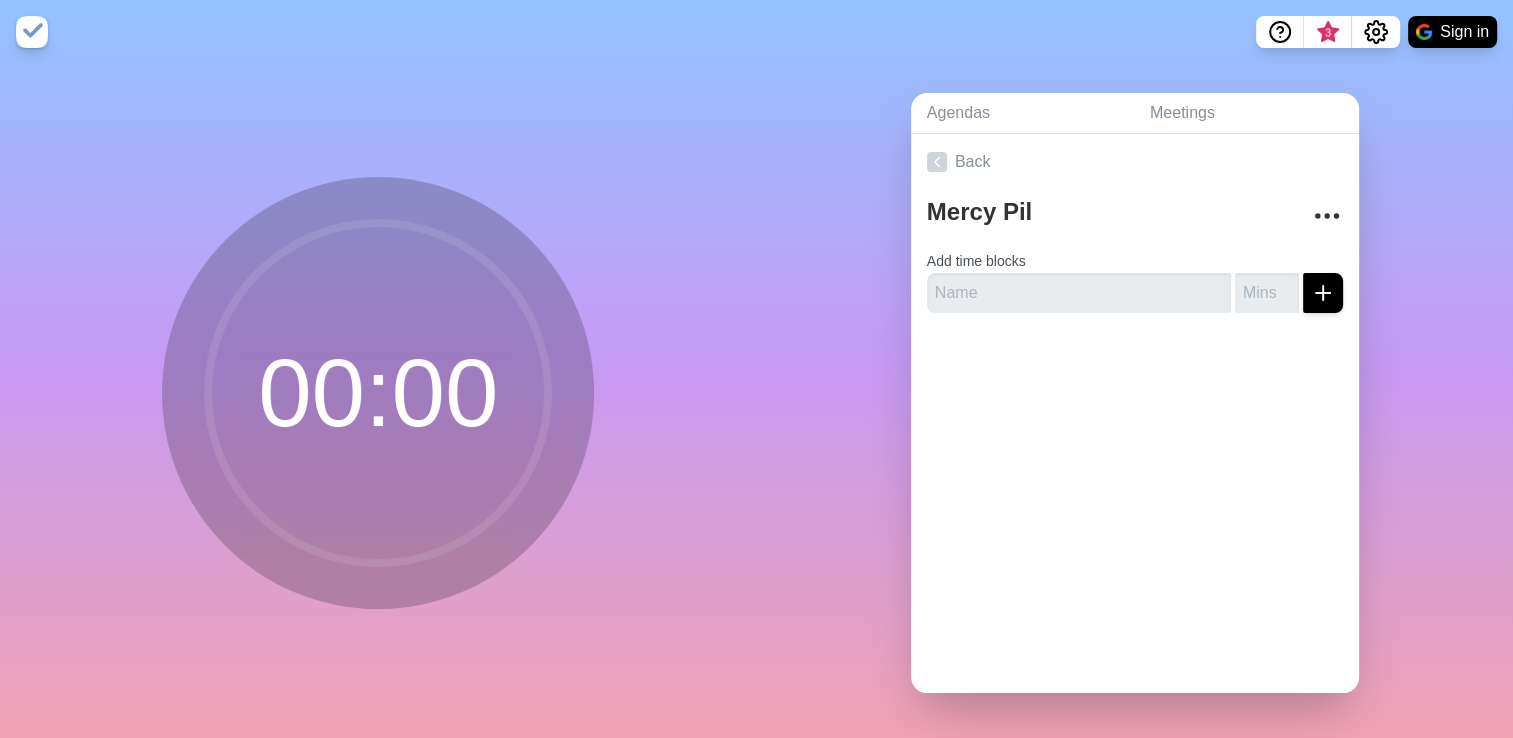 type on "[PERSON_NAME]" 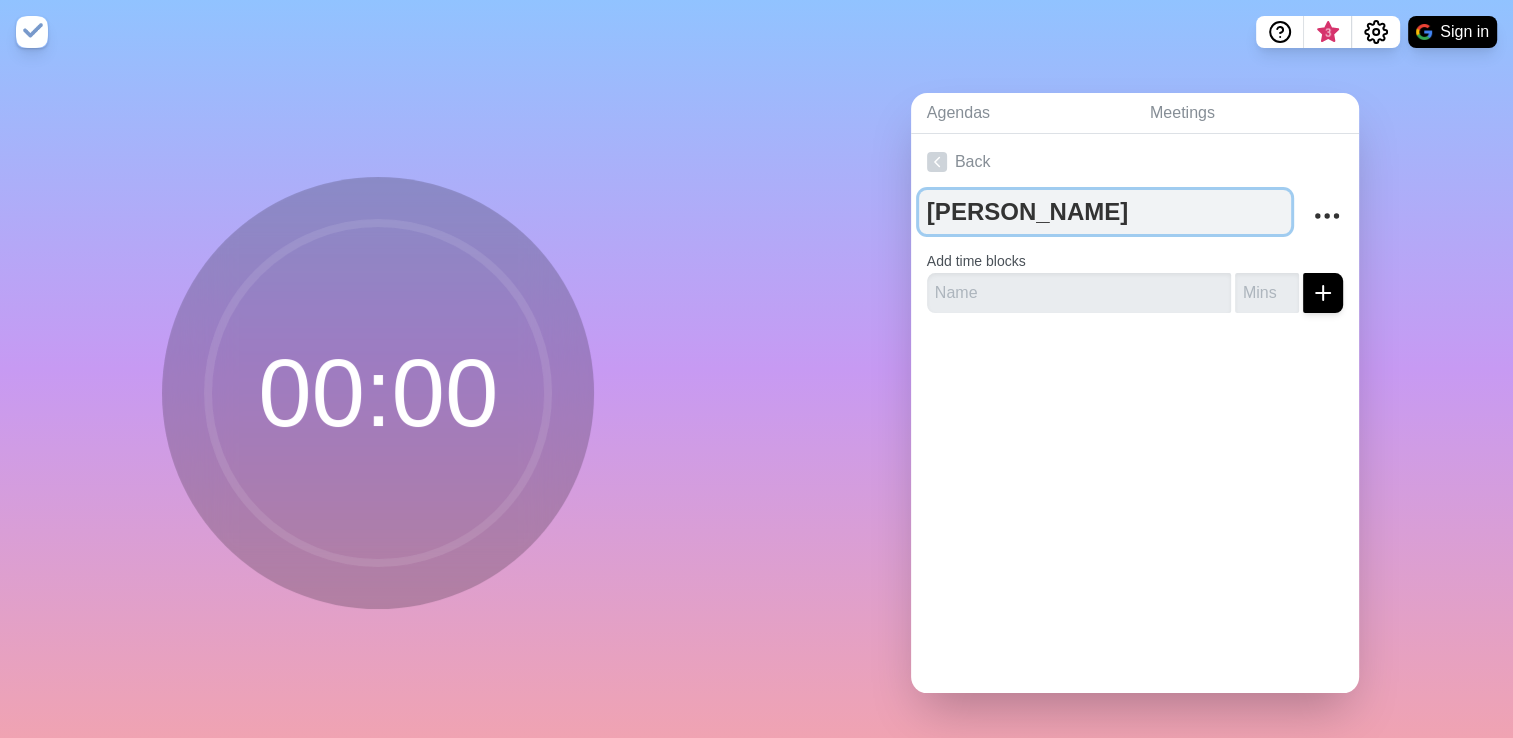 click on "[PERSON_NAME]" at bounding box center (1105, 212) 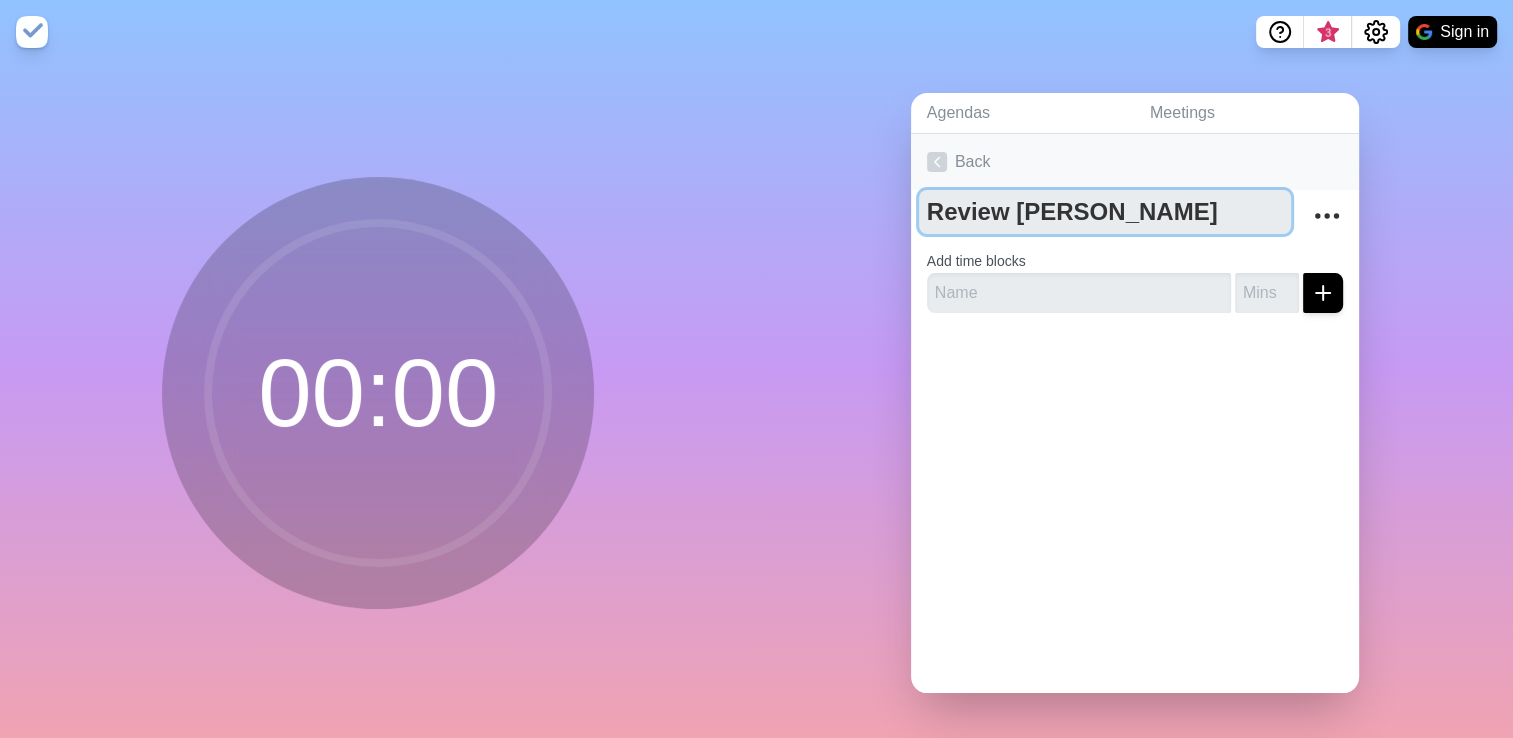 type on "Review [PERSON_NAME]" 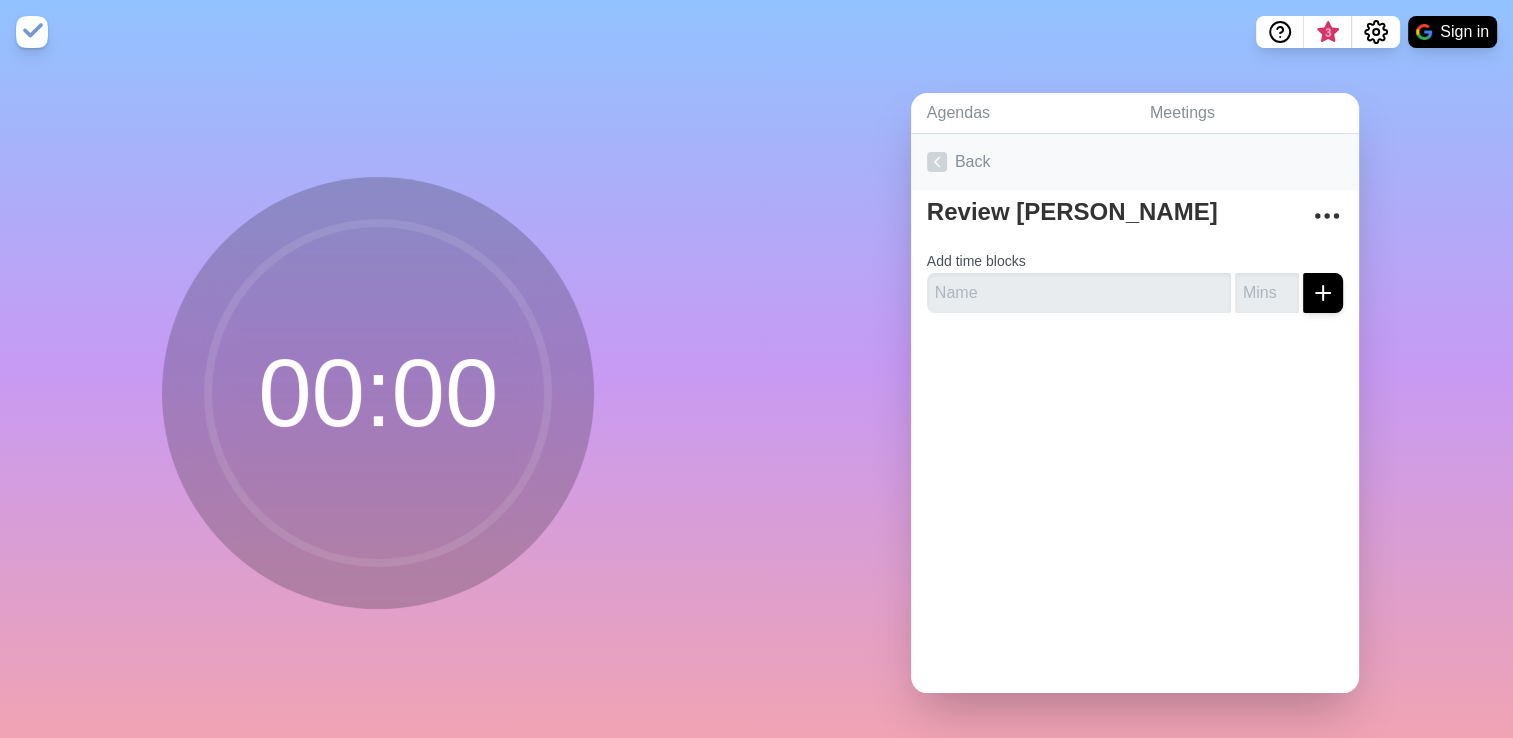 click on "Back" at bounding box center [1135, 162] 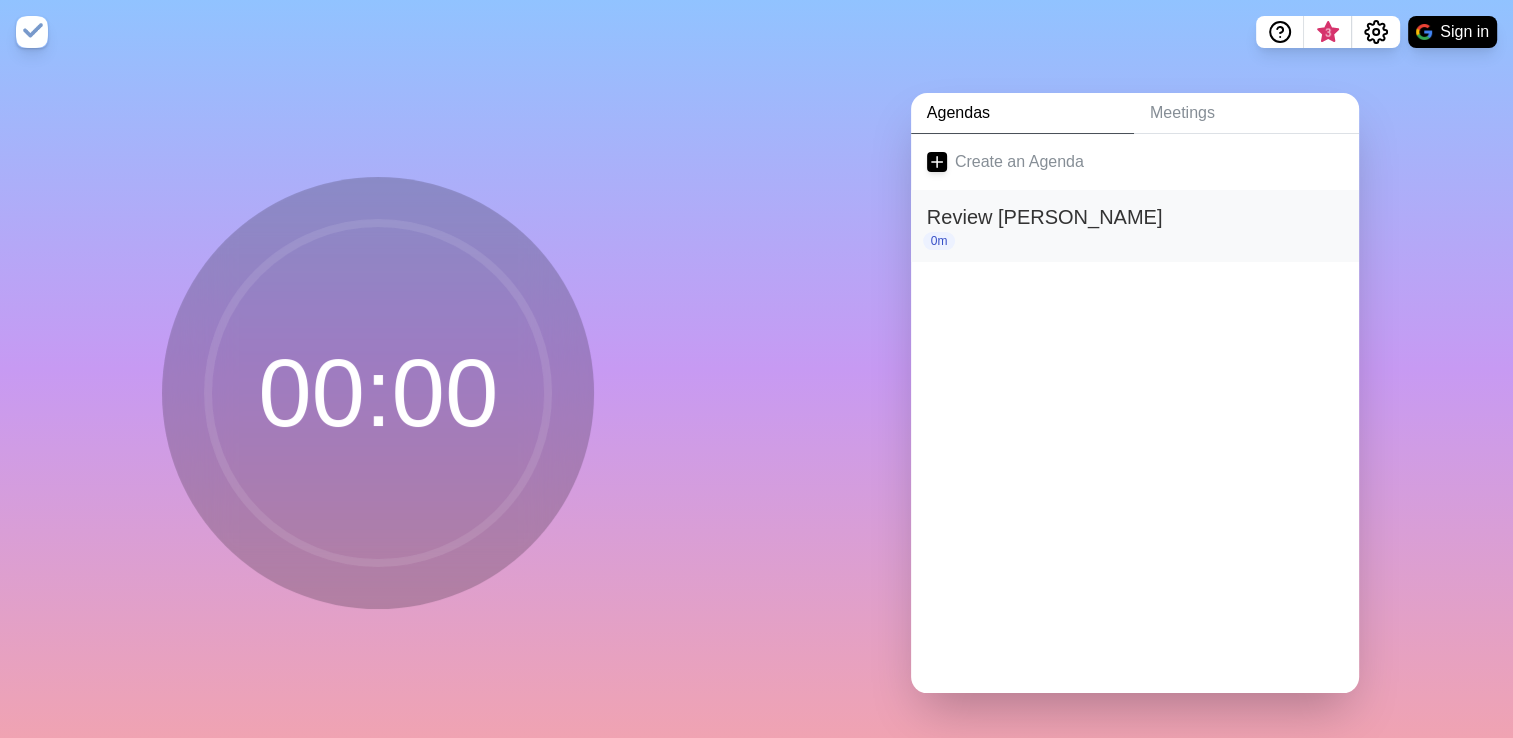 click on "Review [PERSON_NAME]" at bounding box center [1135, 217] 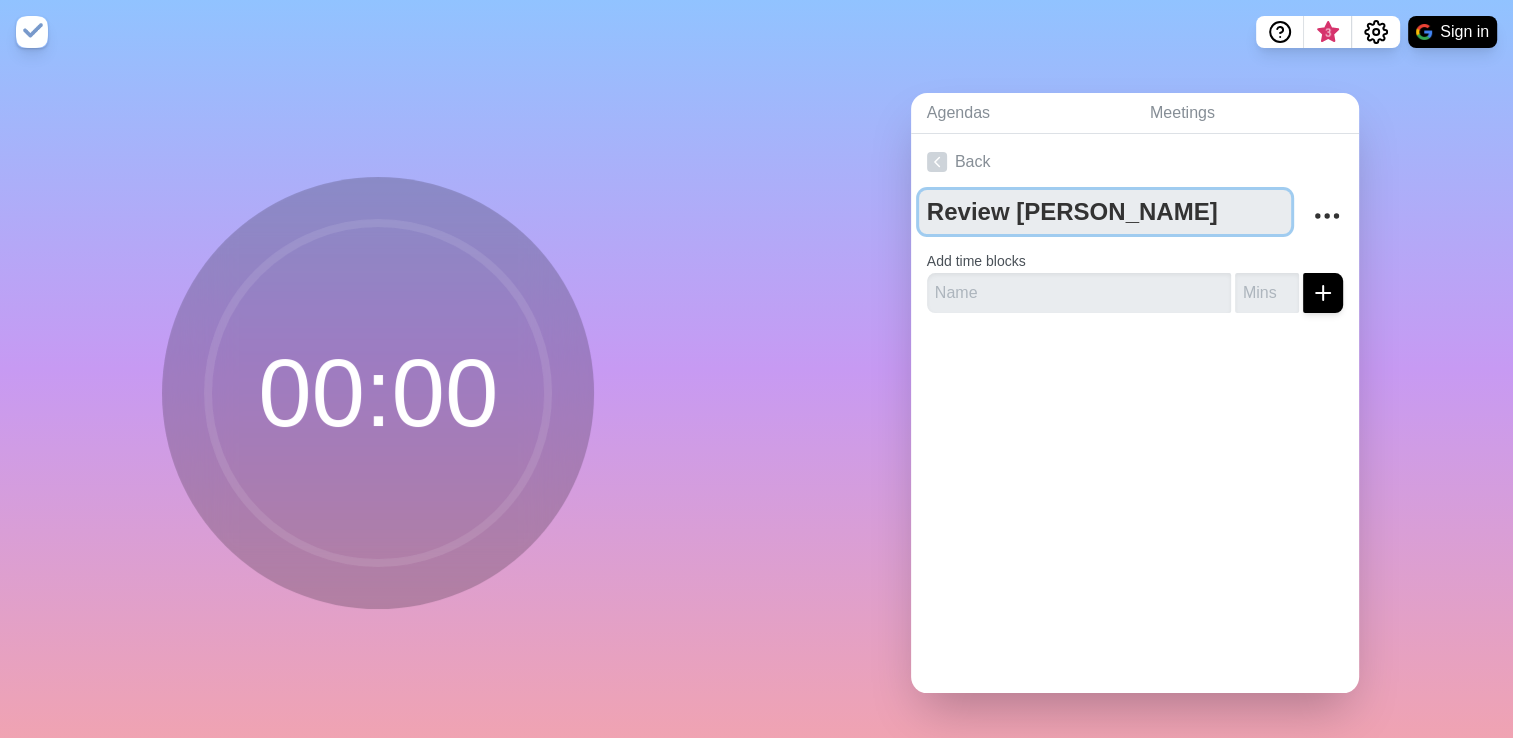 click on "Review [PERSON_NAME]" at bounding box center [1105, 212] 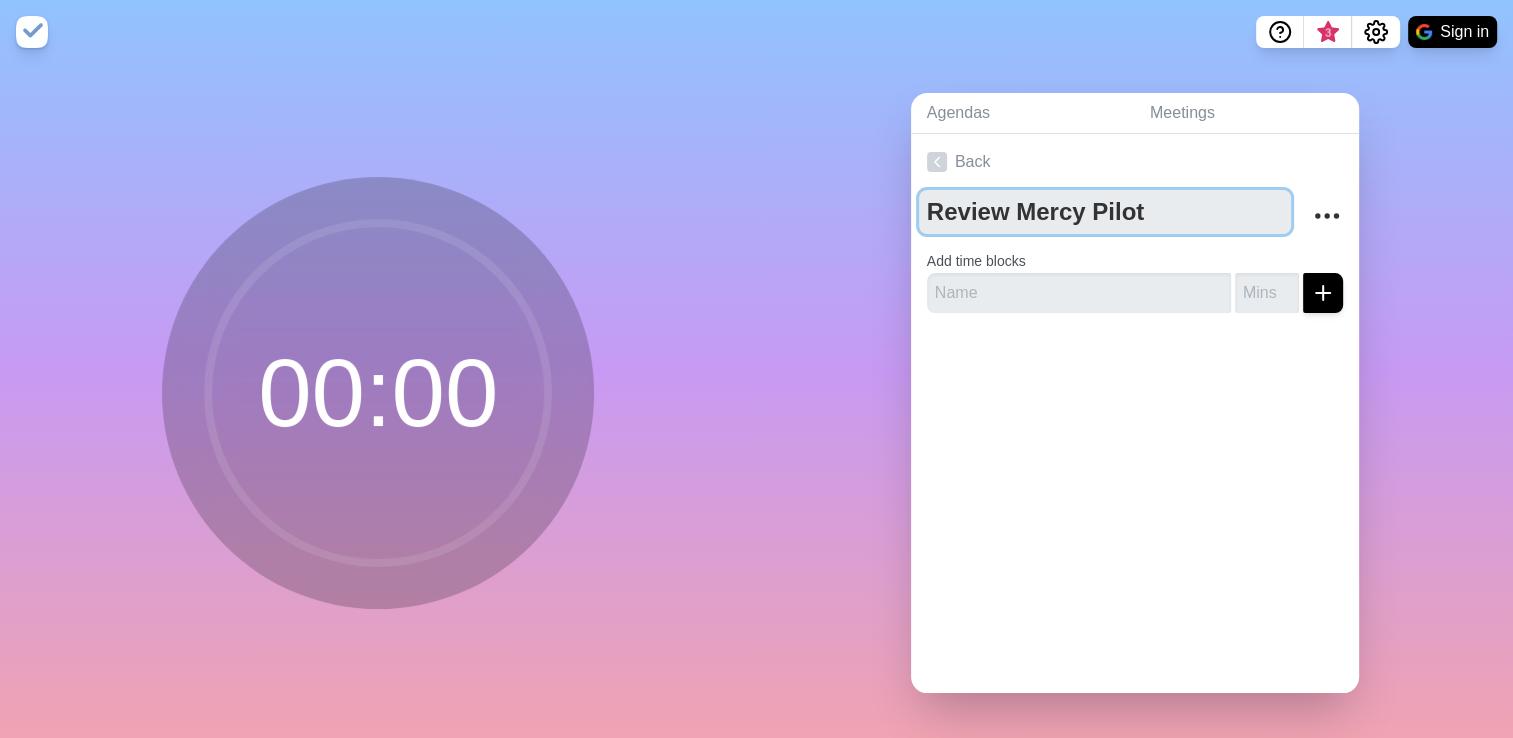 type on "Review Mercy Pilot" 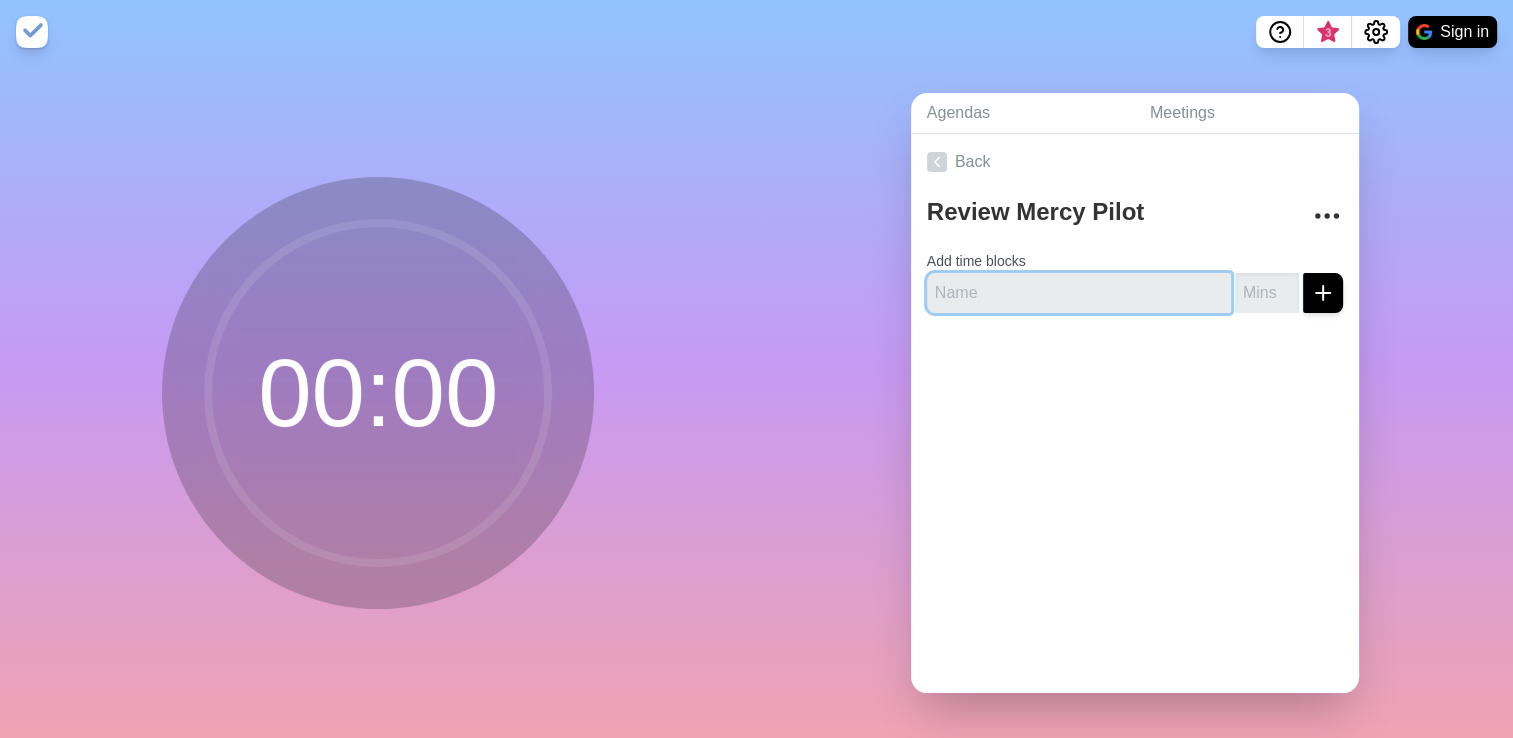 click at bounding box center [1079, 293] 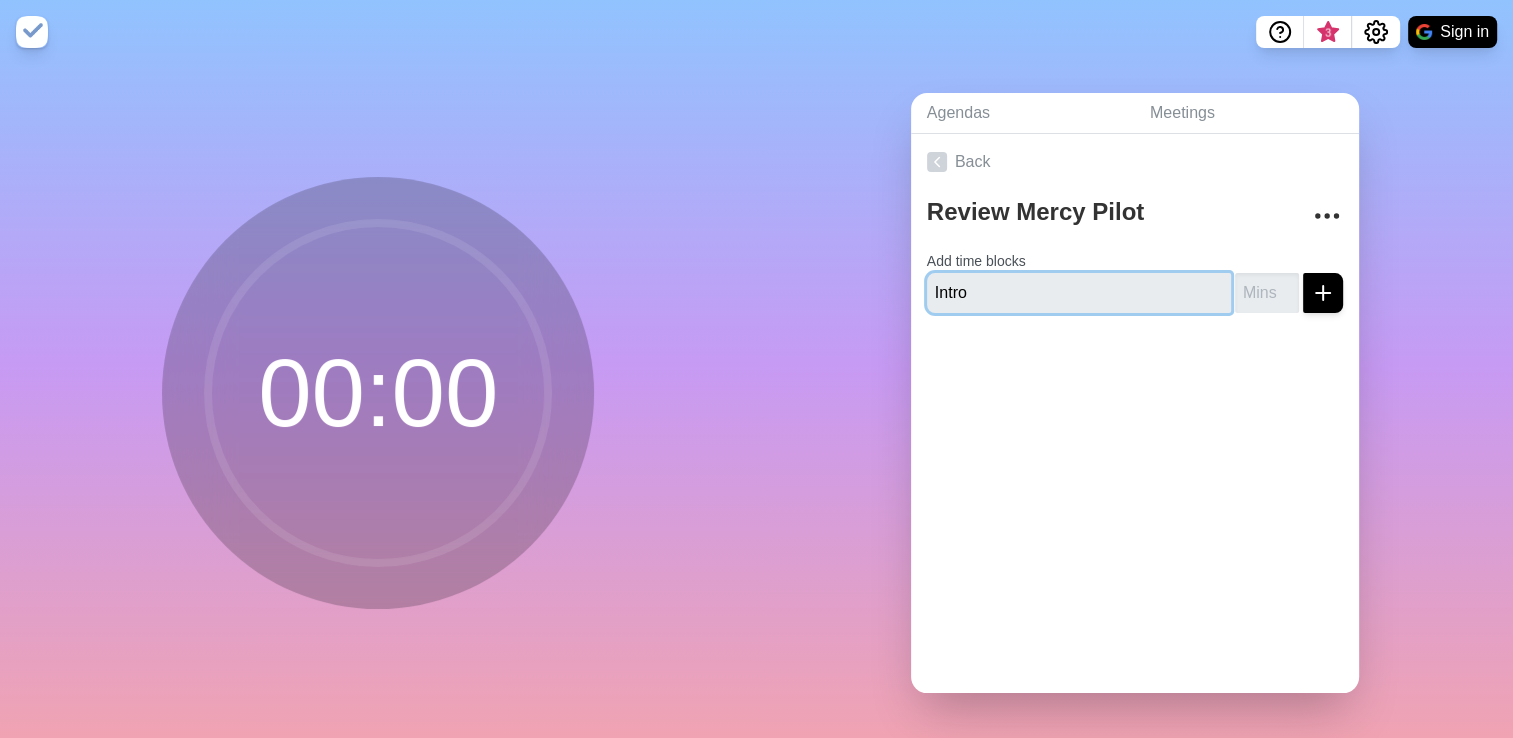 type on "Intro" 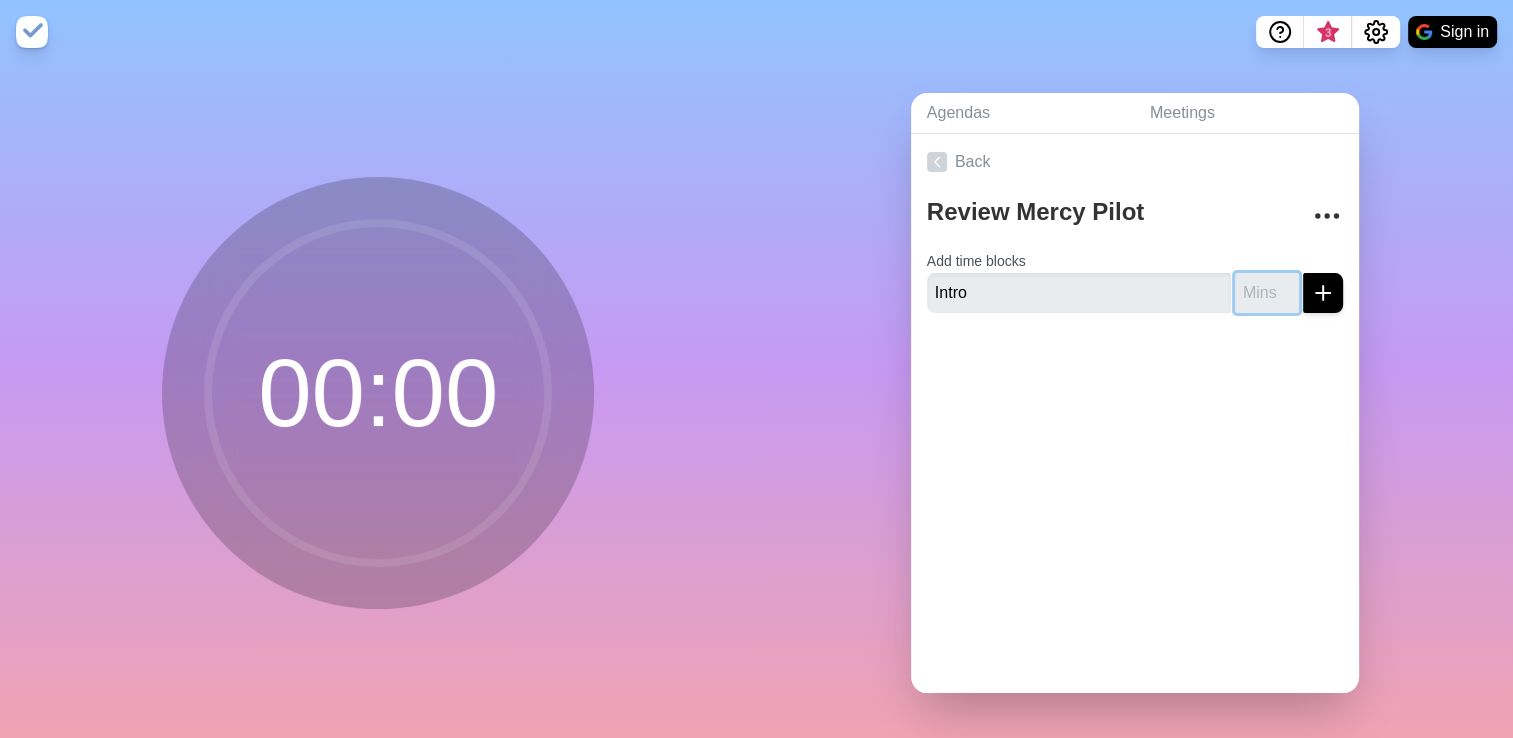 click at bounding box center (1267, 293) 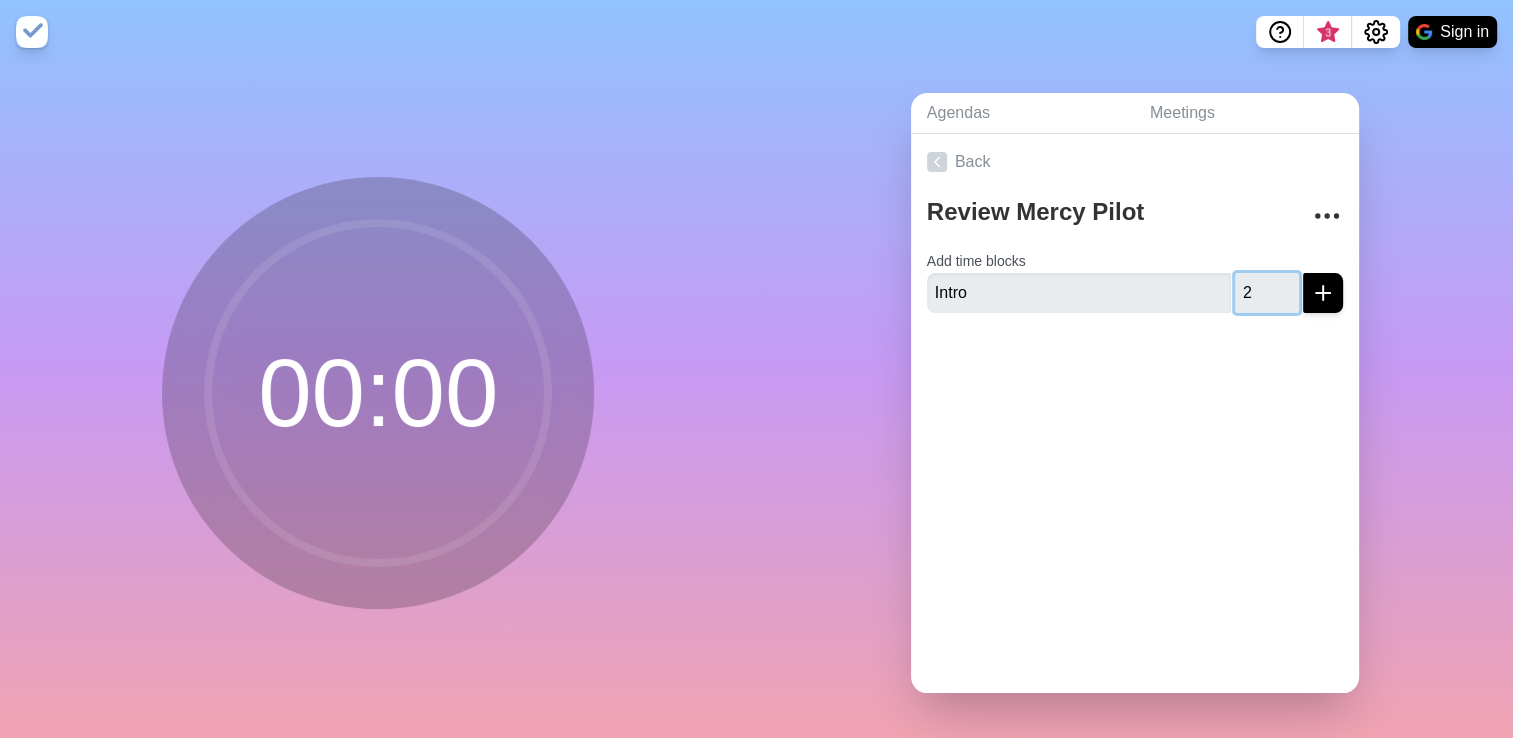 type on "2" 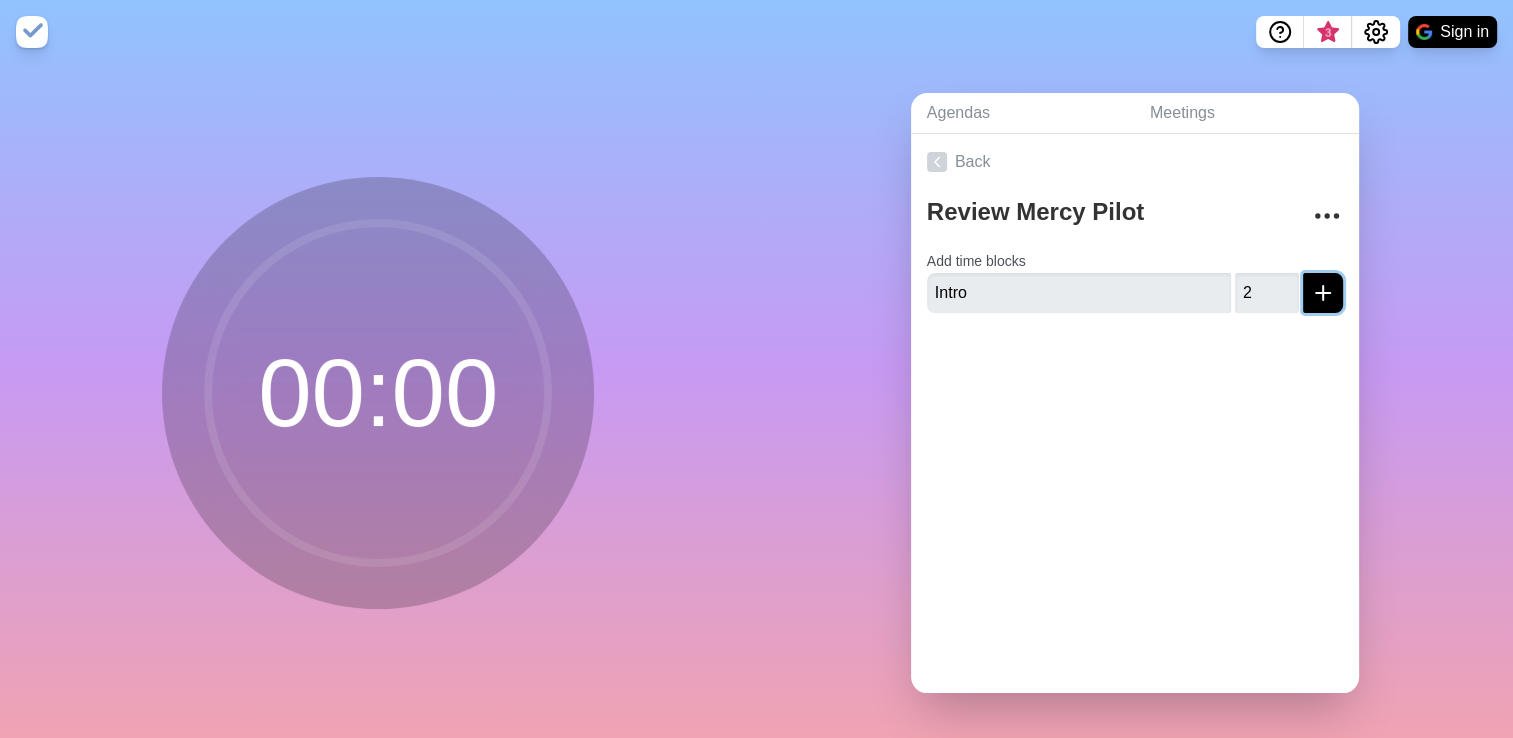 click 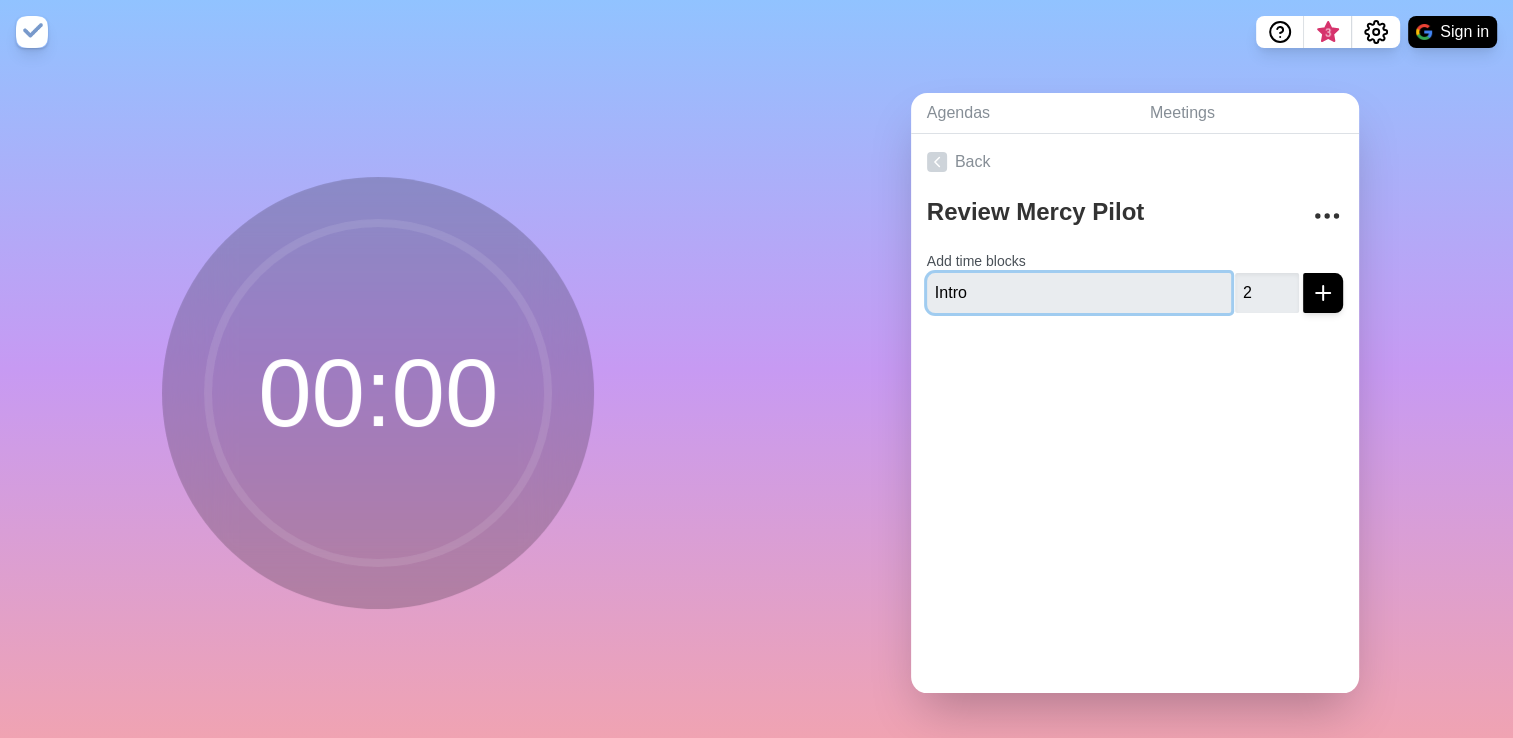 type 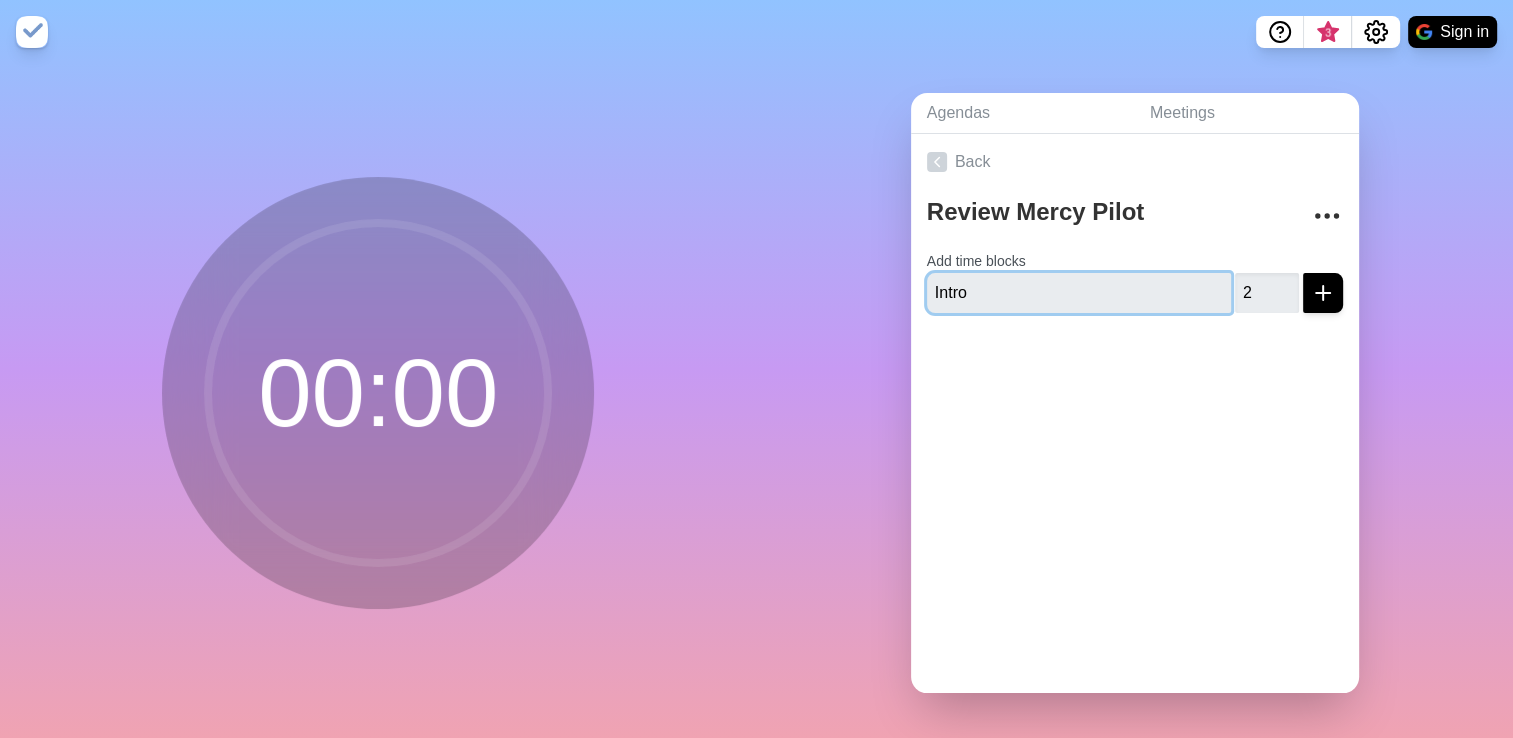 type 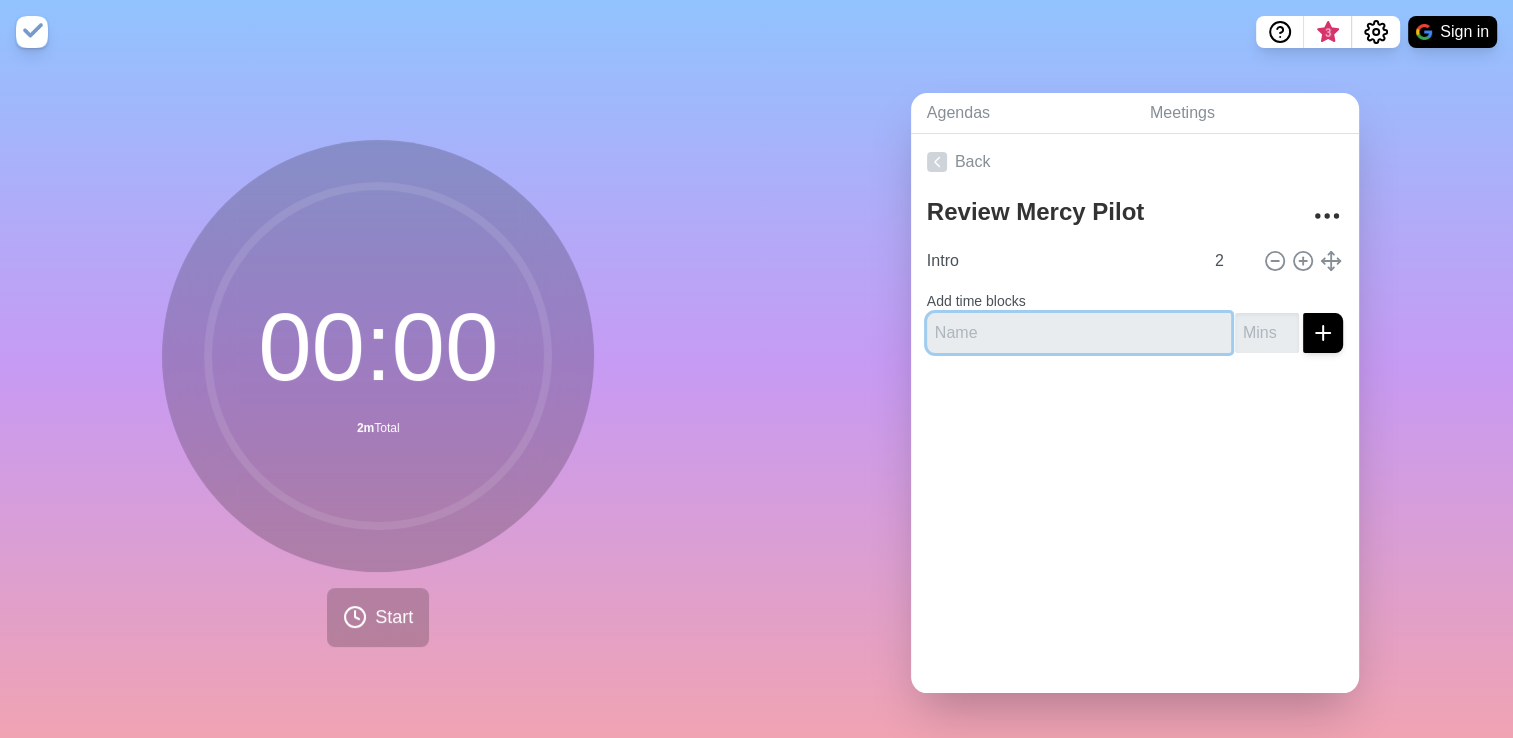 type on "A" 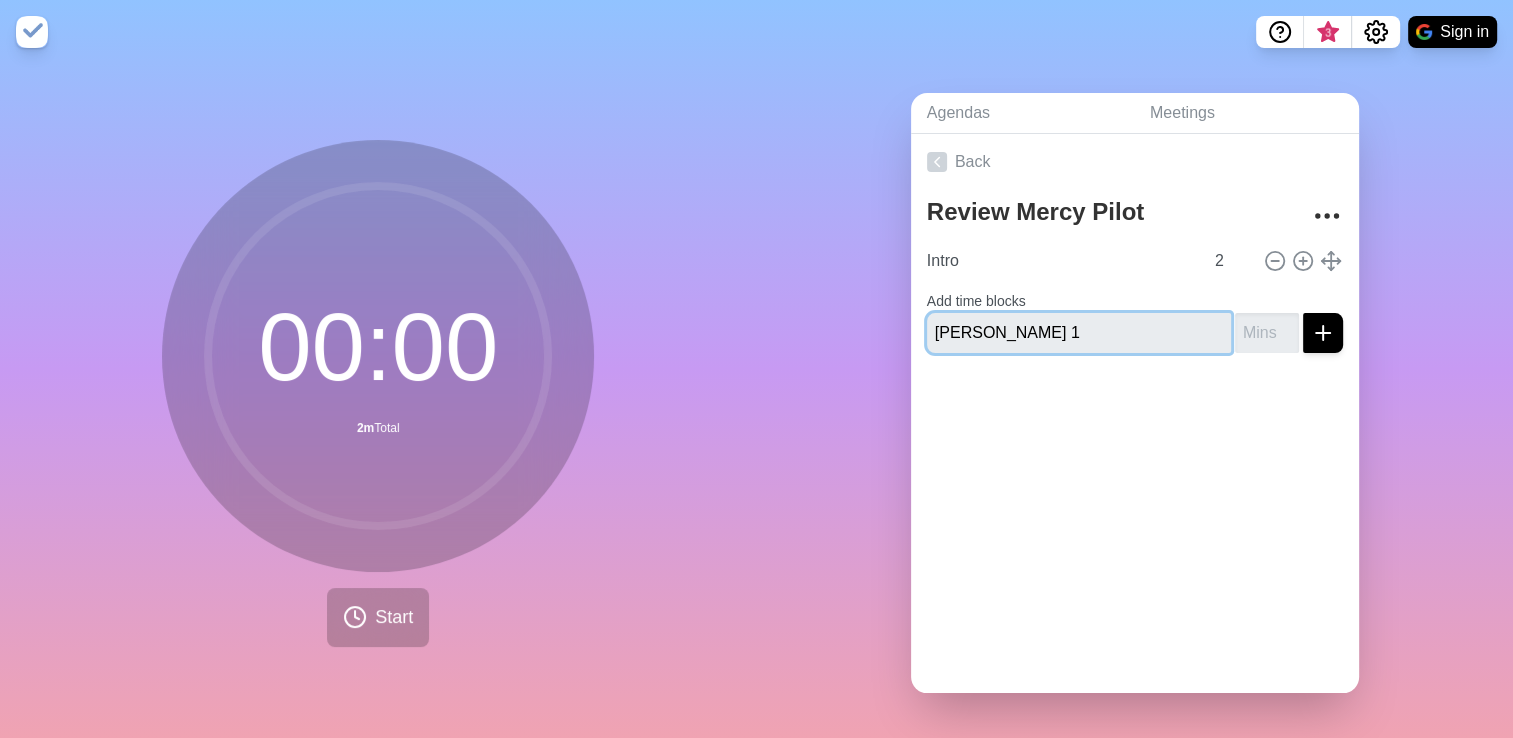 type on "[PERSON_NAME] 1" 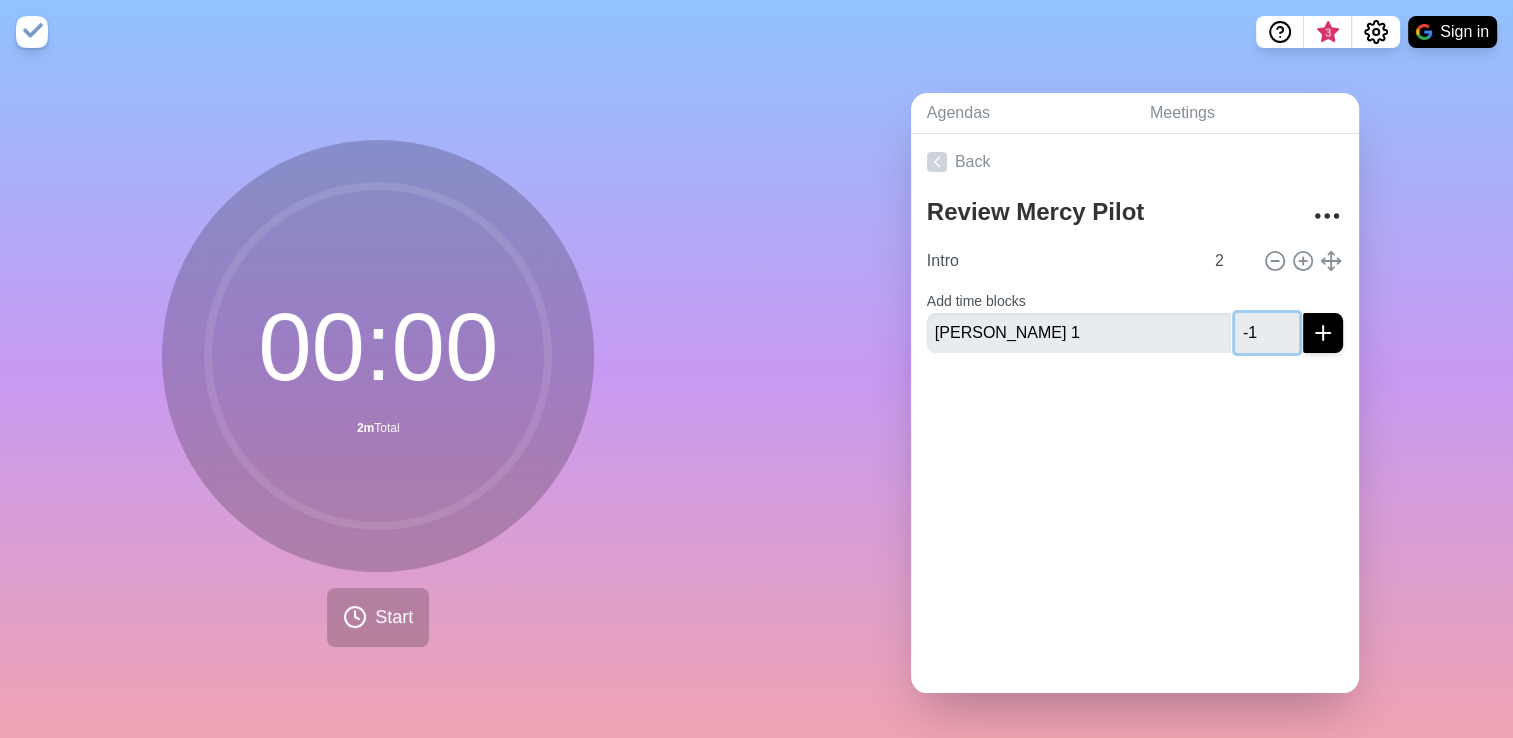 click on "-1" at bounding box center [1267, 333] 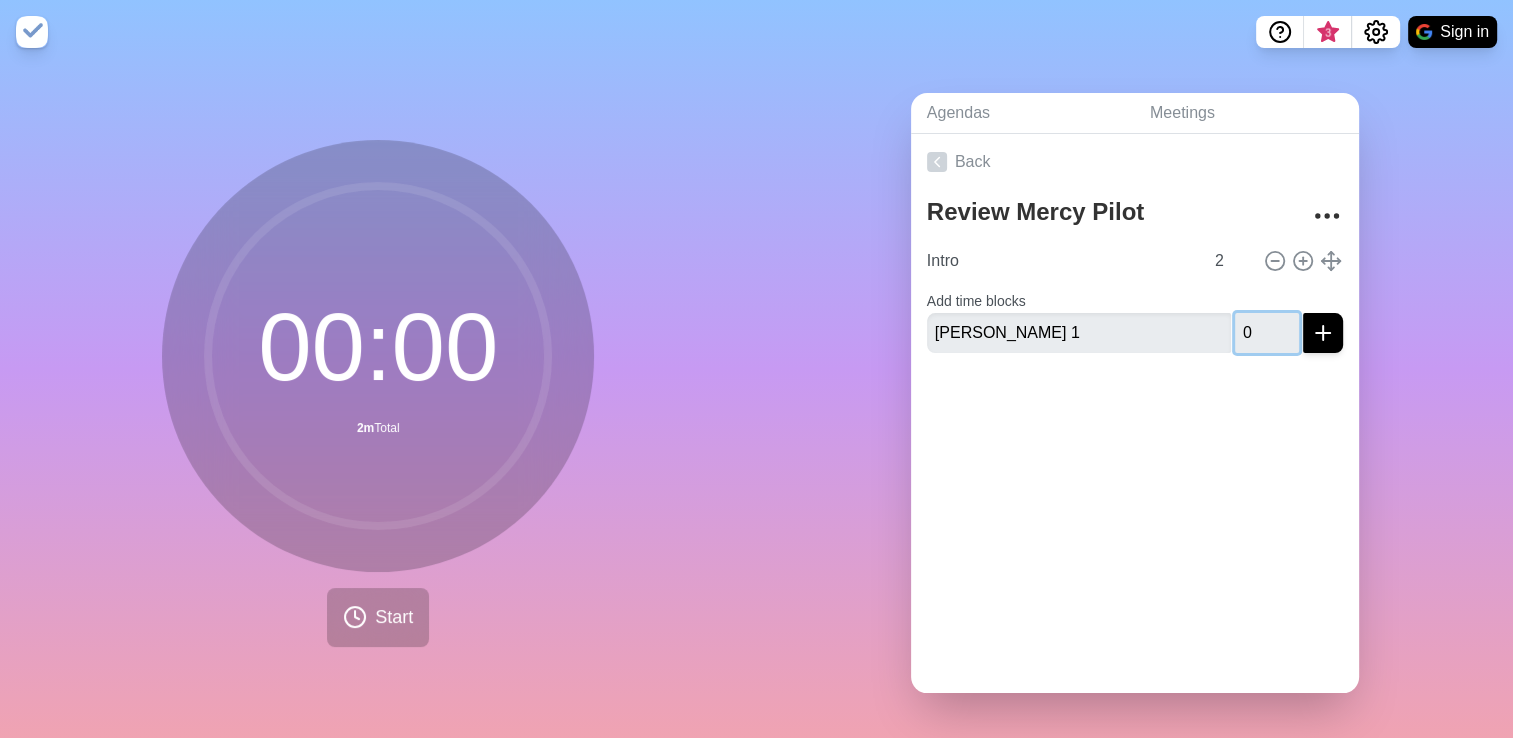 click on "0" at bounding box center (1267, 333) 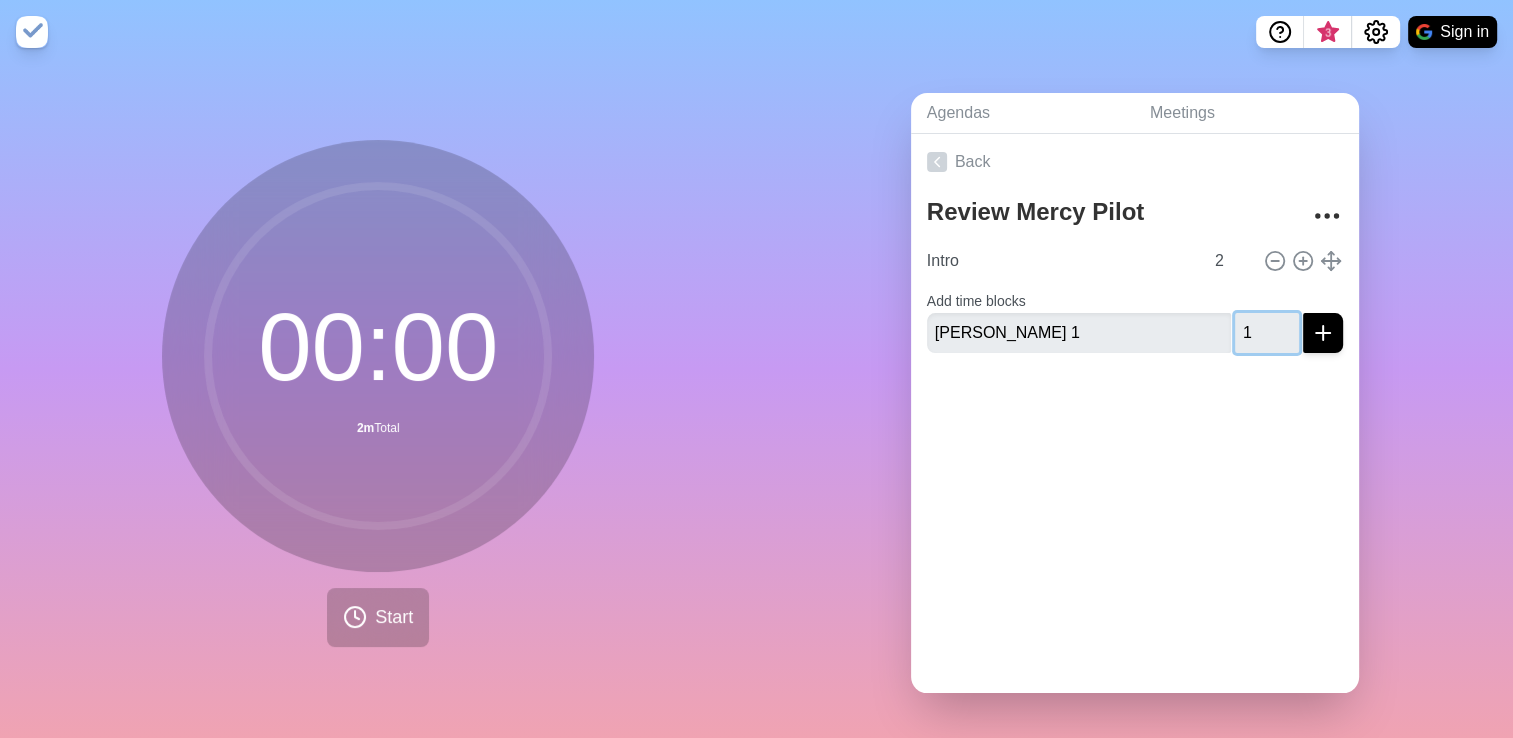 click on "1" at bounding box center (1267, 333) 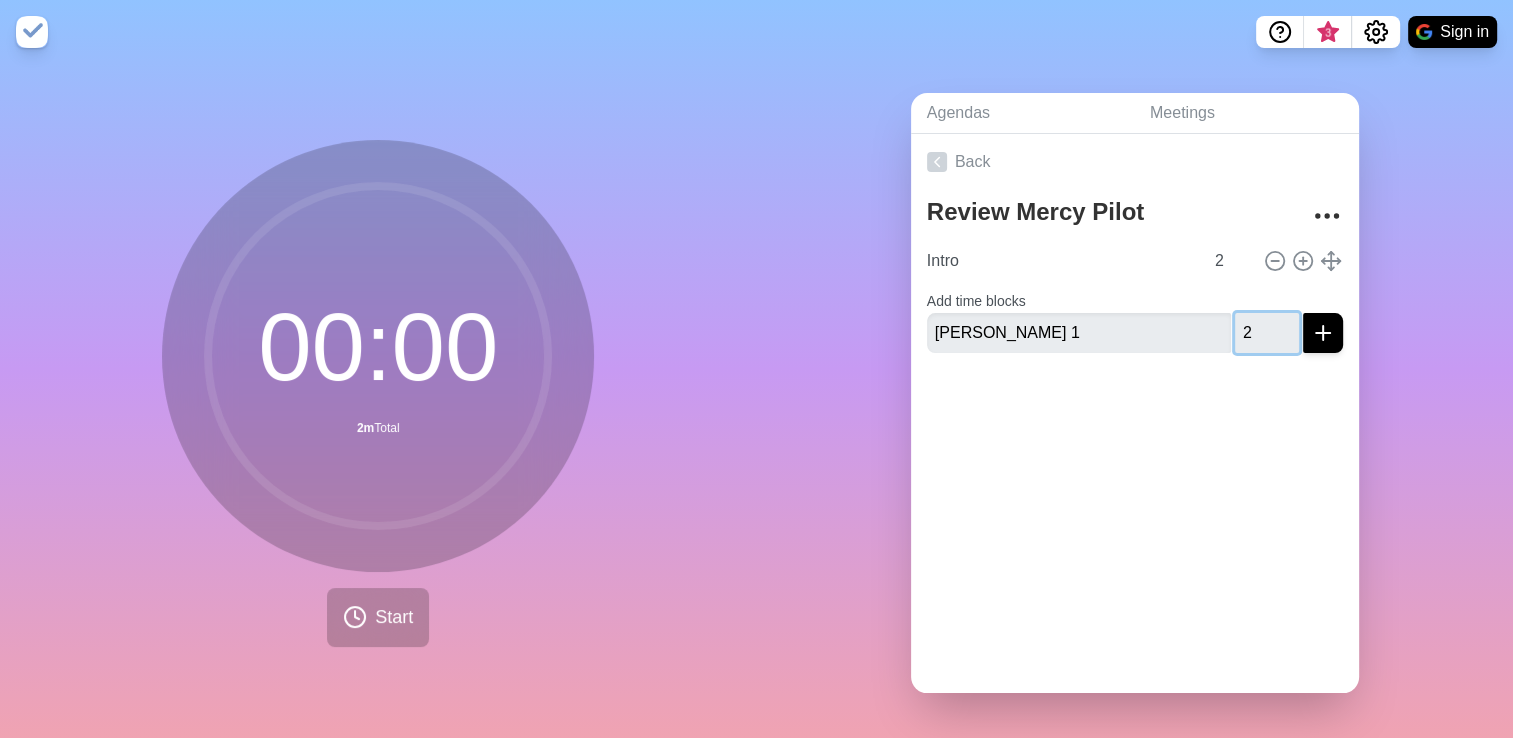 click on "2" at bounding box center (1267, 333) 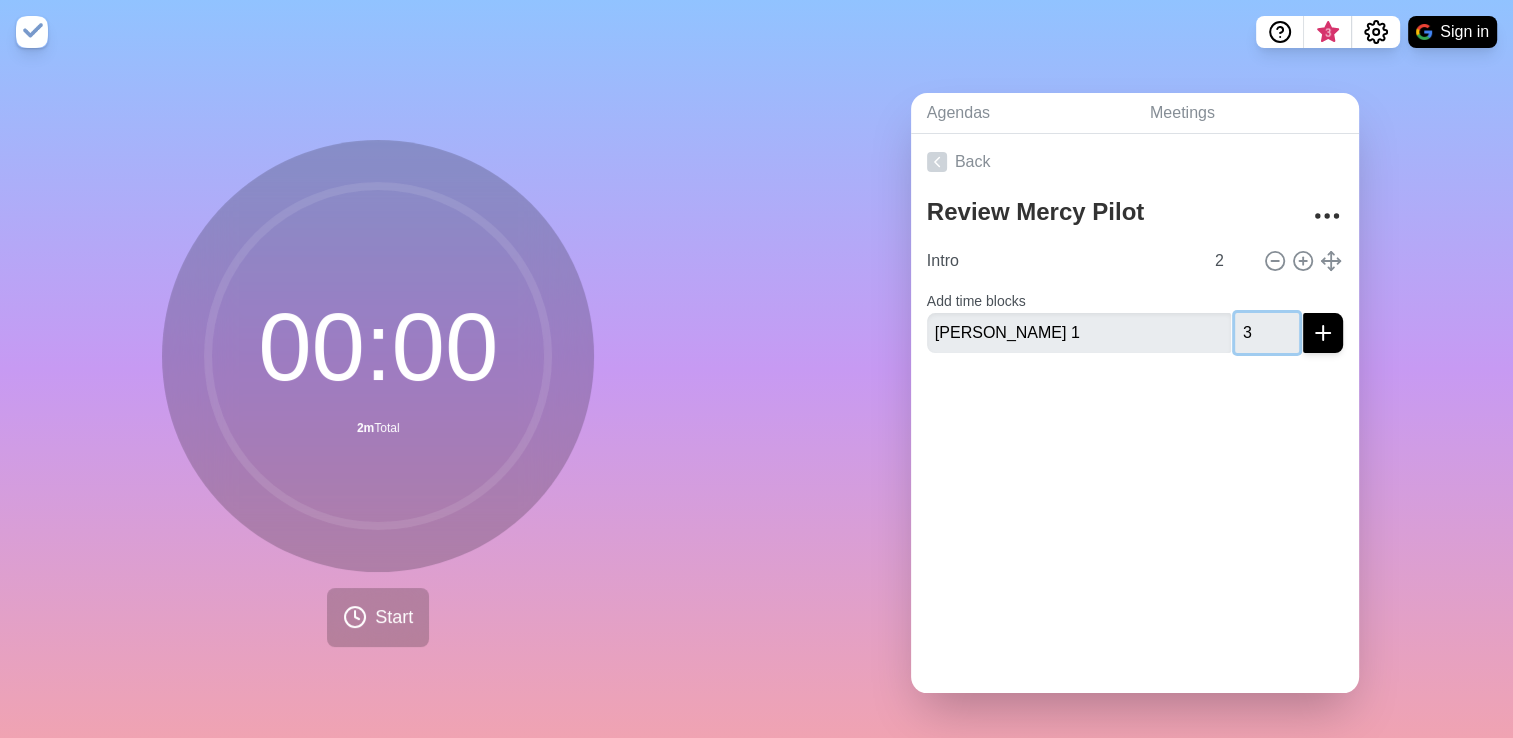click on "3" at bounding box center (1267, 333) 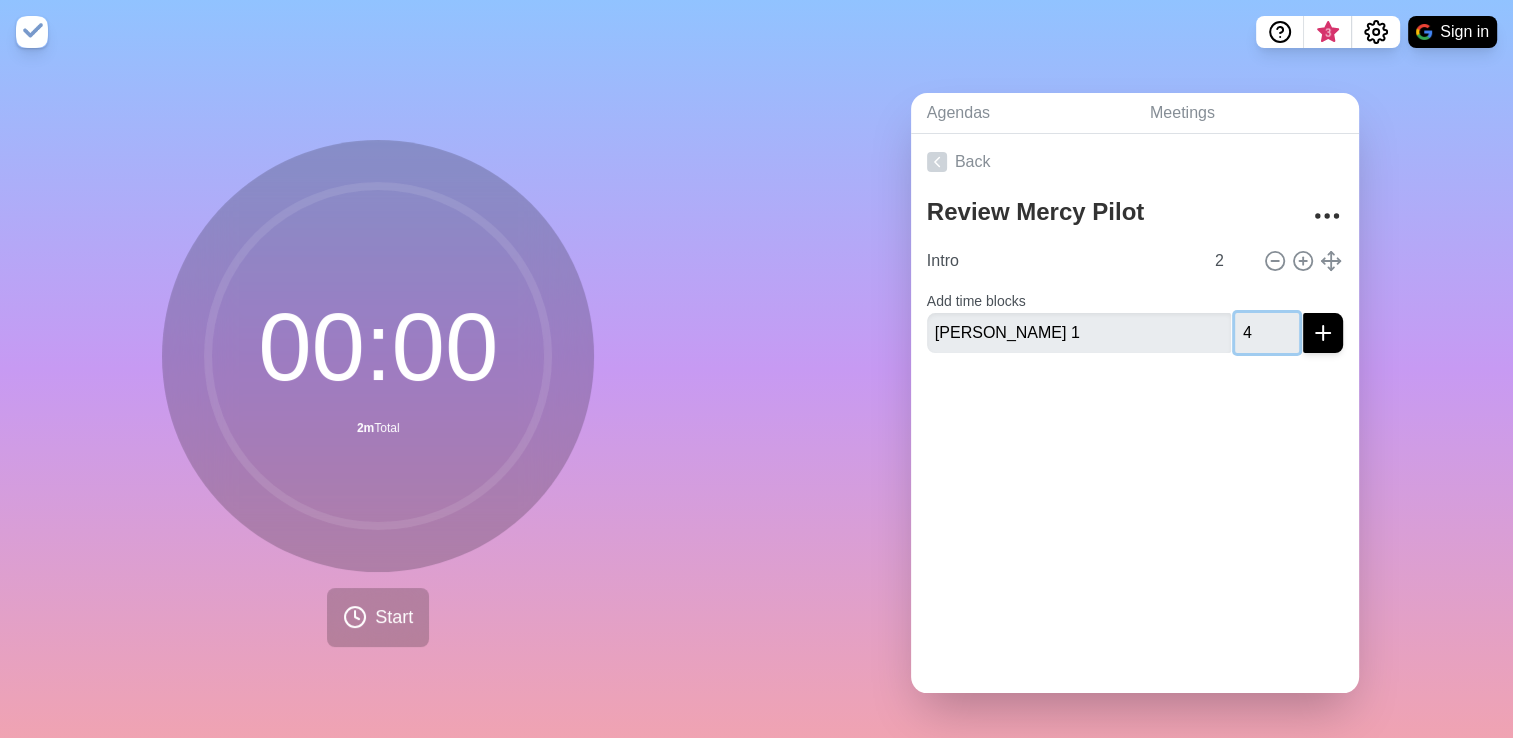 type on "4" 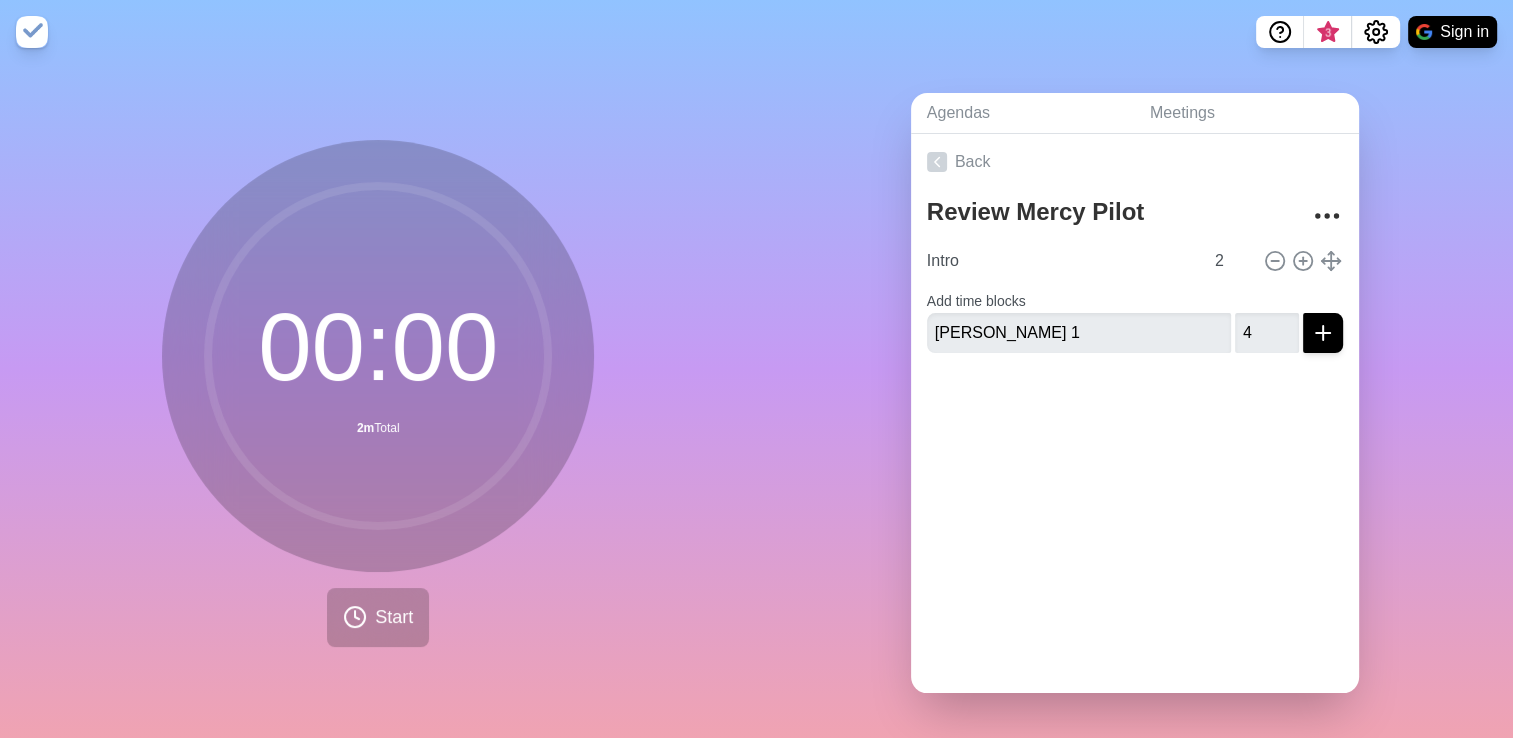 click 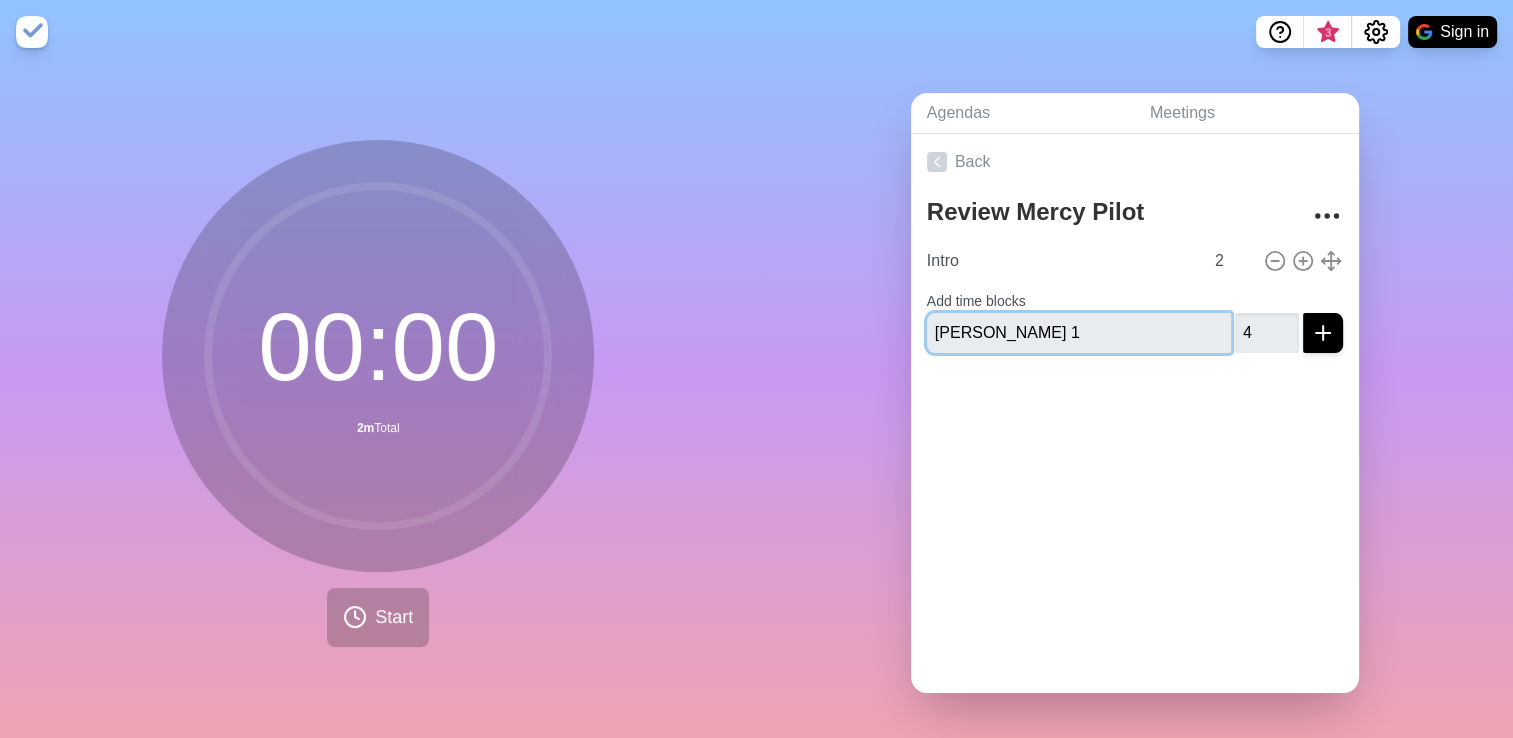 click on "[PERSON_NAME] 1" at bounding box center (1079, 333) 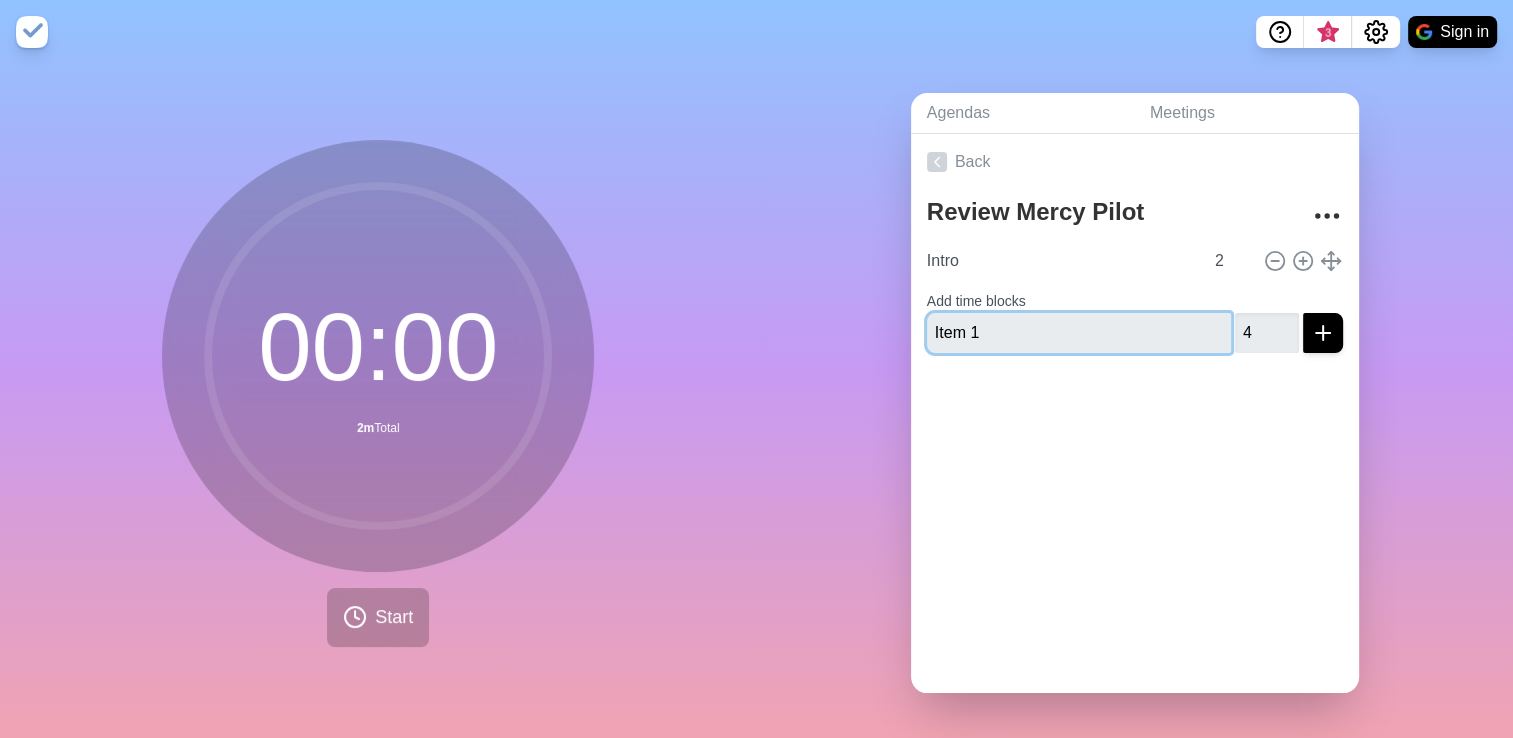 type on "Item 1" 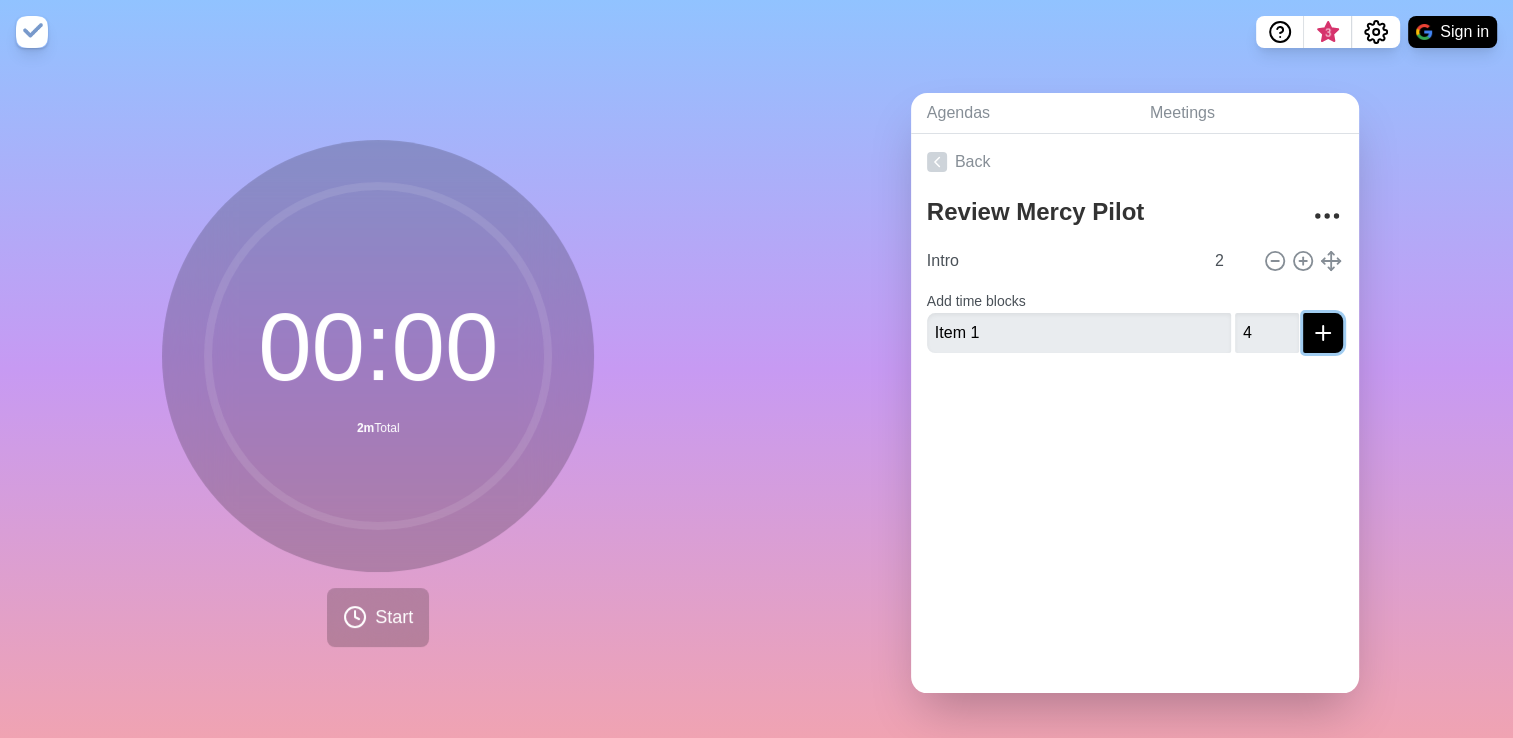 click 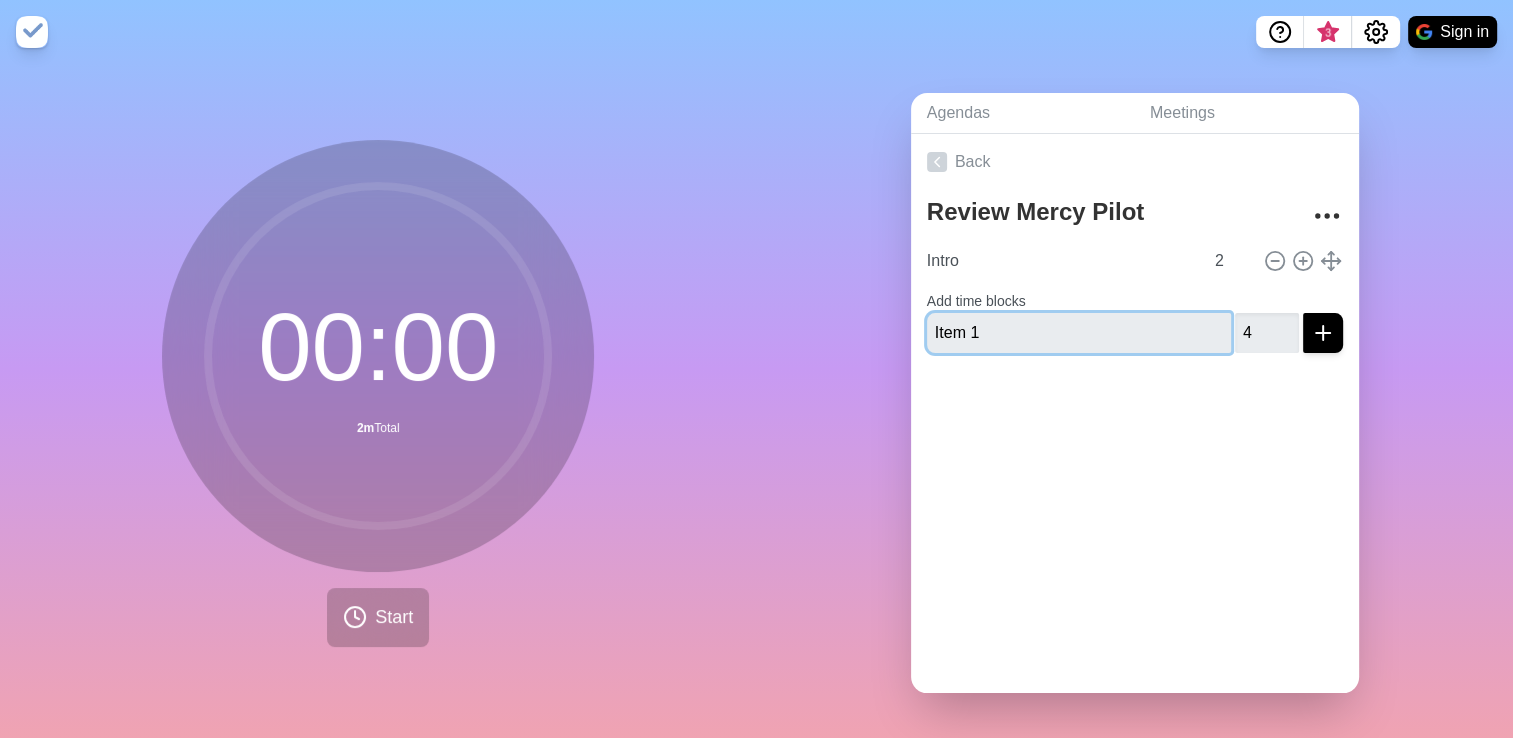 type 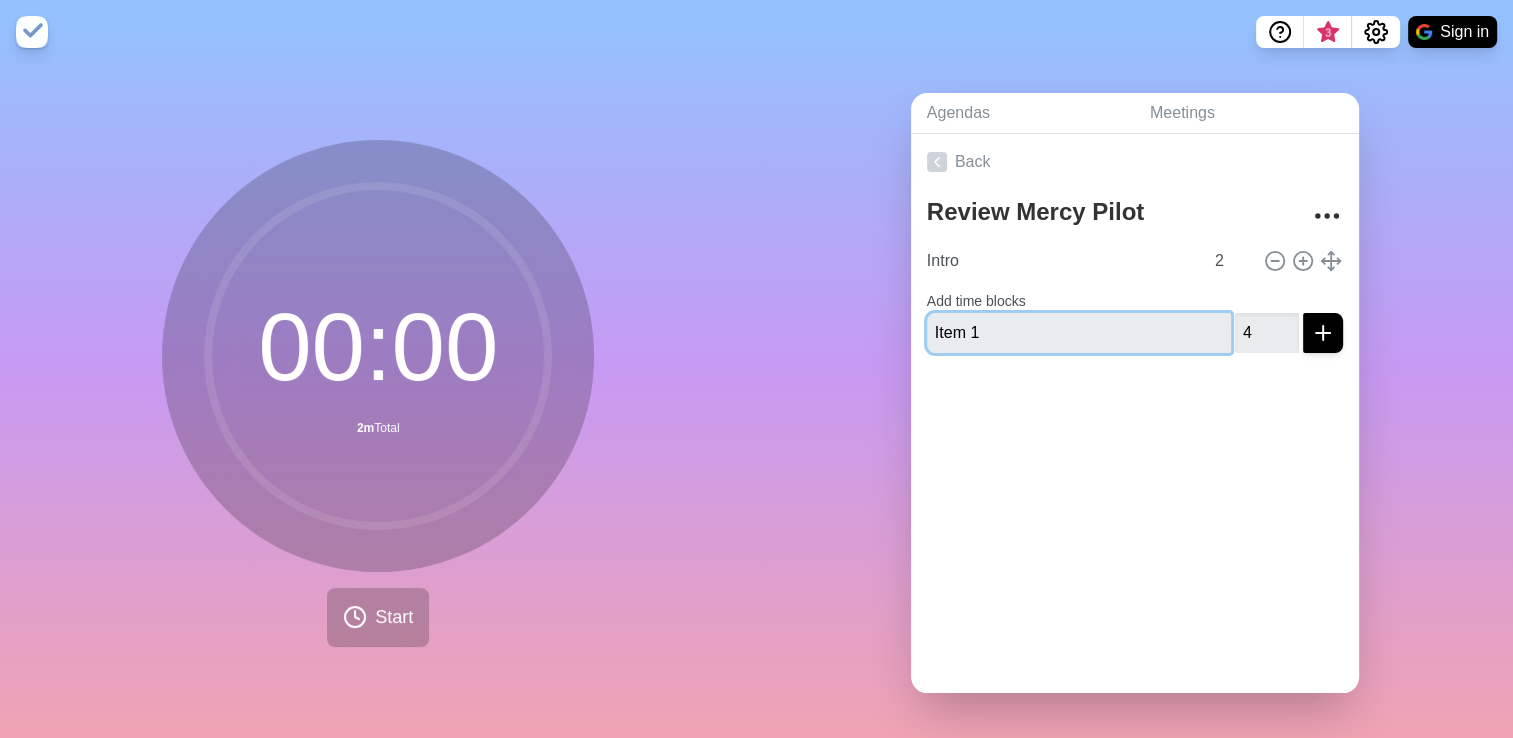 type 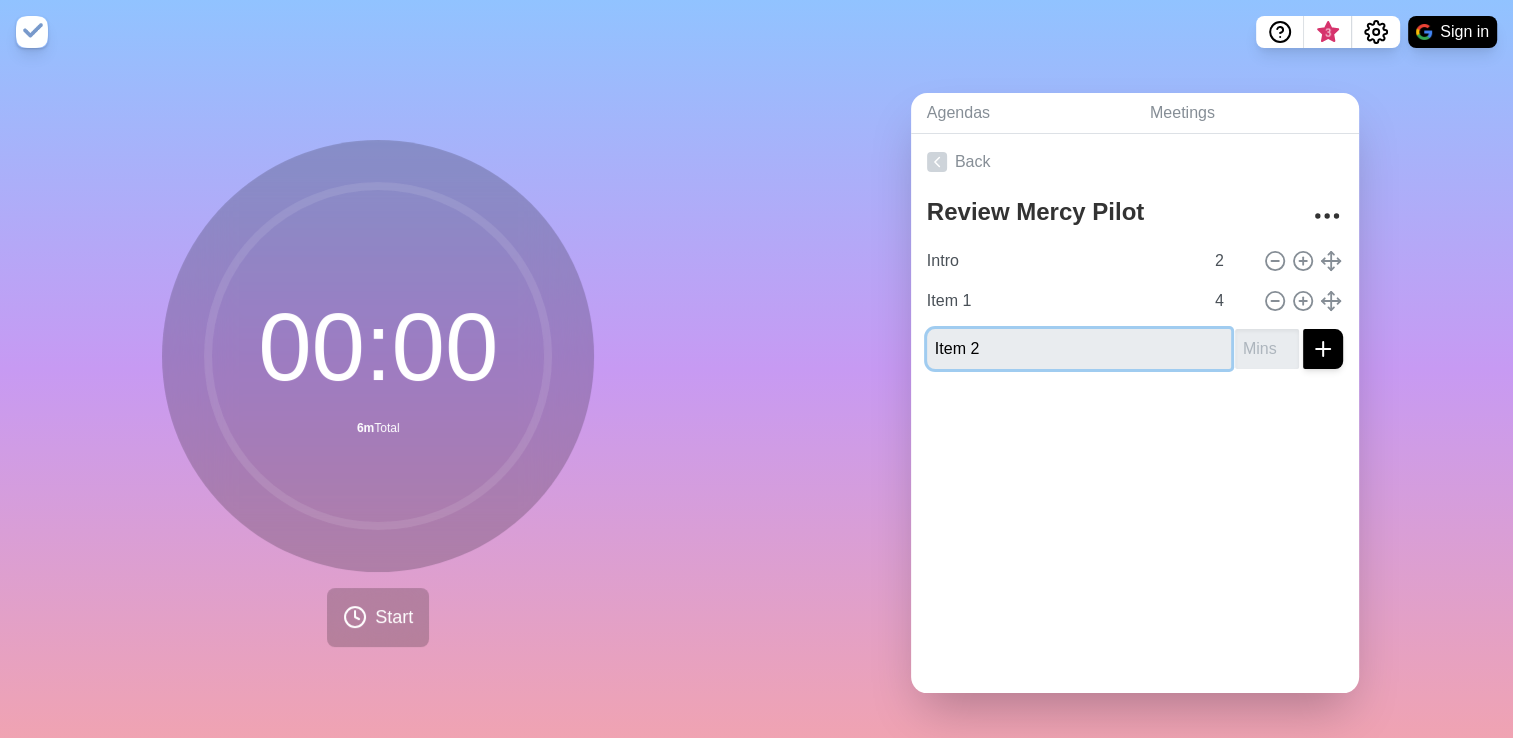 type on "Item 2" 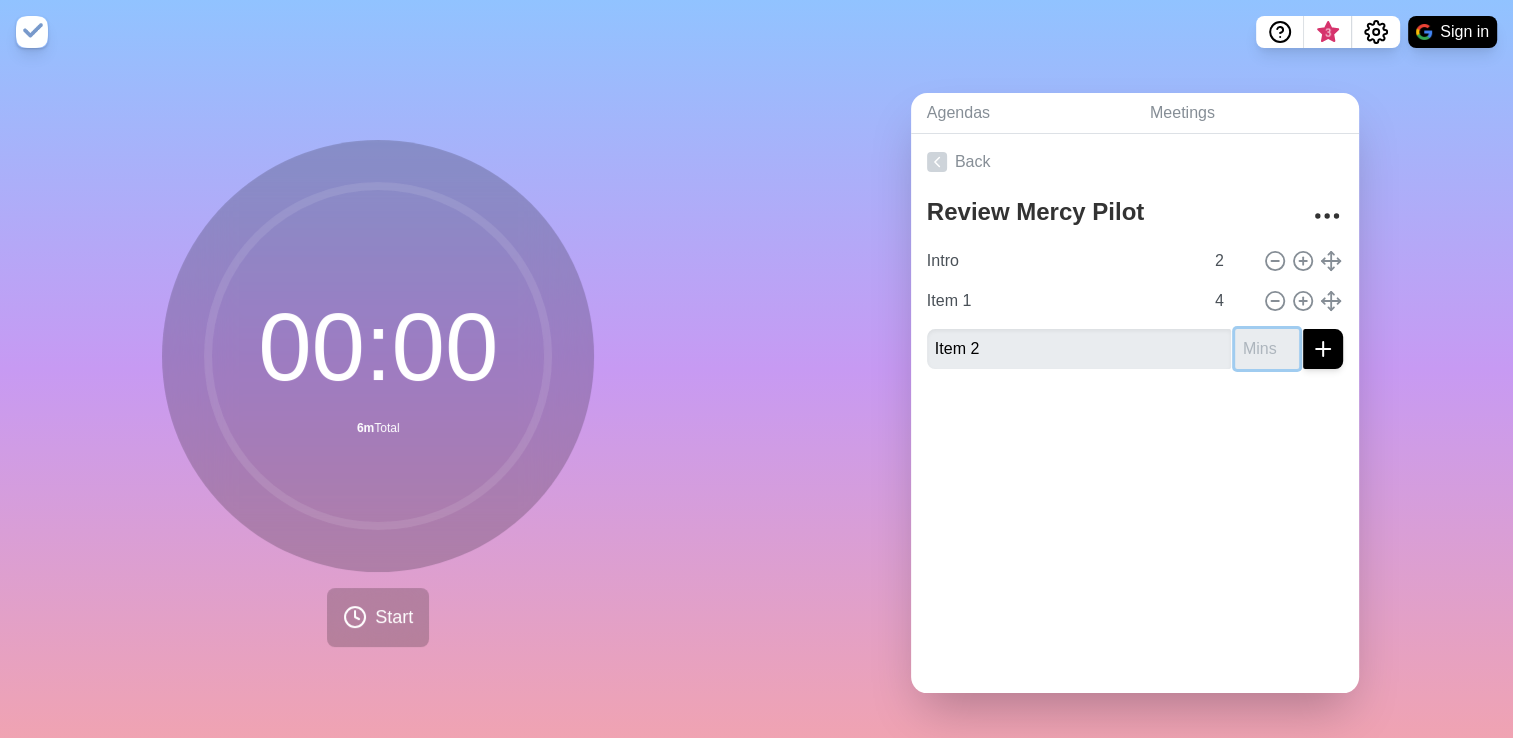 click at bounding box center (1267, 349) 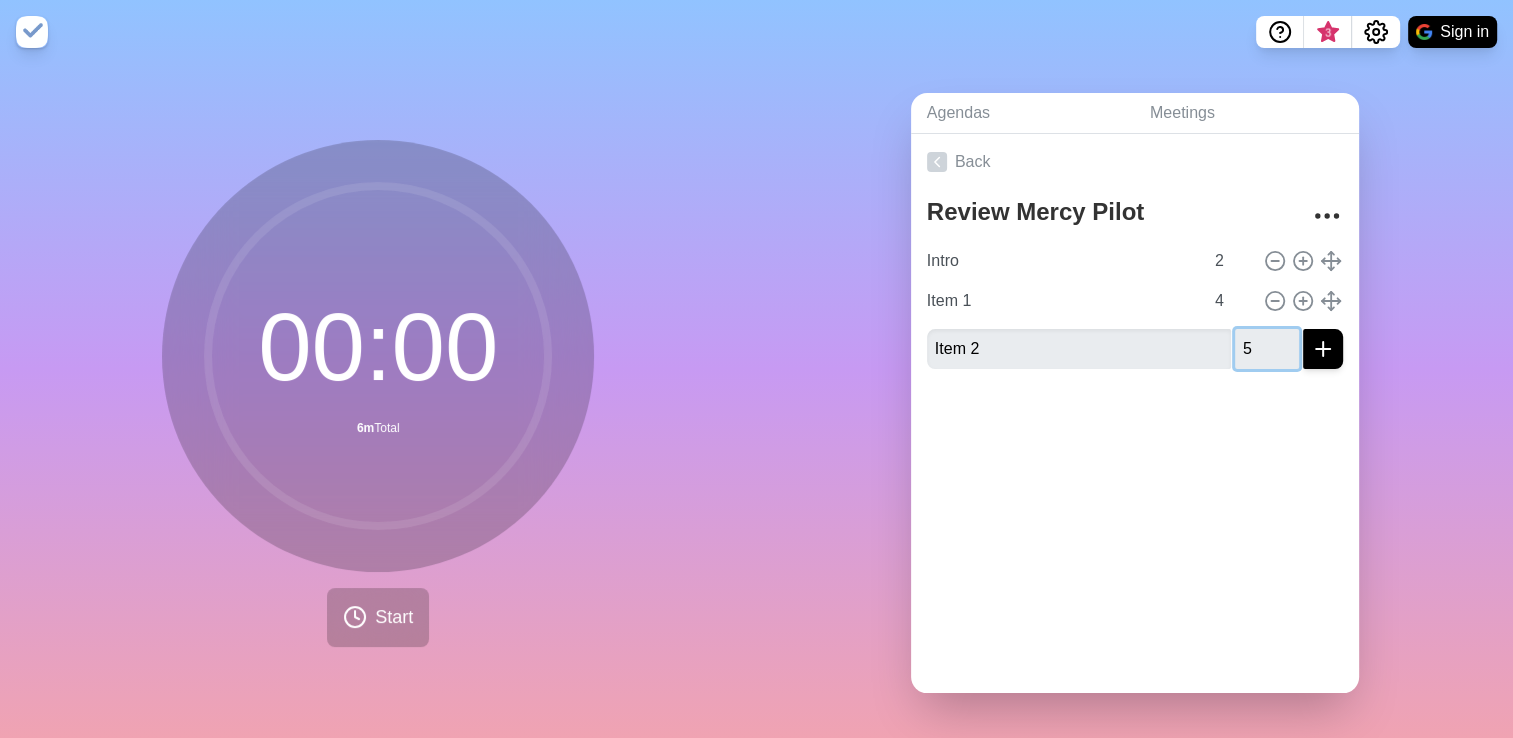 type on "5" 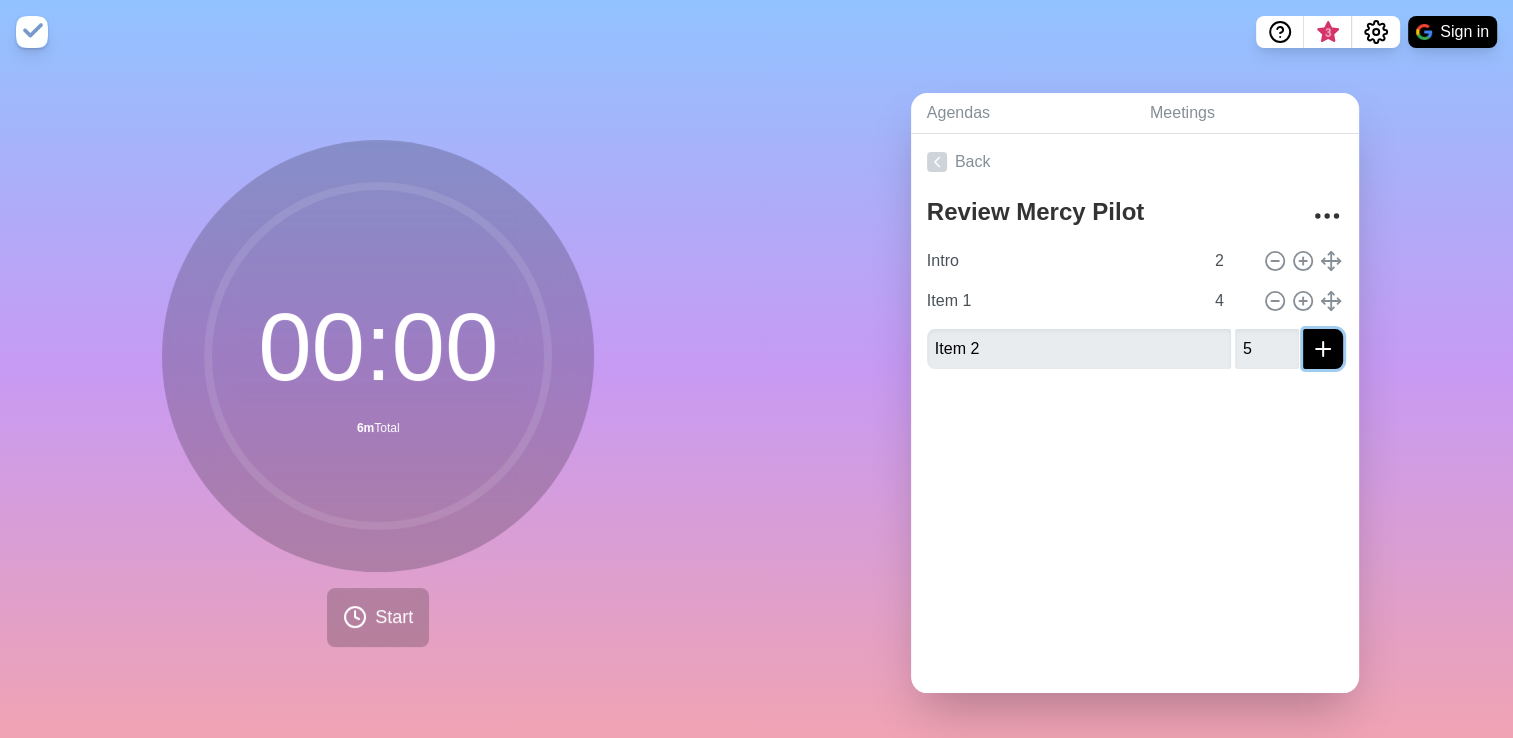 click 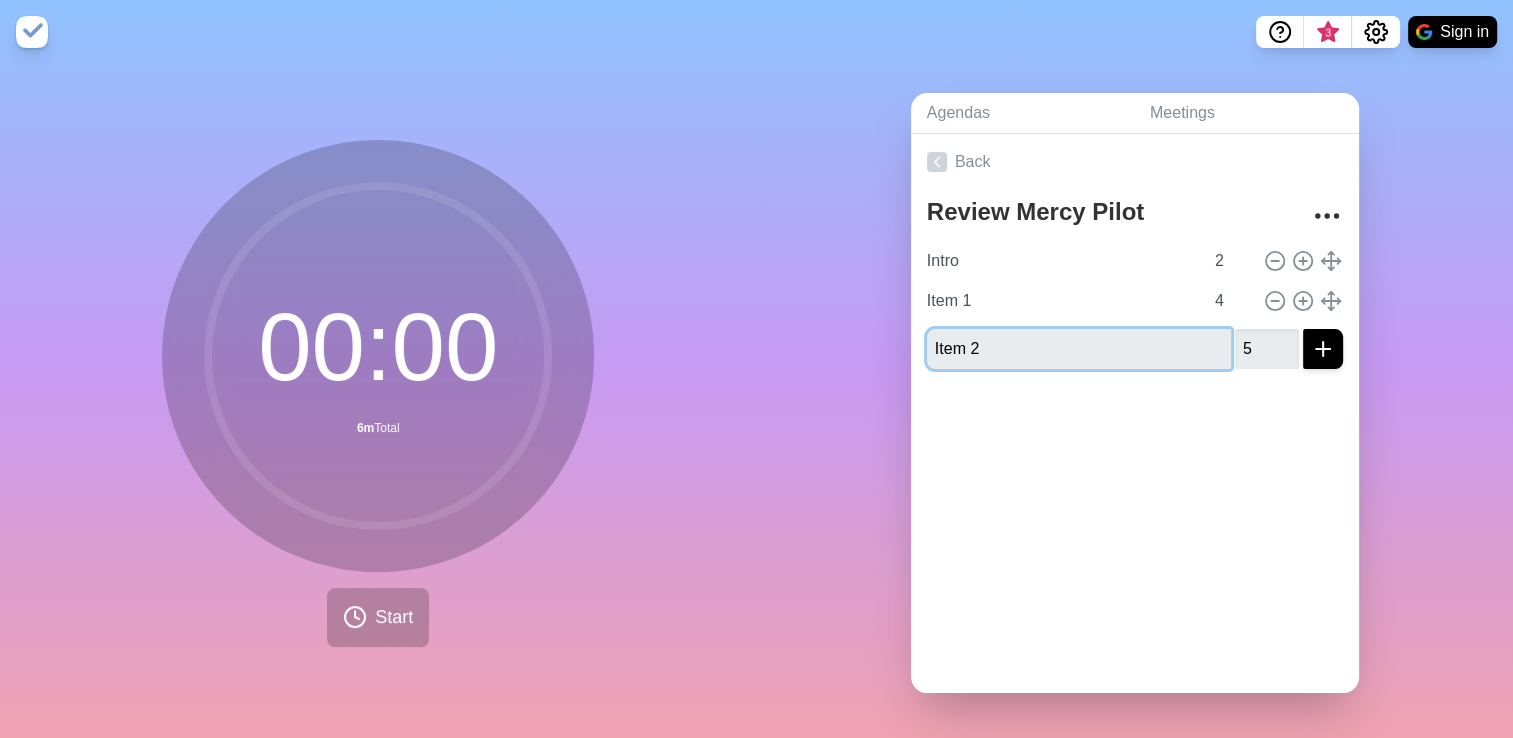 type 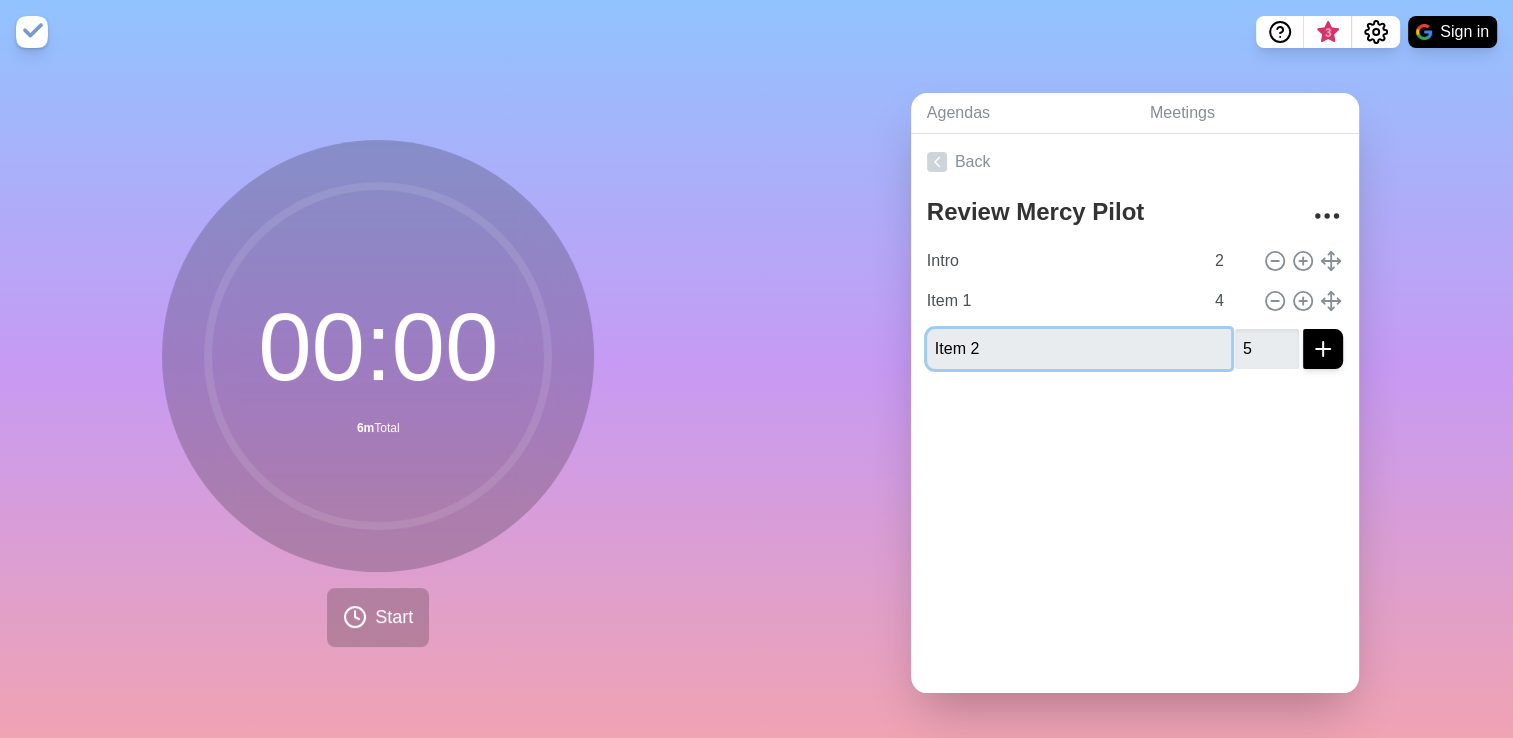 type 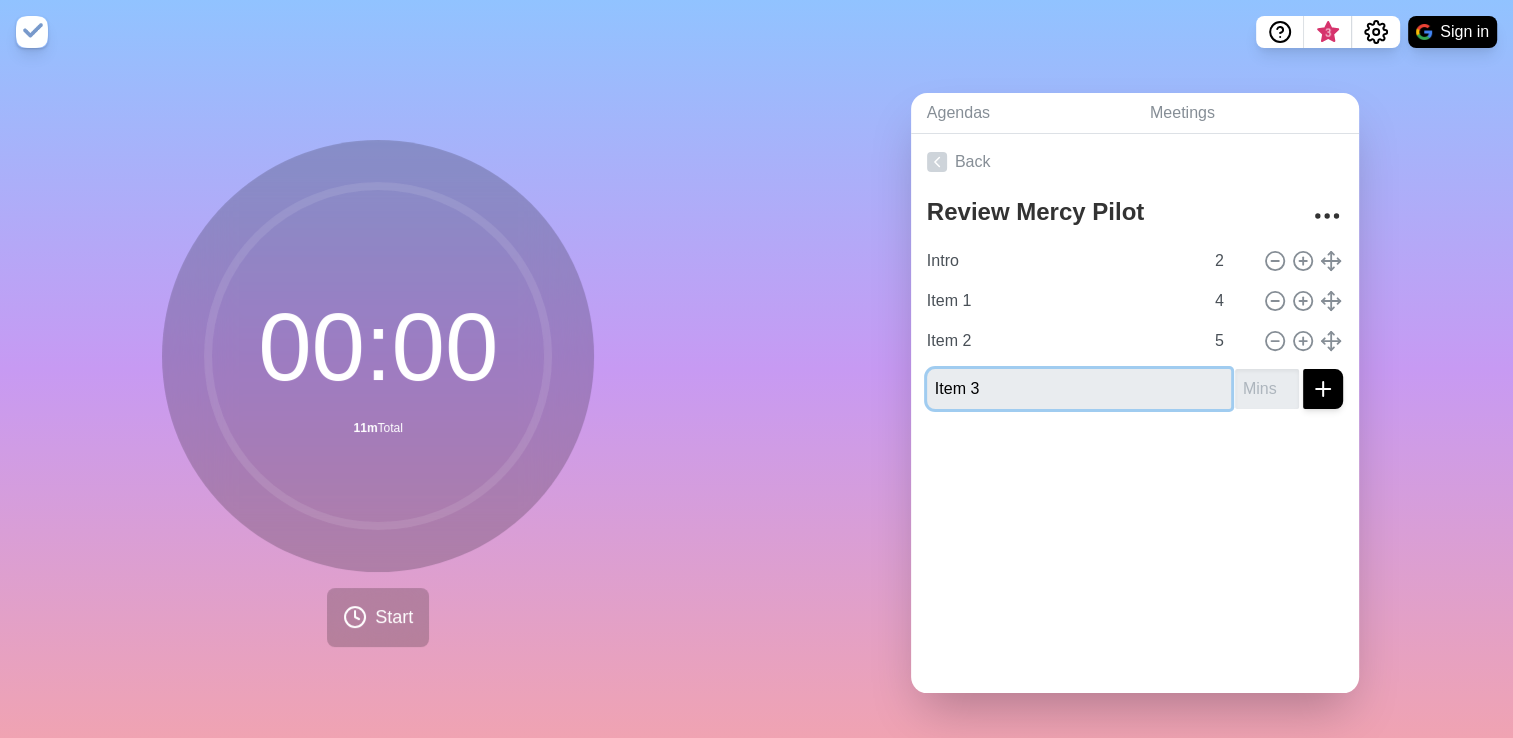 type on "Item 3" 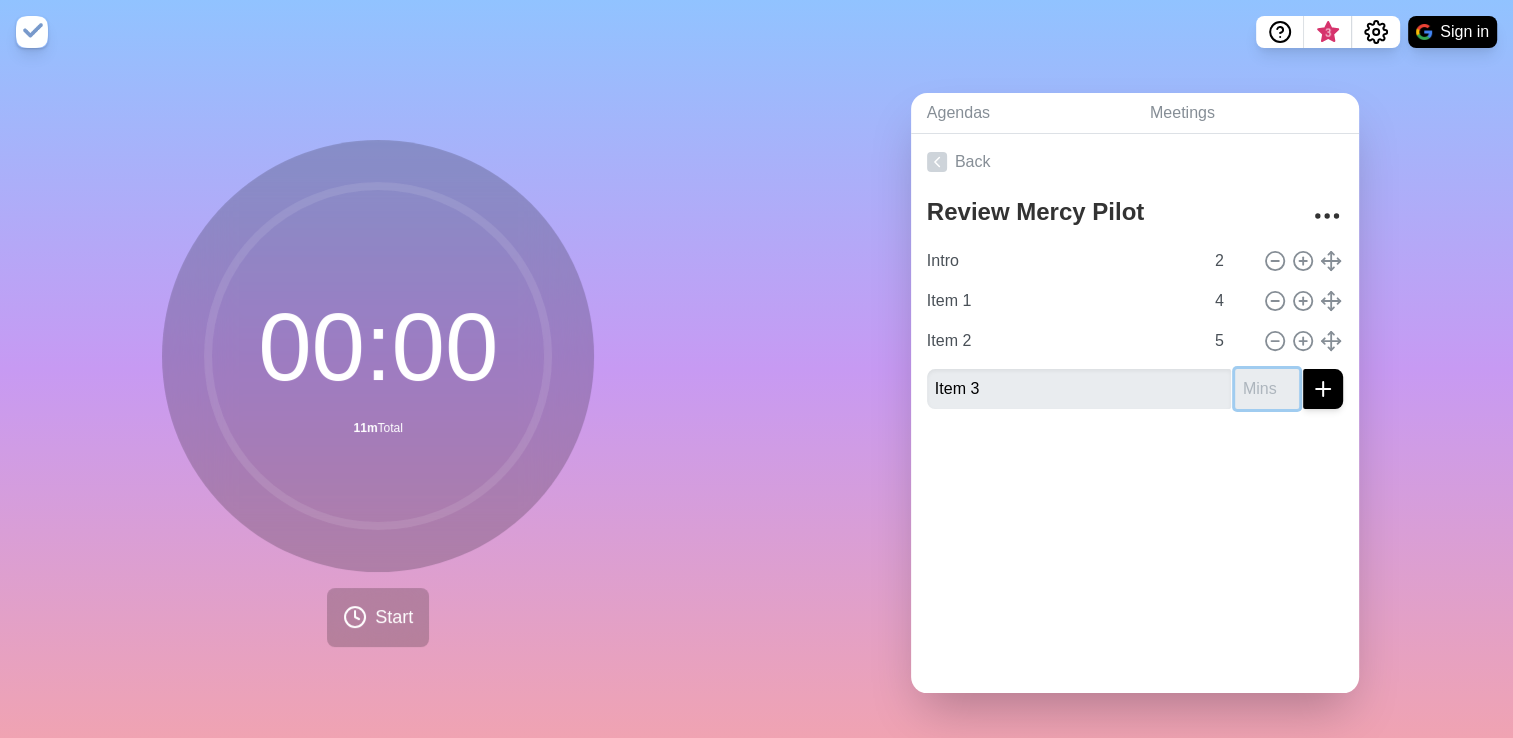 click at bounding box center [1267, 389] 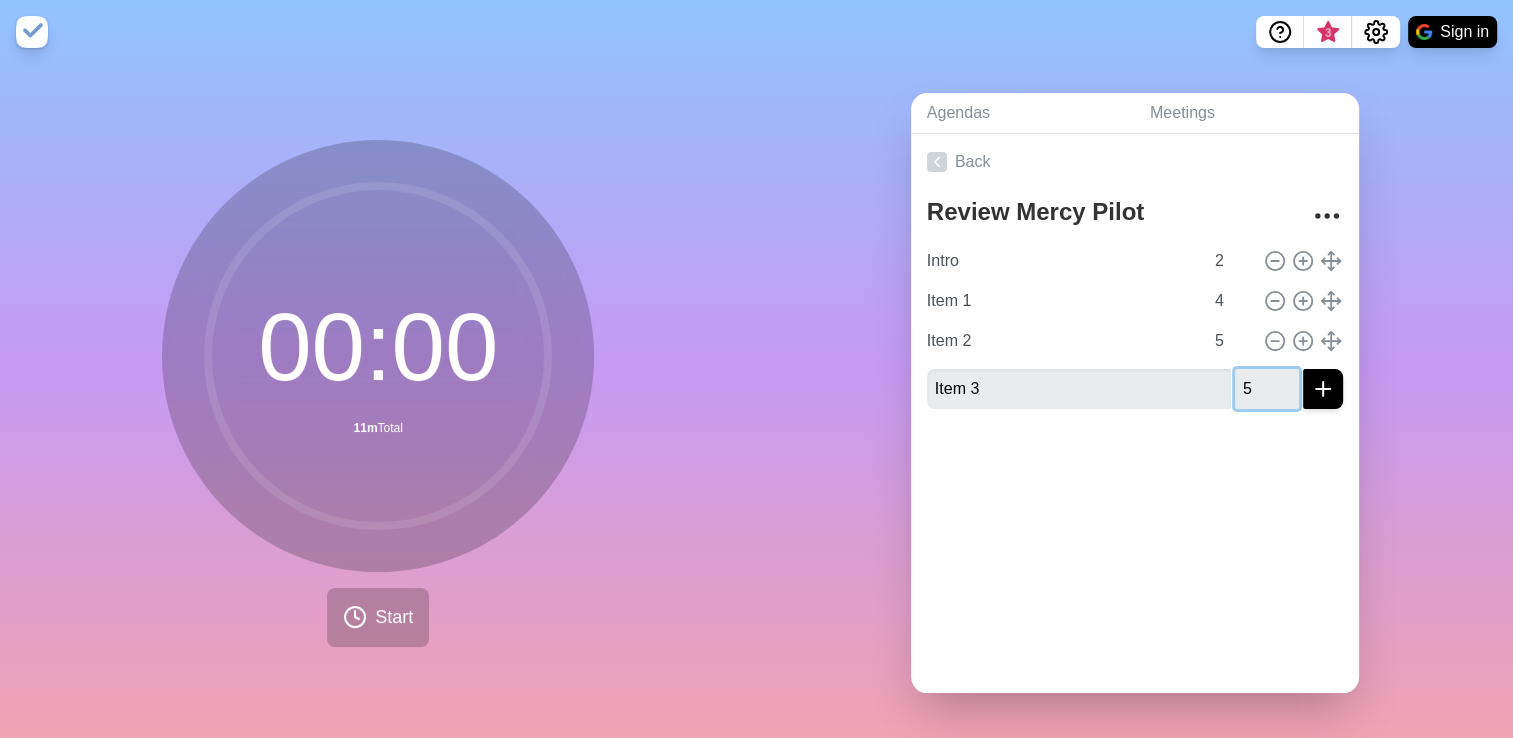 type on "5" 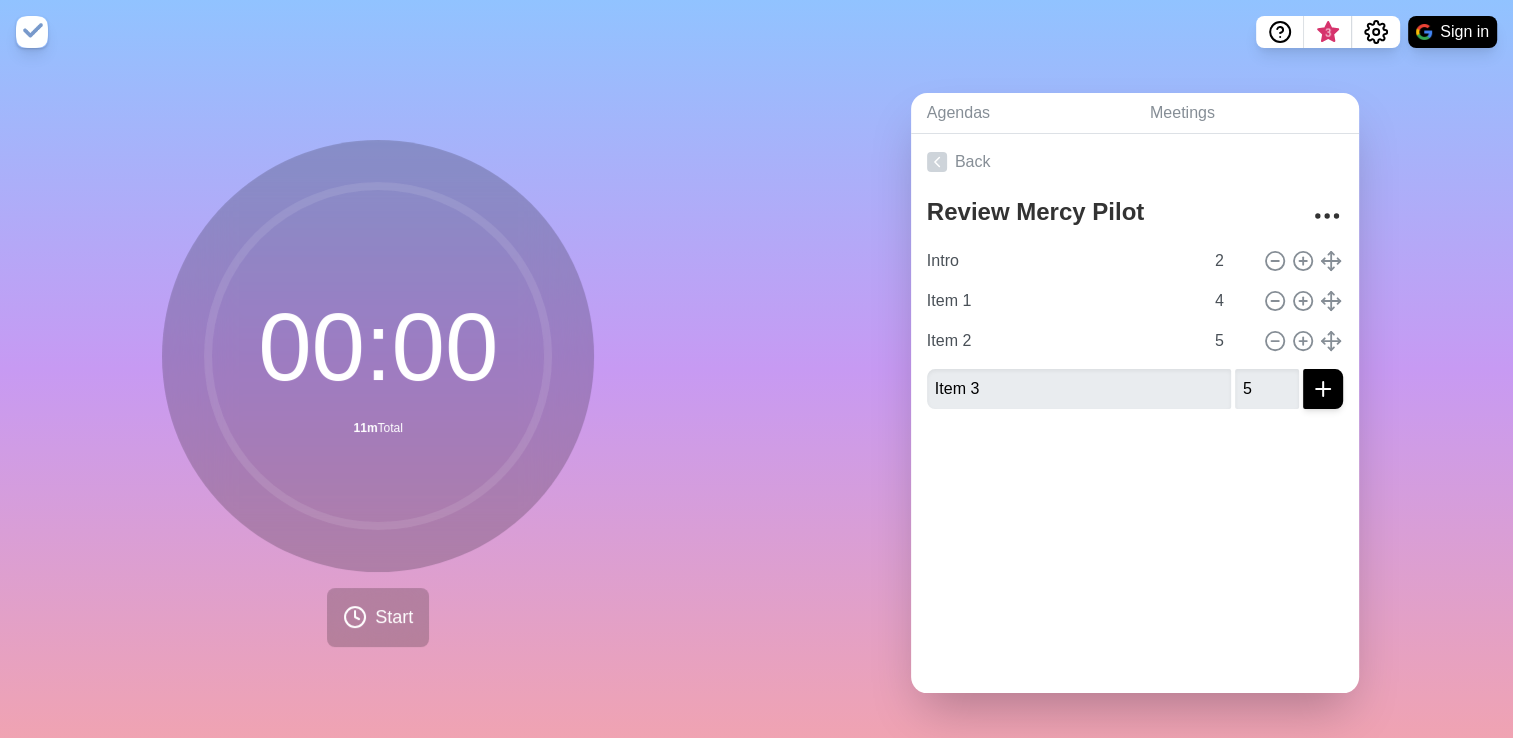 click on "Back     Review Mercy Pilot           Intro   2       Item 1   4       Item 2   5             Item 3   5" at bounding box center (1135, 413) 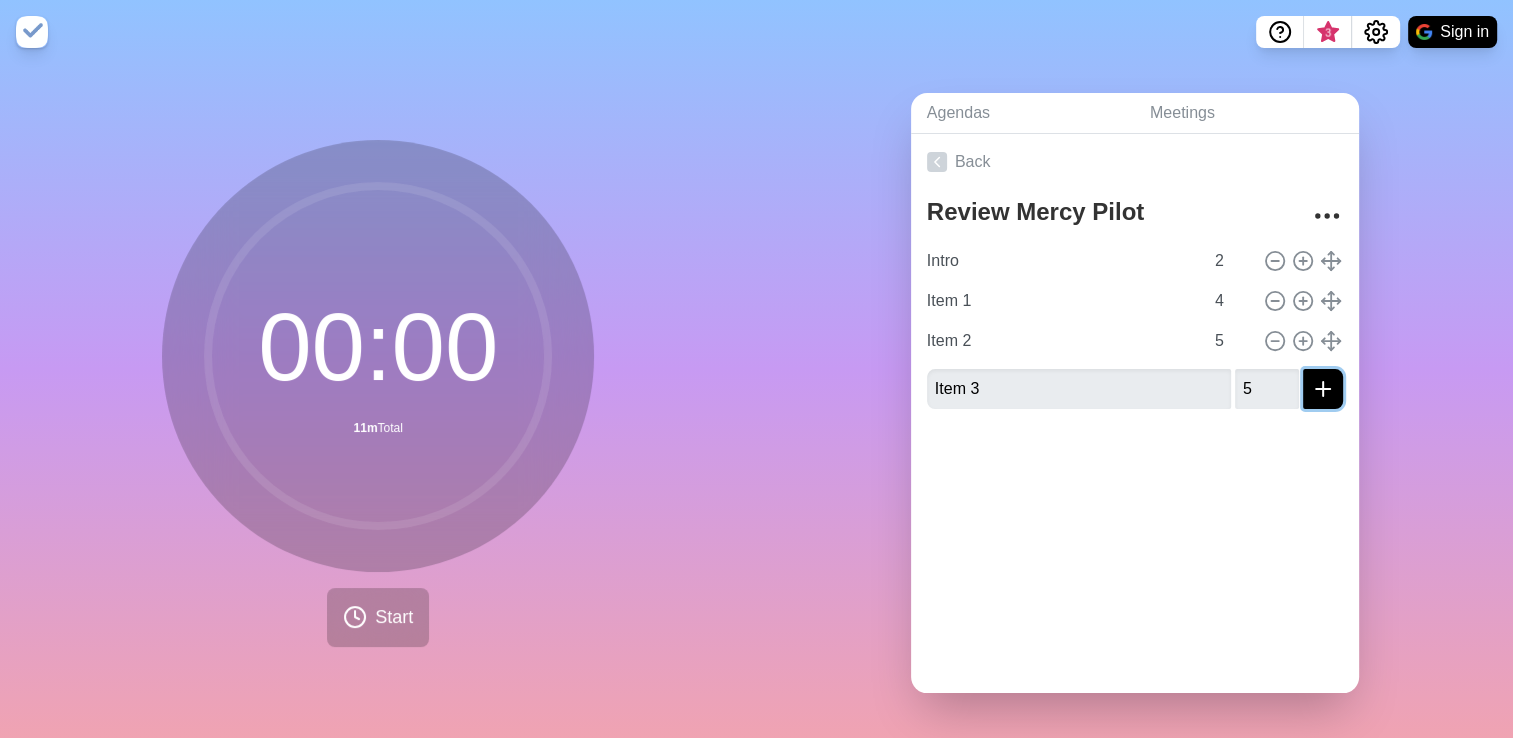 click 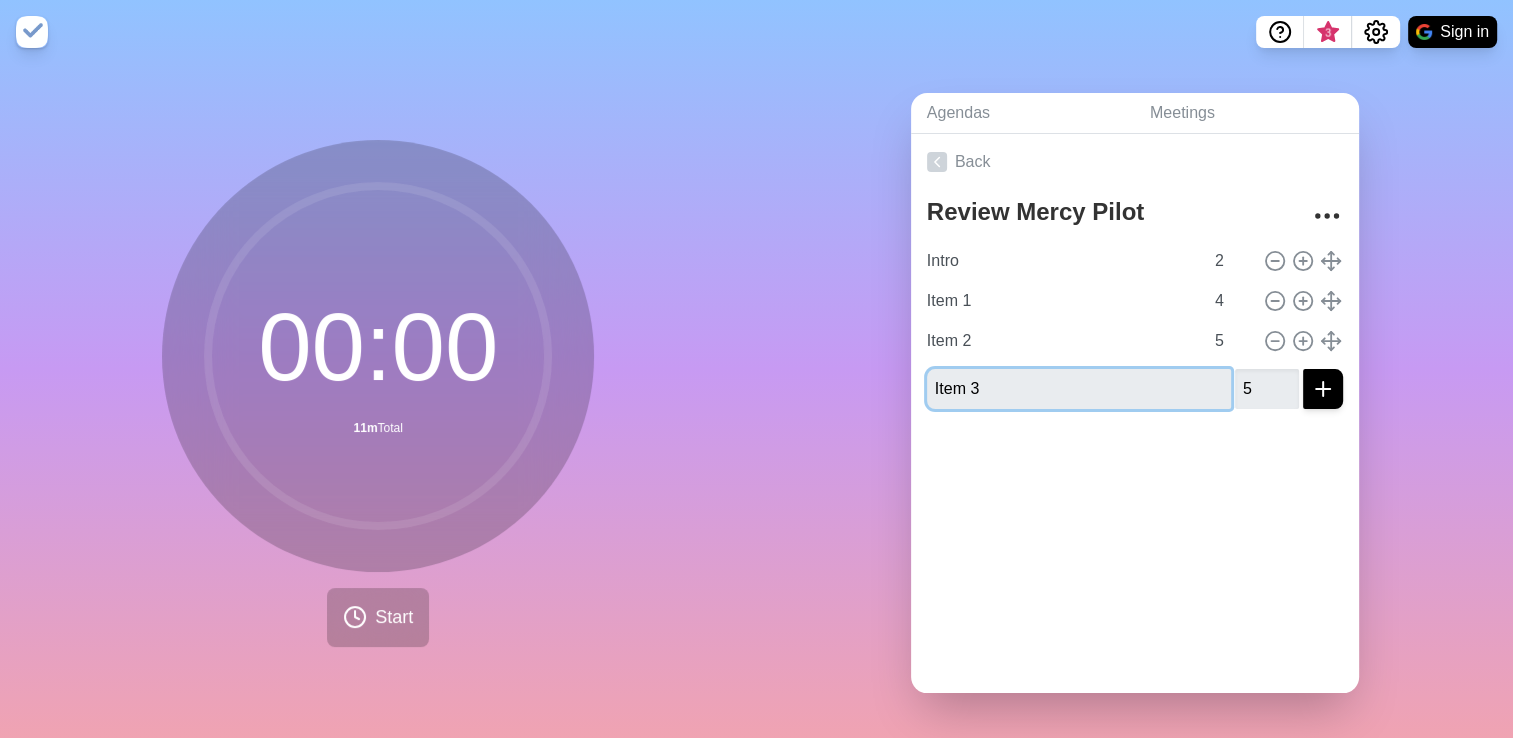 type 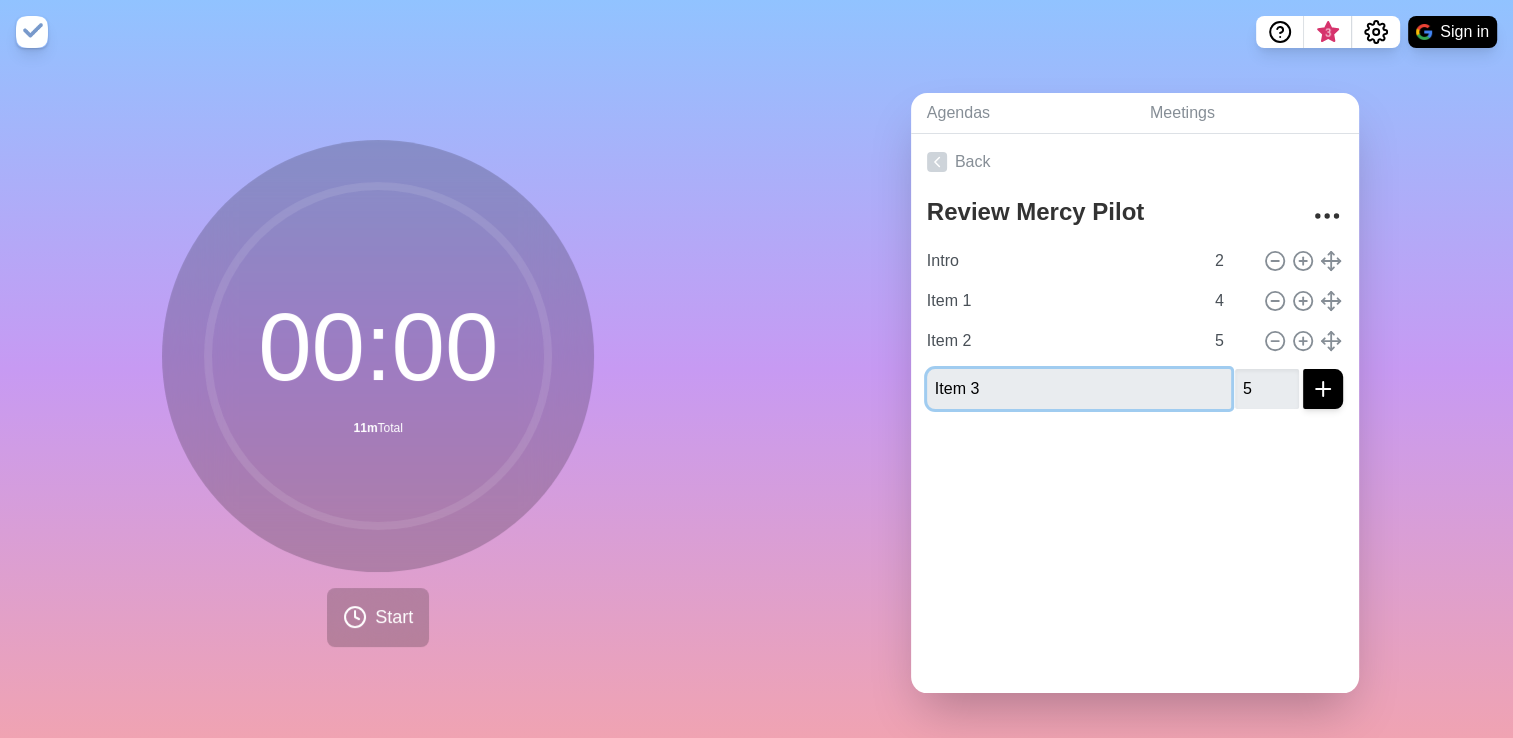 type 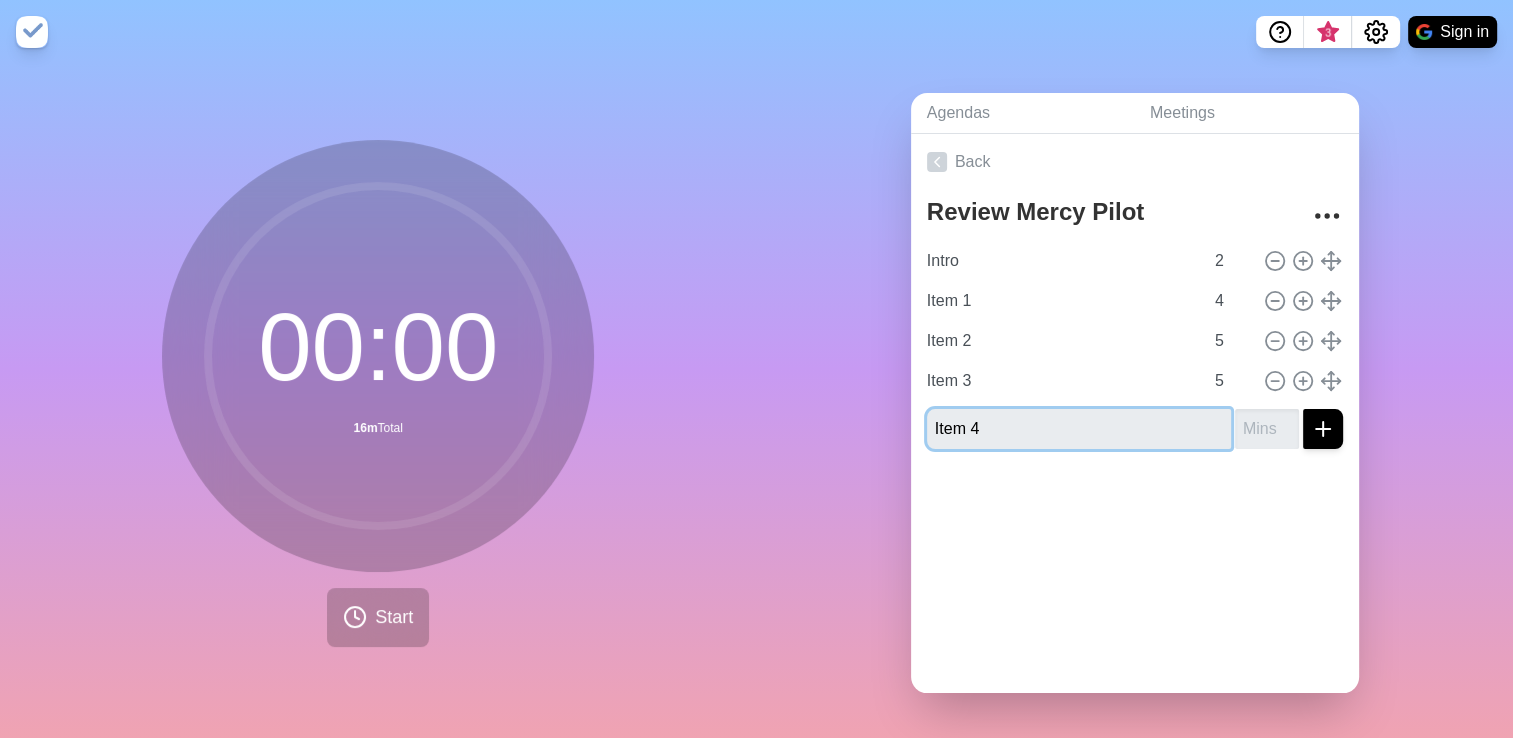 type on "Item 4" 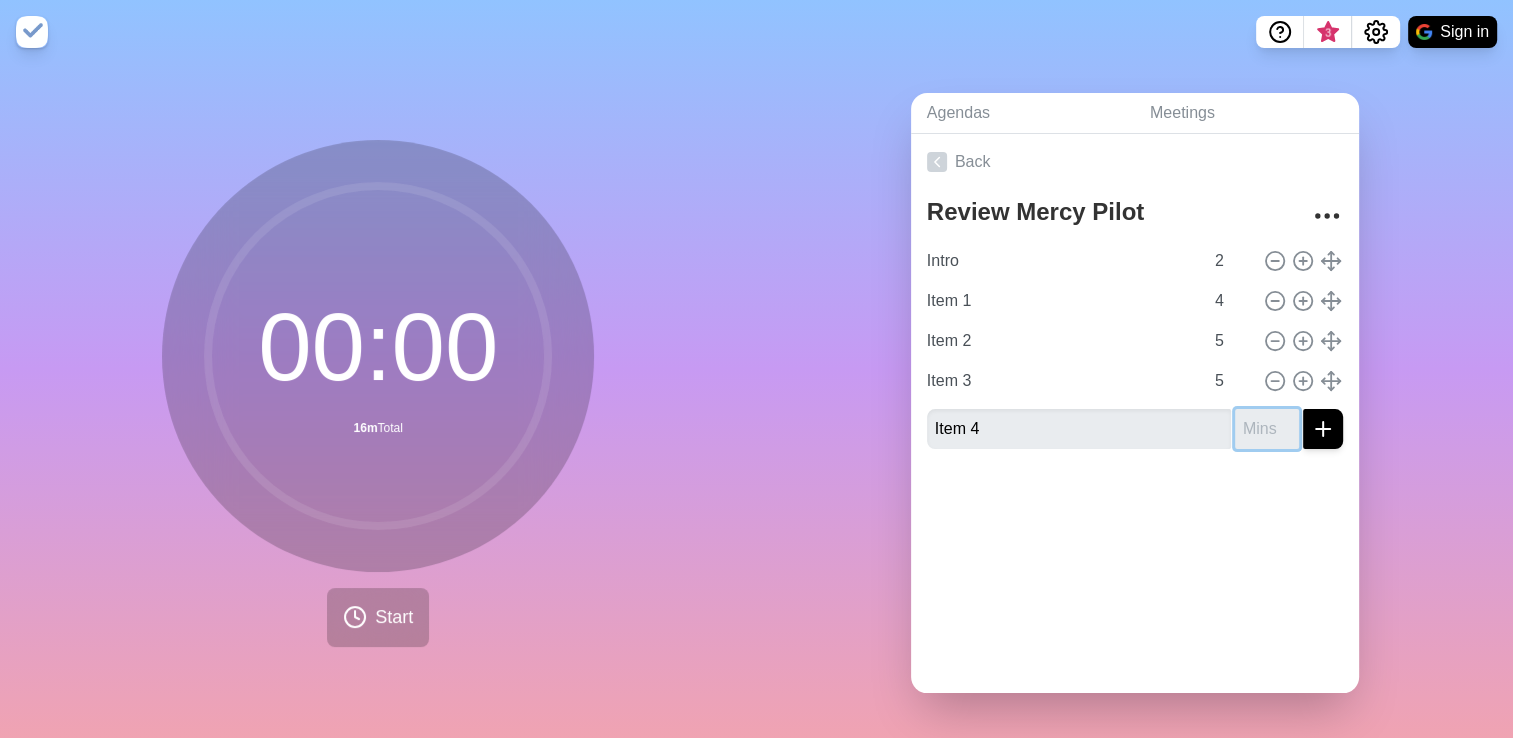 click at bounding box center [1267, 429] 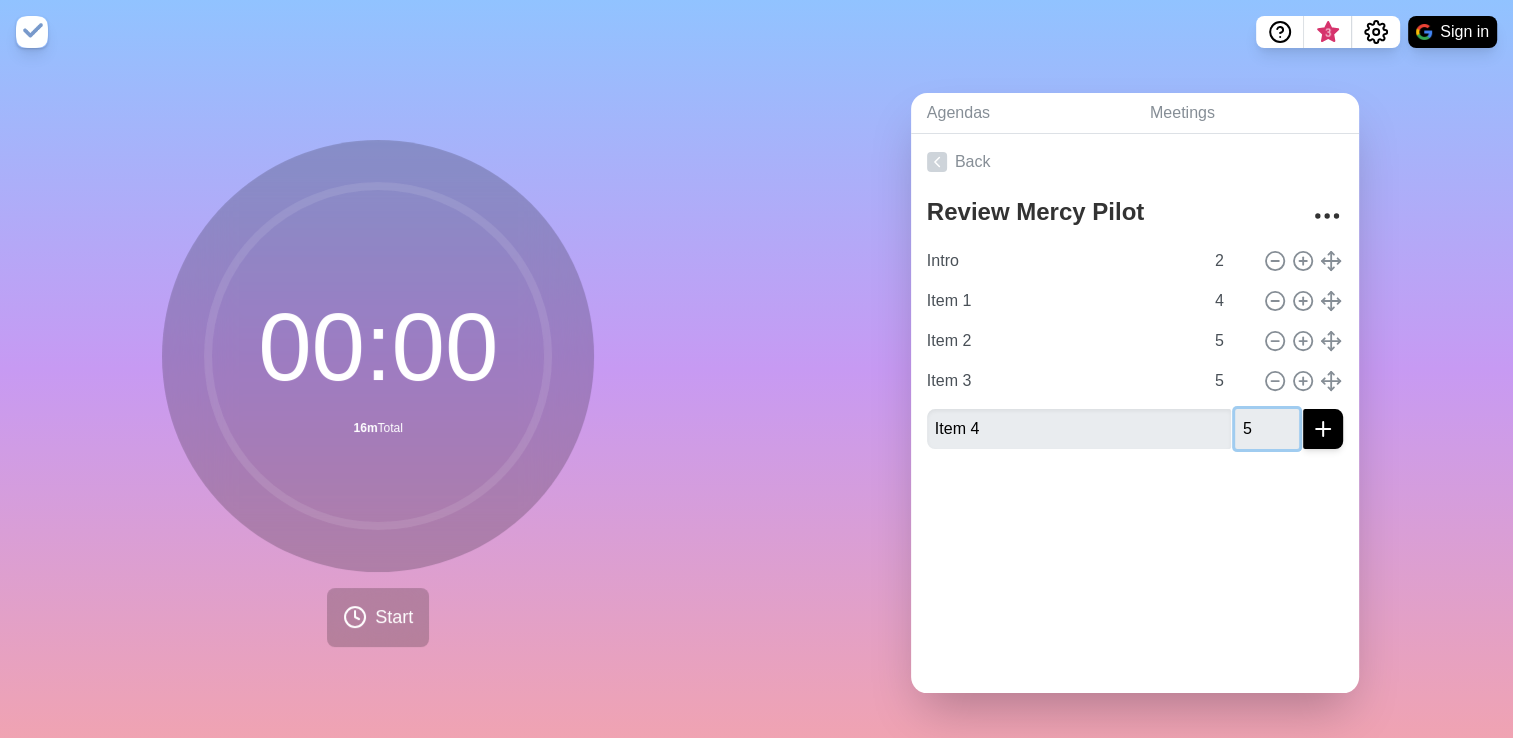 type on "5" 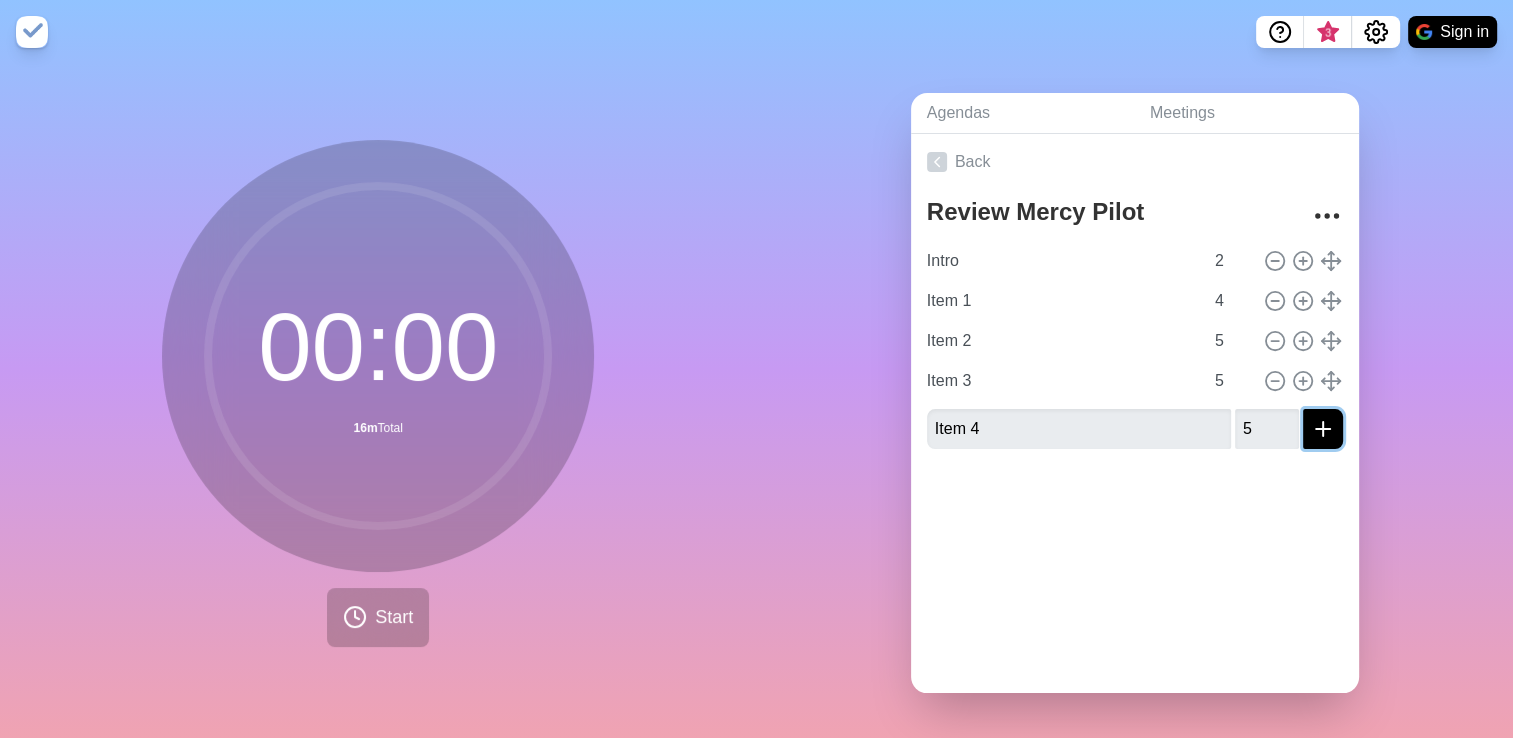 click at bounding box center [1323, 429] 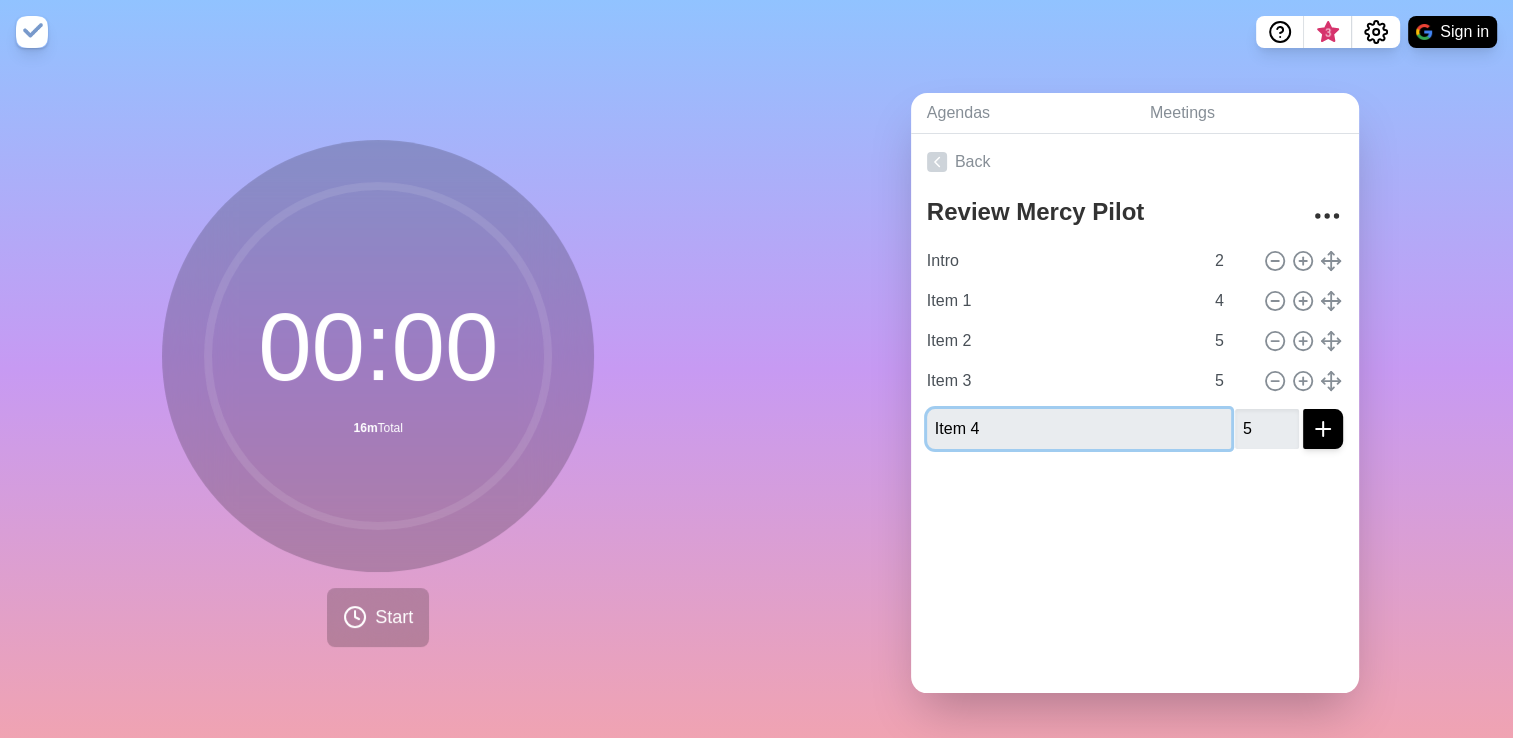 type 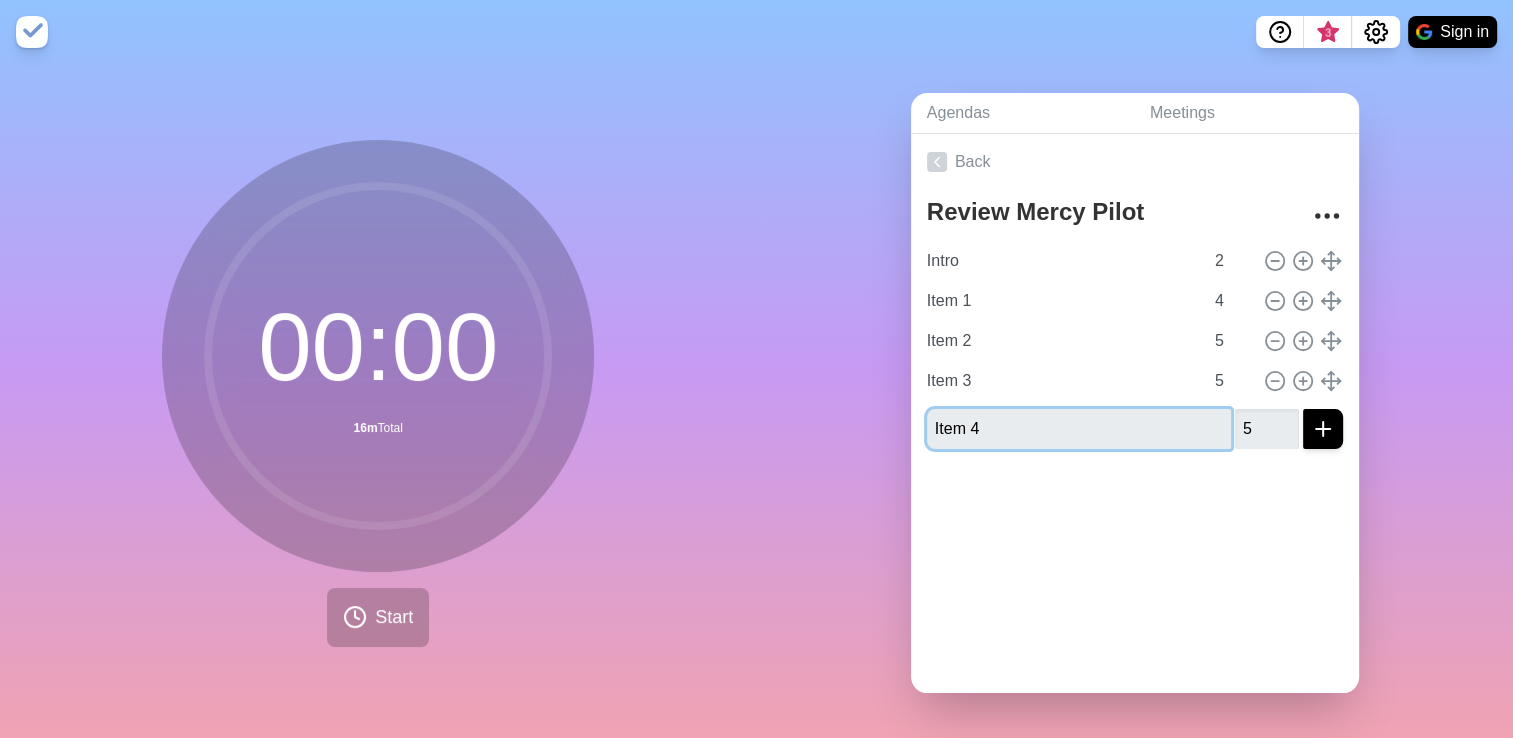 type 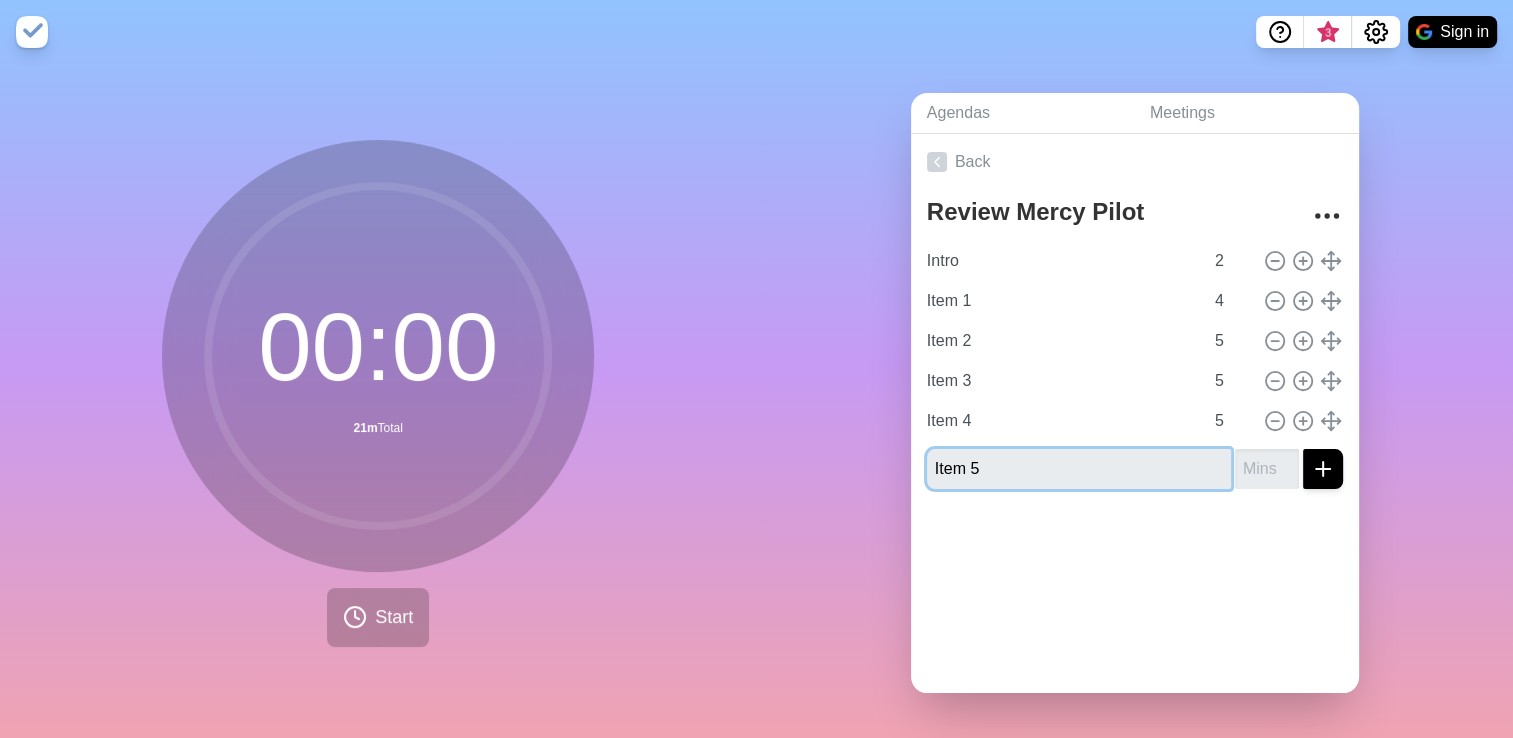 type on "Item 5" 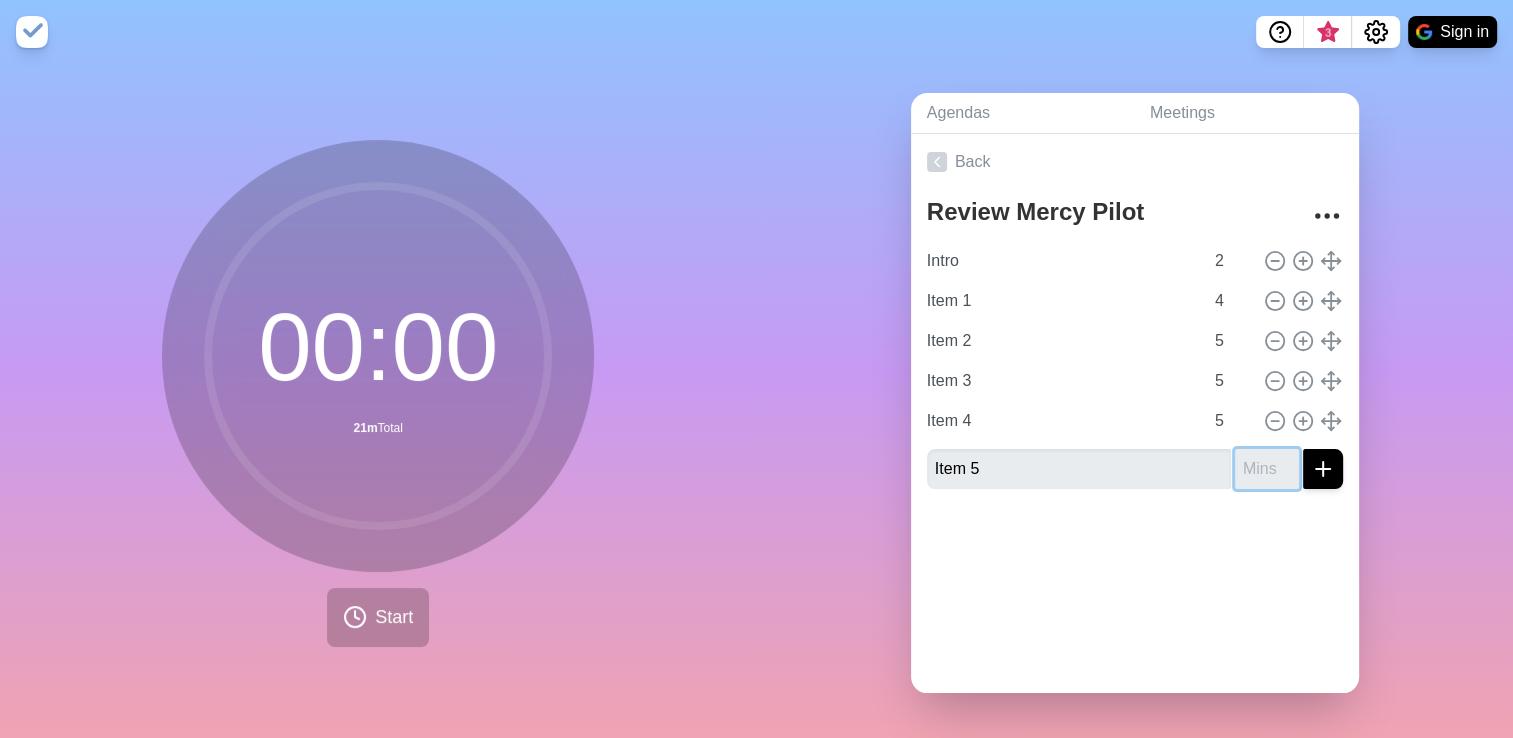 click at bounding box center [1267, 469] 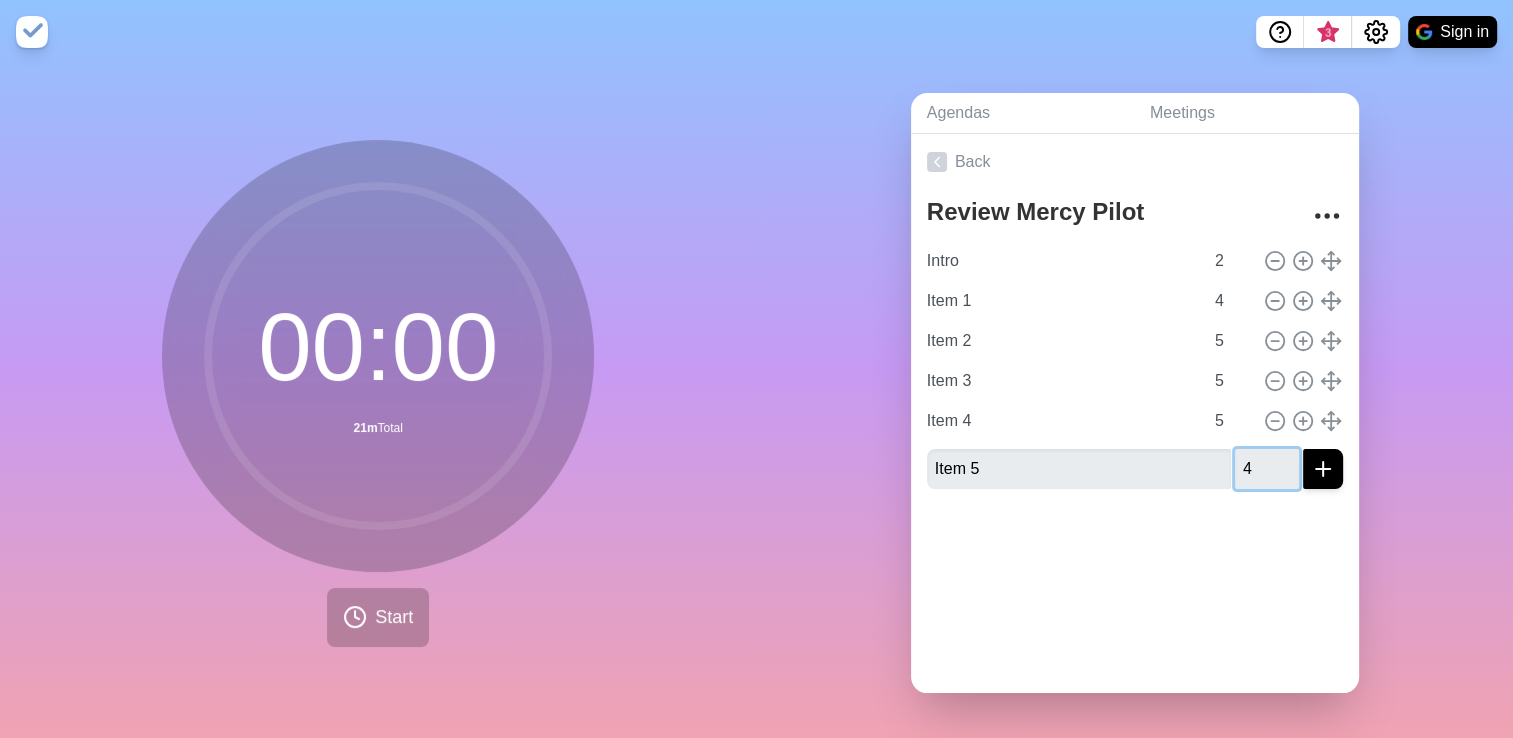 type on "4" 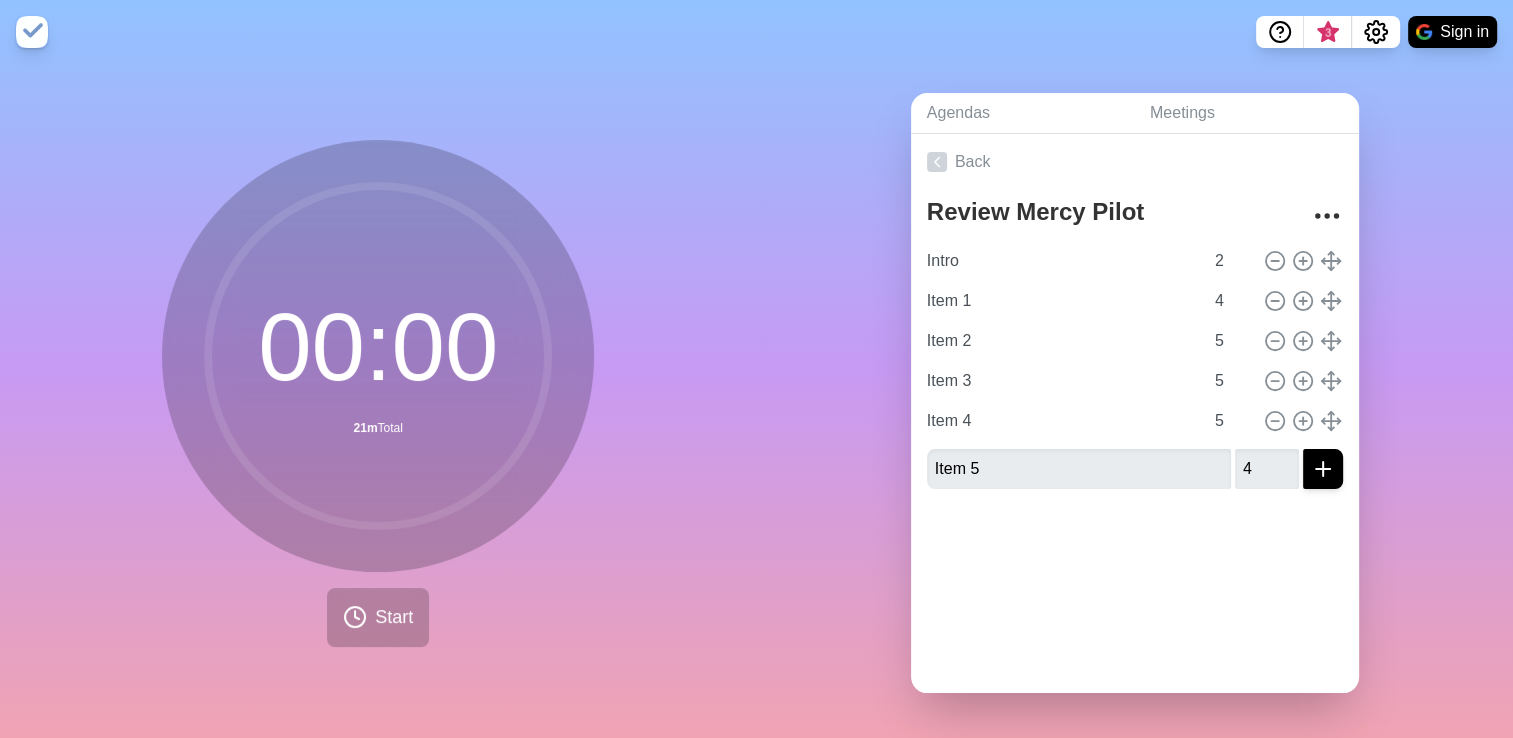 click on "Back     Review Mercy Pilot           Intro   2       Item 1   4       Item 2   5       Item 3   5       Item 4   5             Item 5   4" at bounding box center [1135, 413] 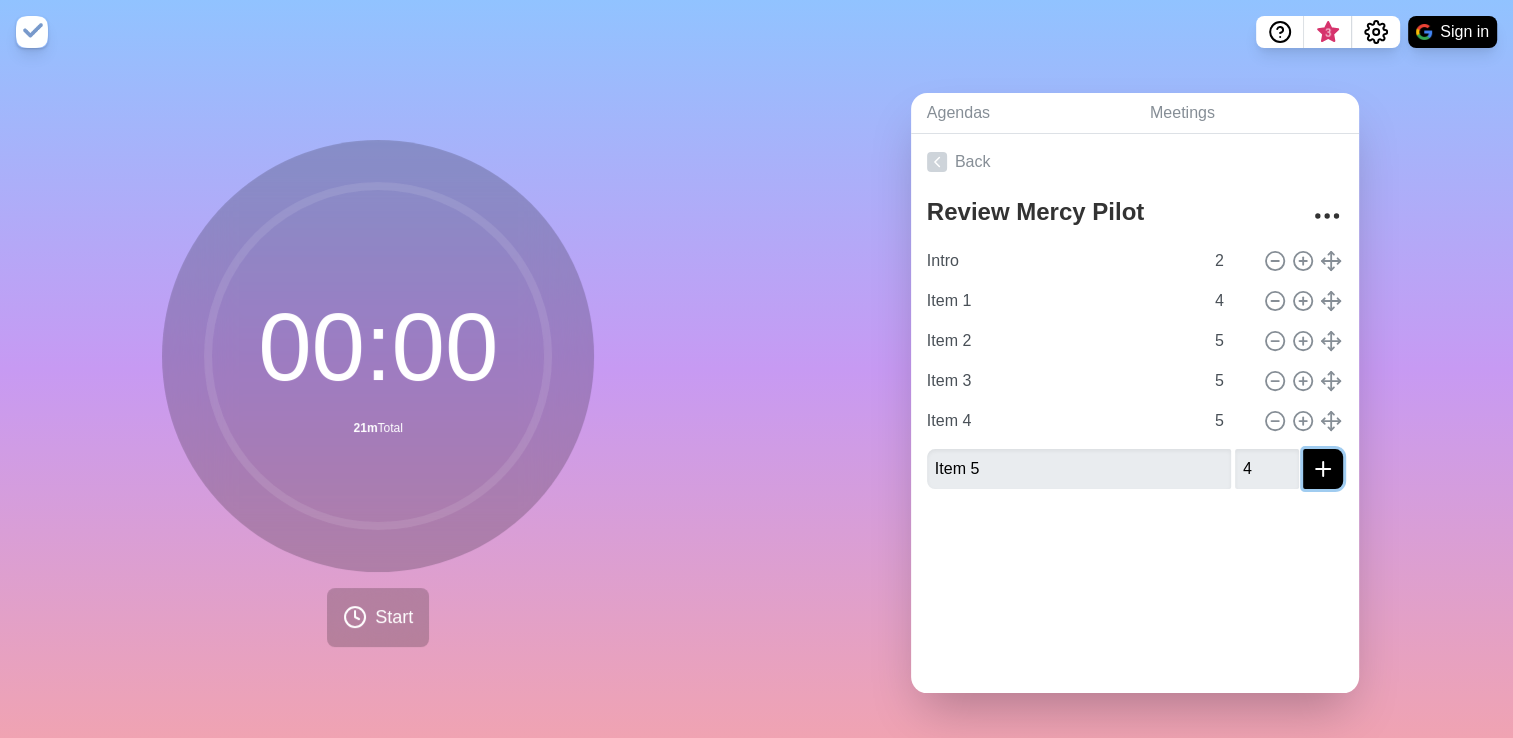 click 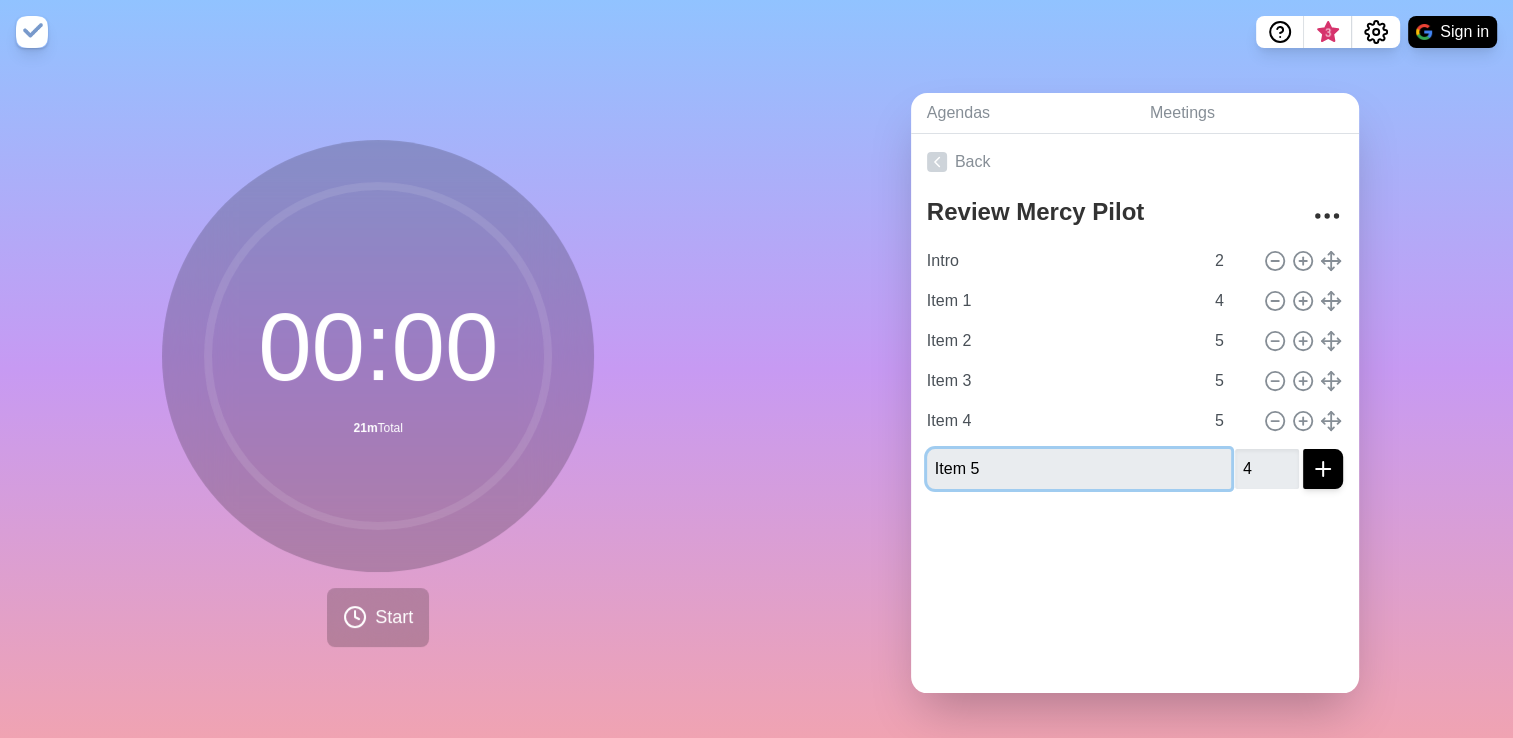 type 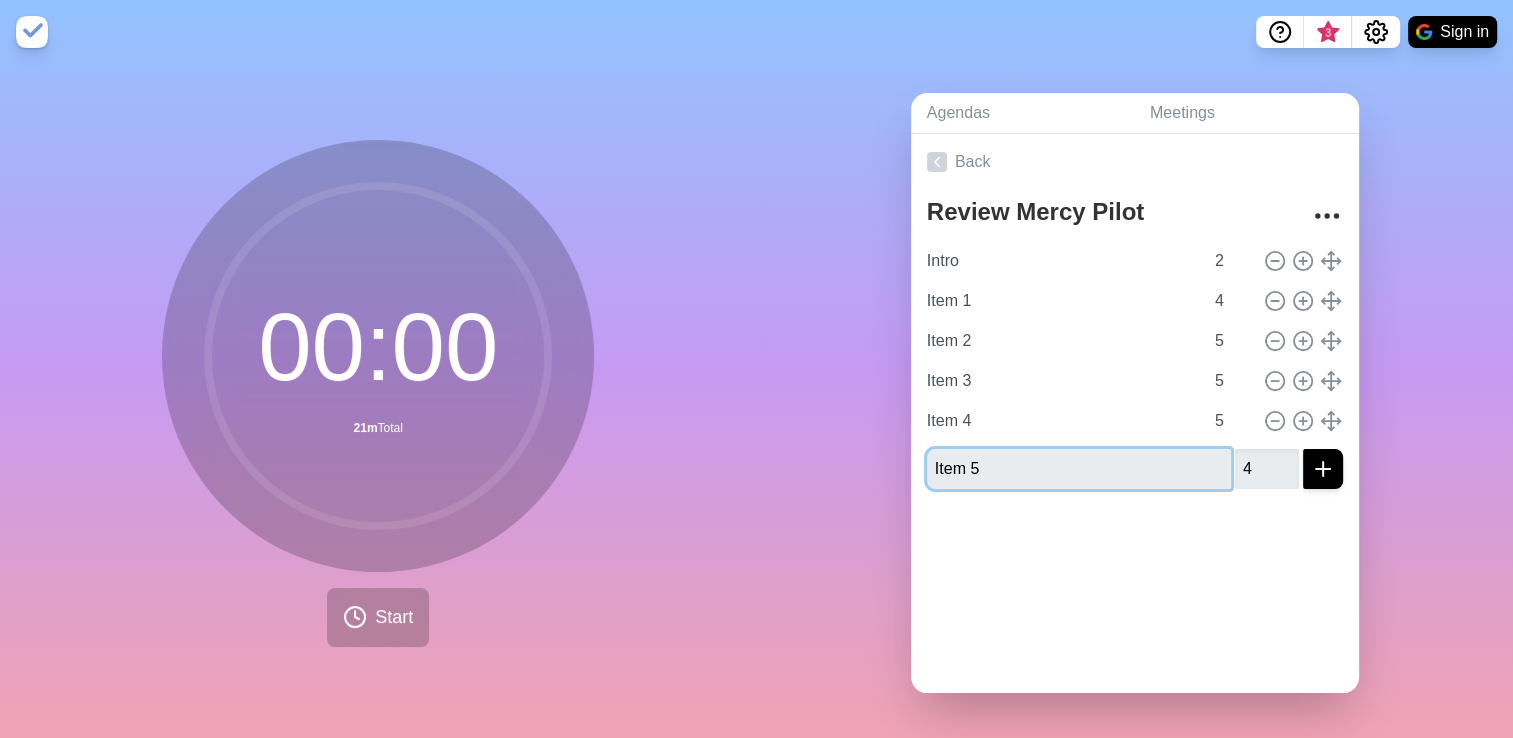 type 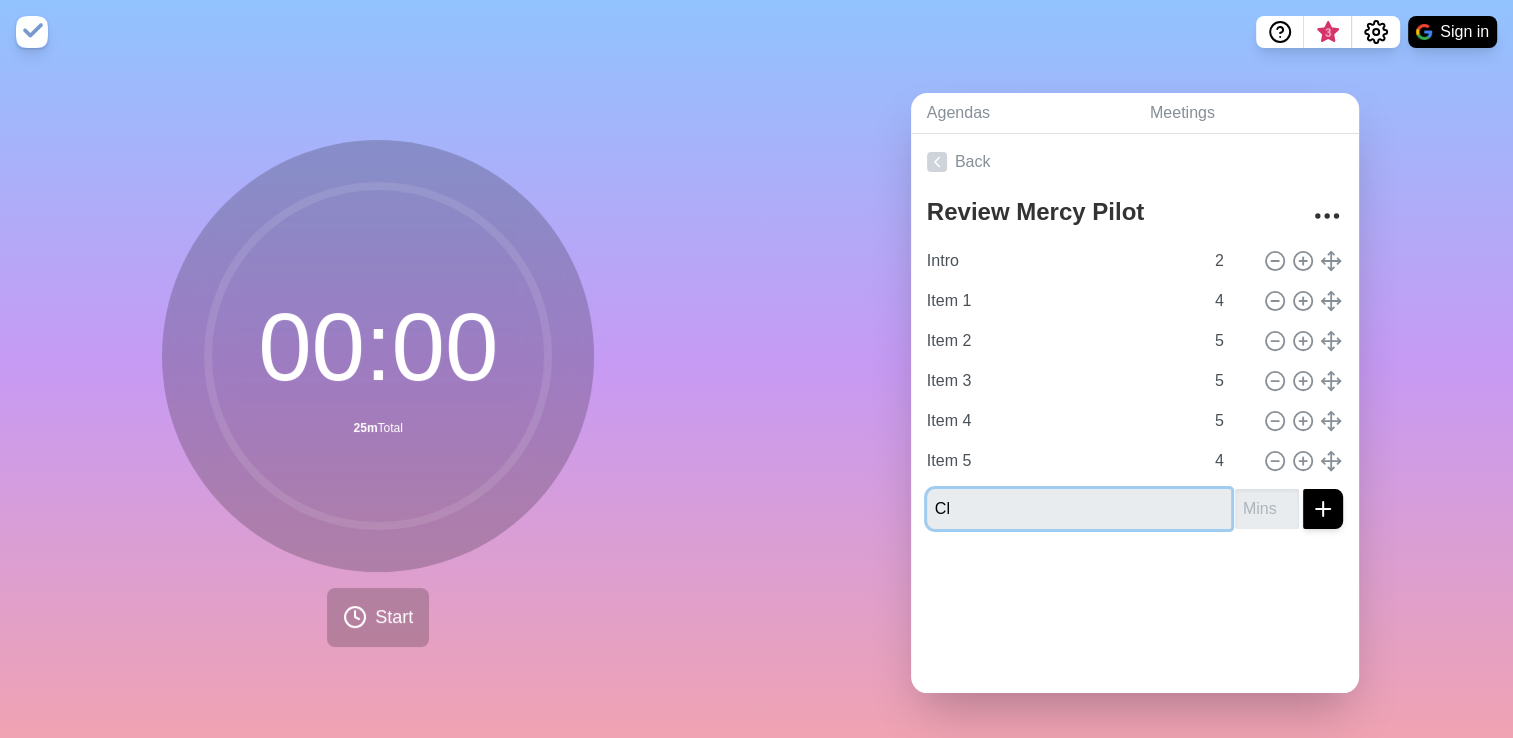 type on "C" 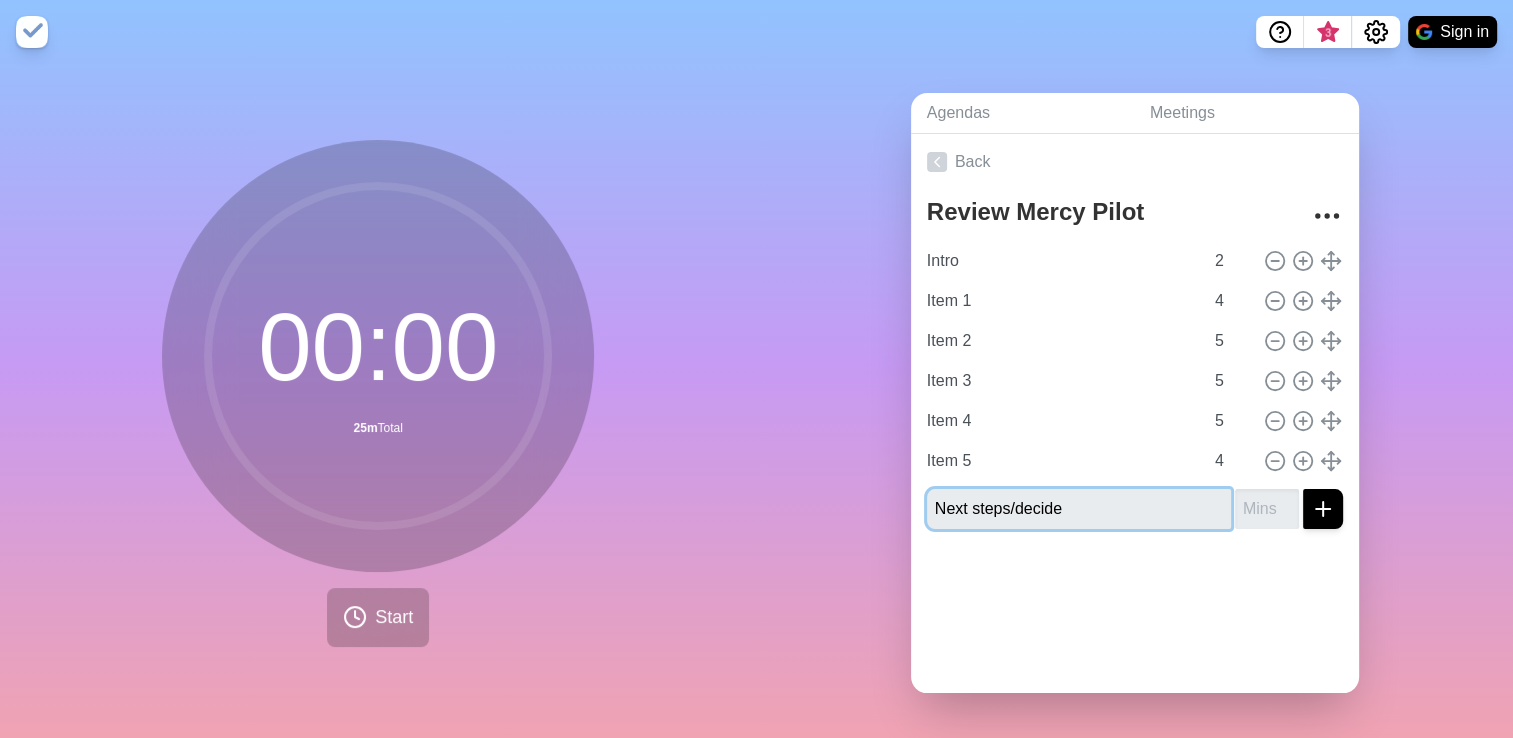 type on "Next steps/decide" 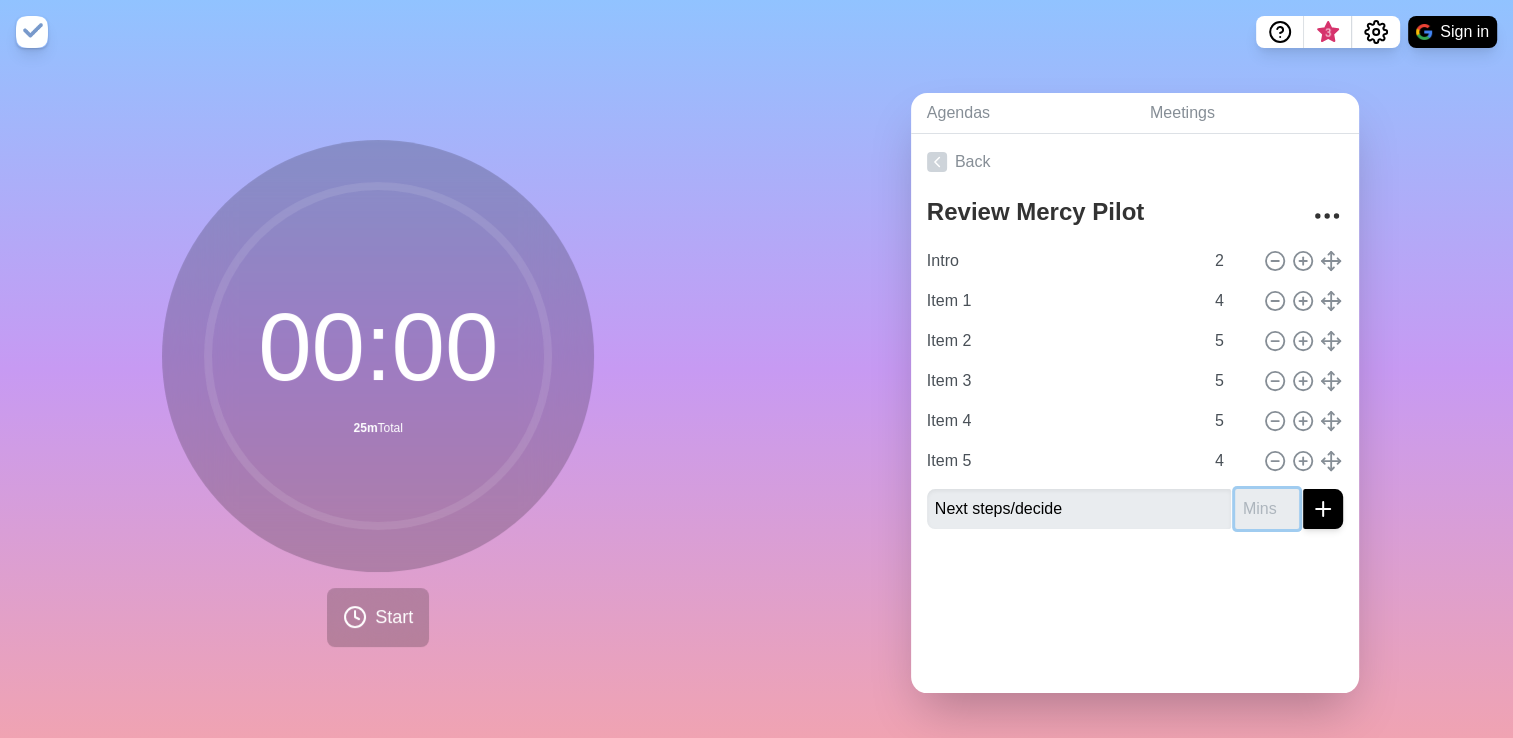 click at bounding box center [1267, 509] 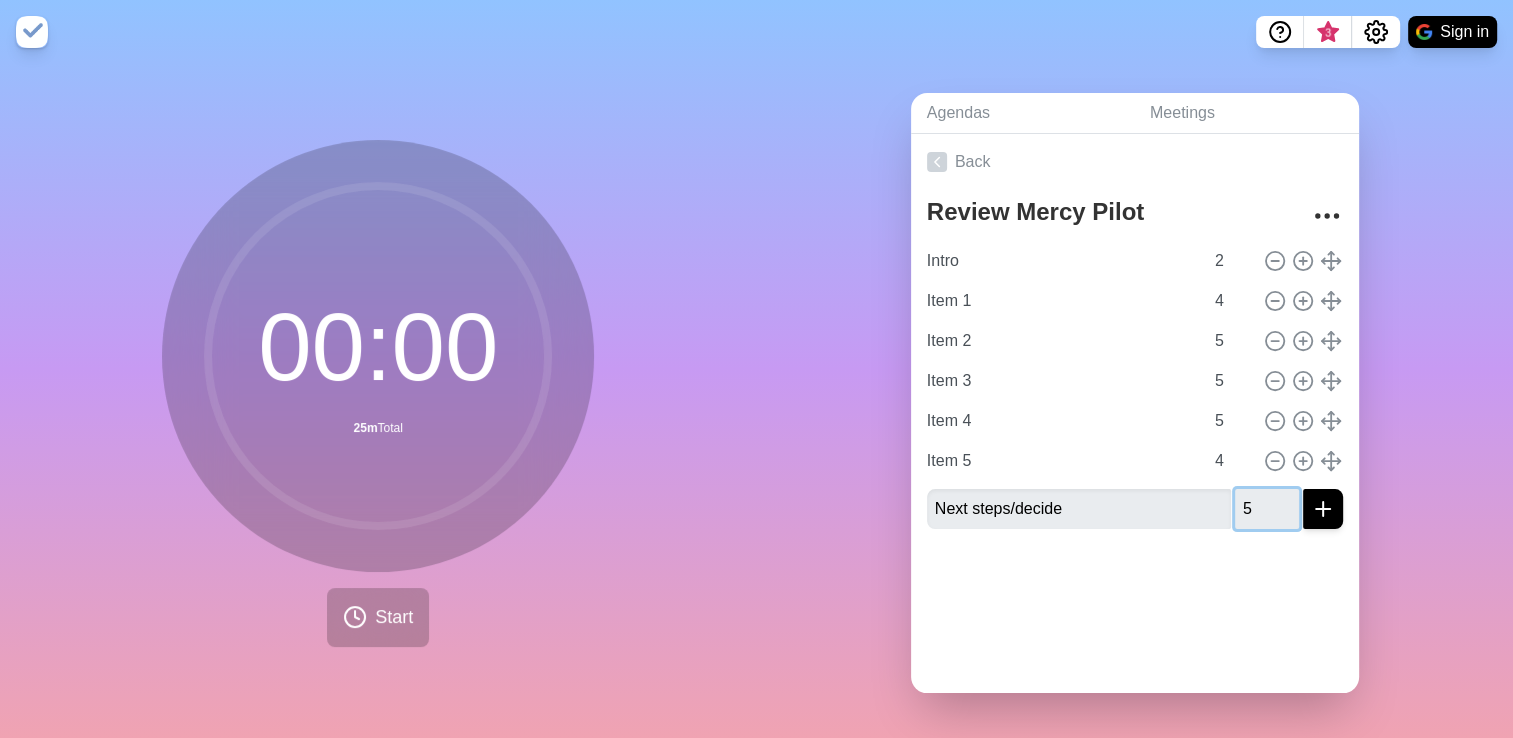 type on "5" 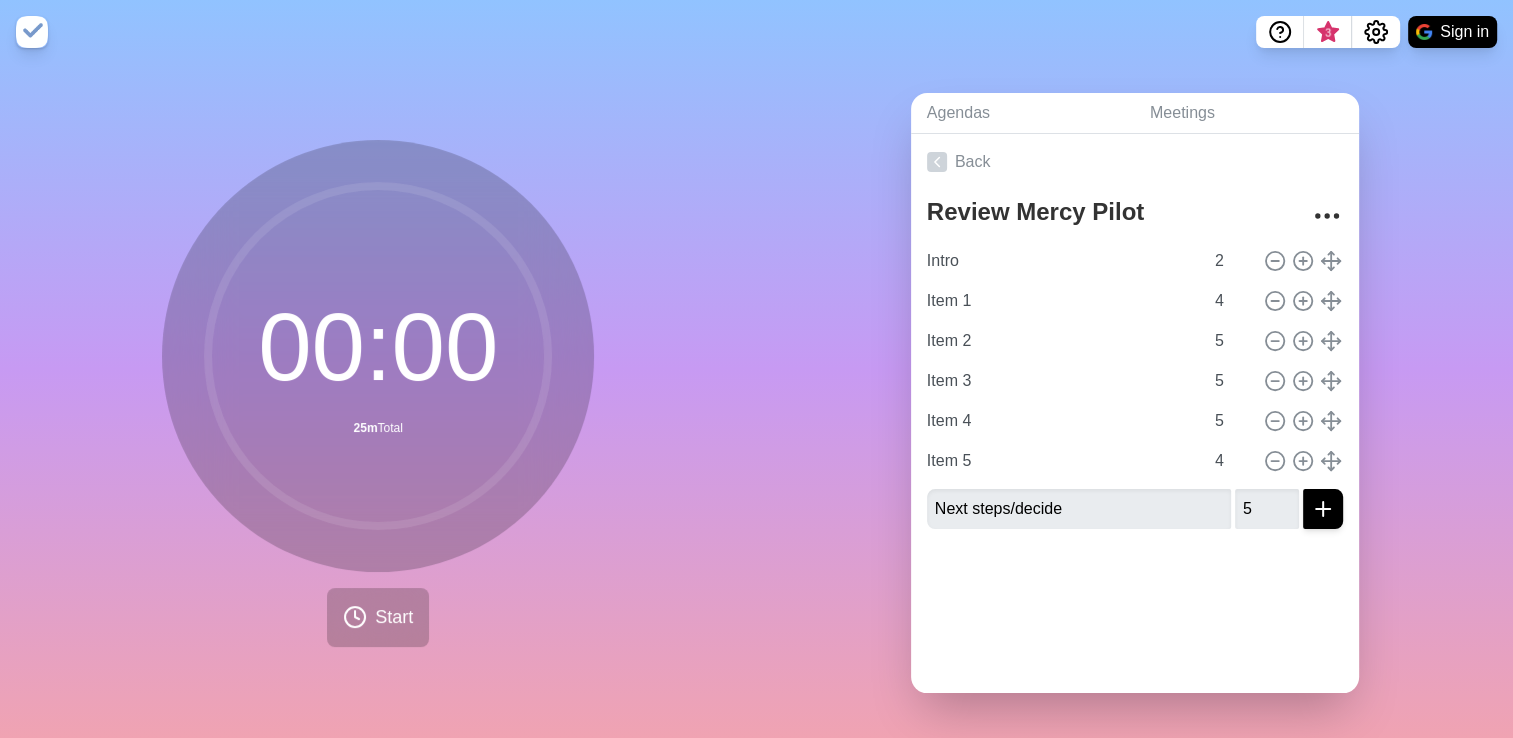 click 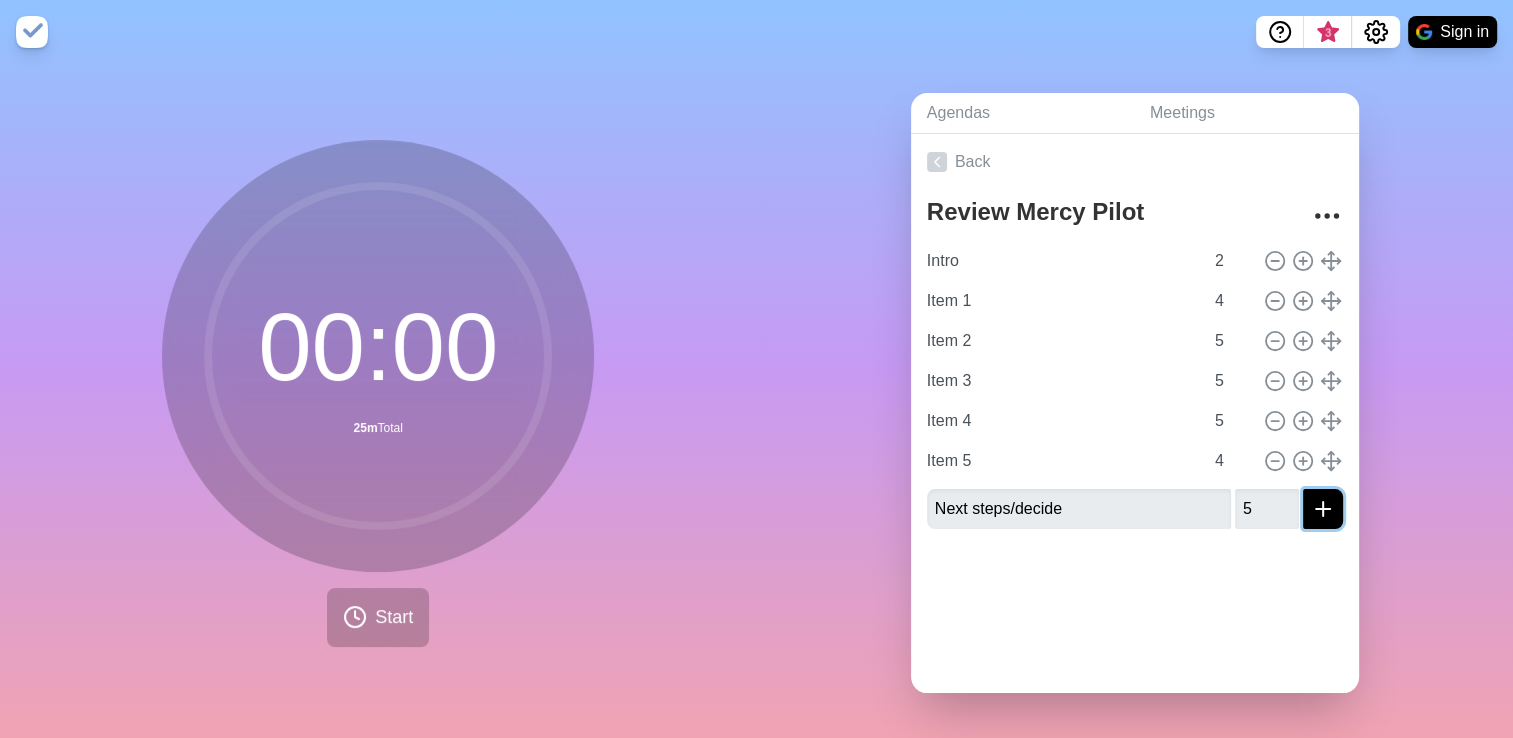 click 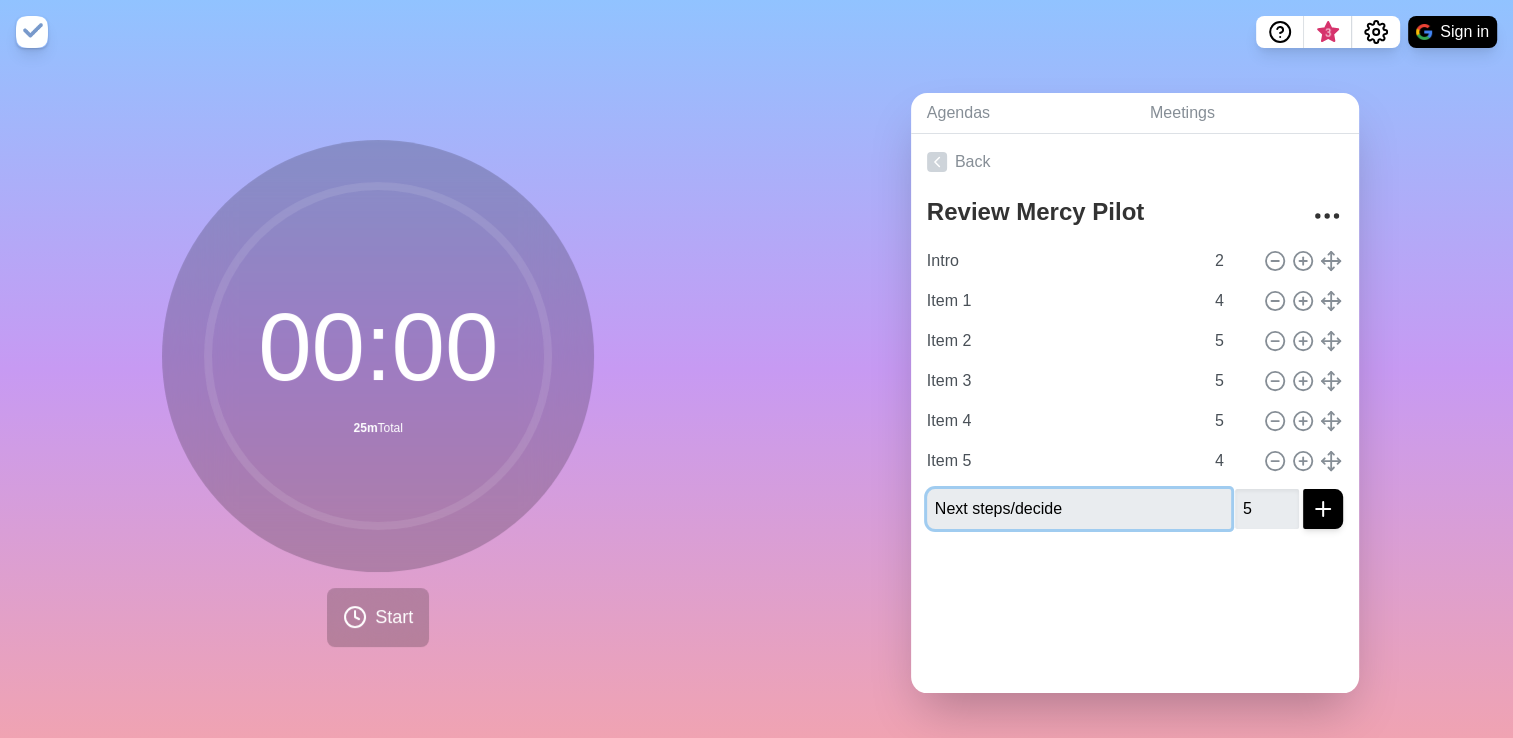 type 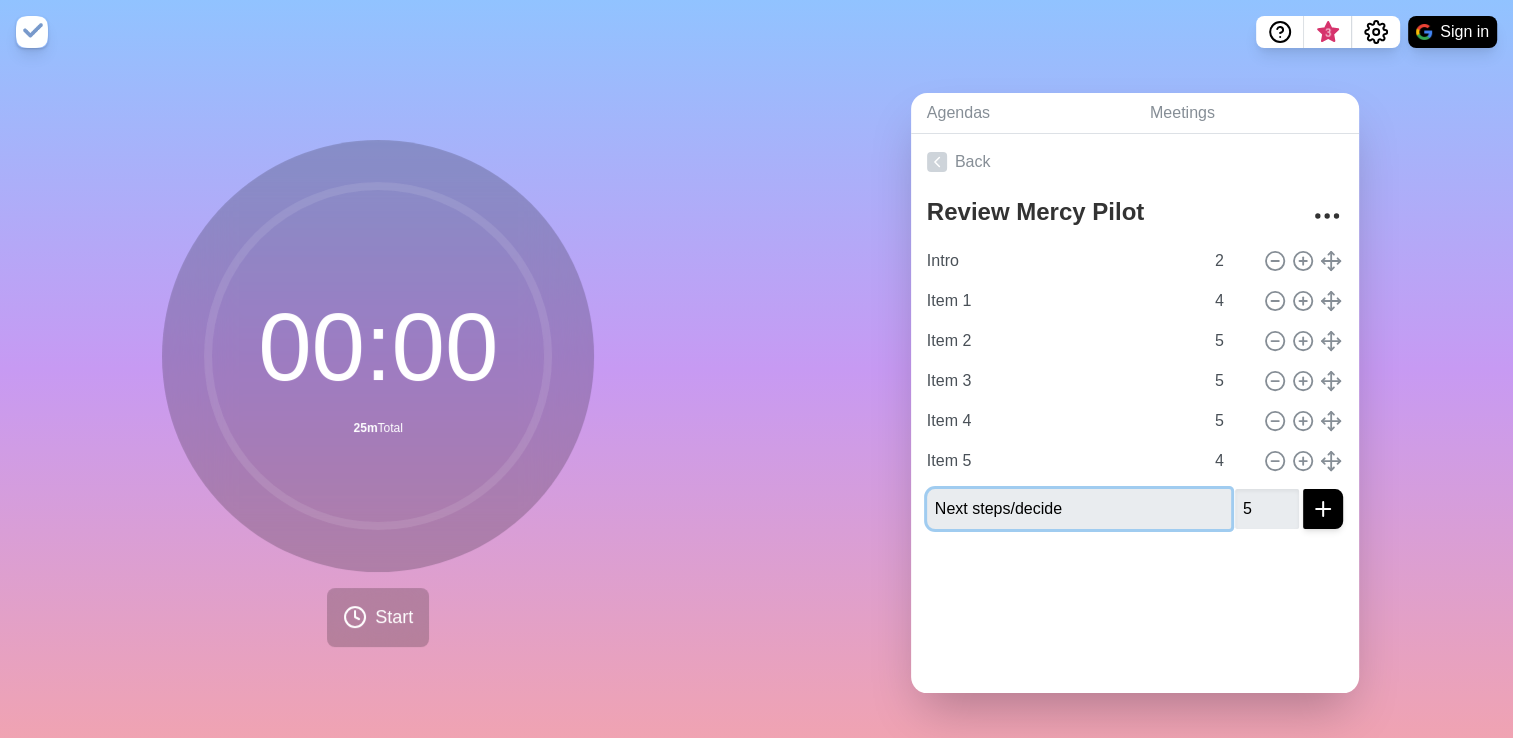type 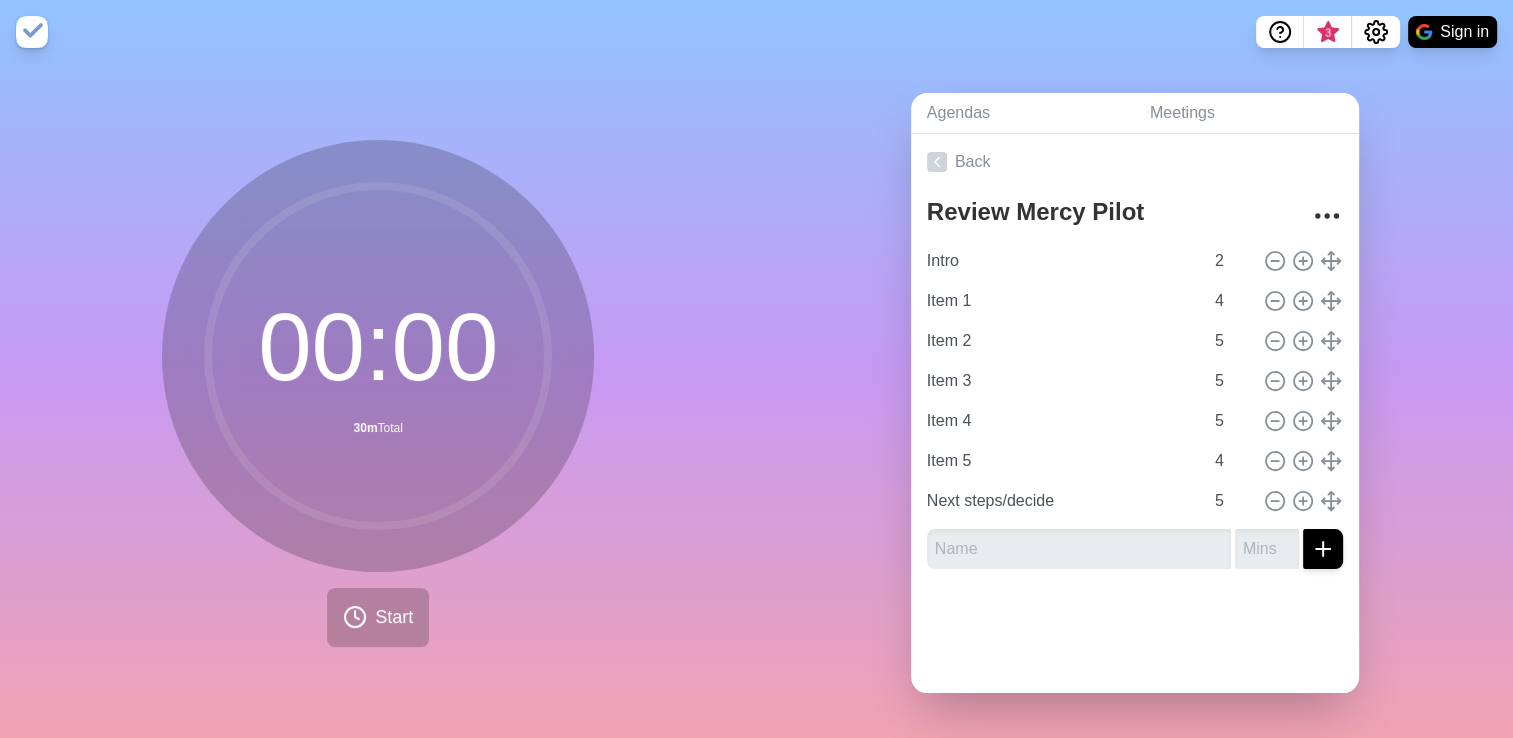 click 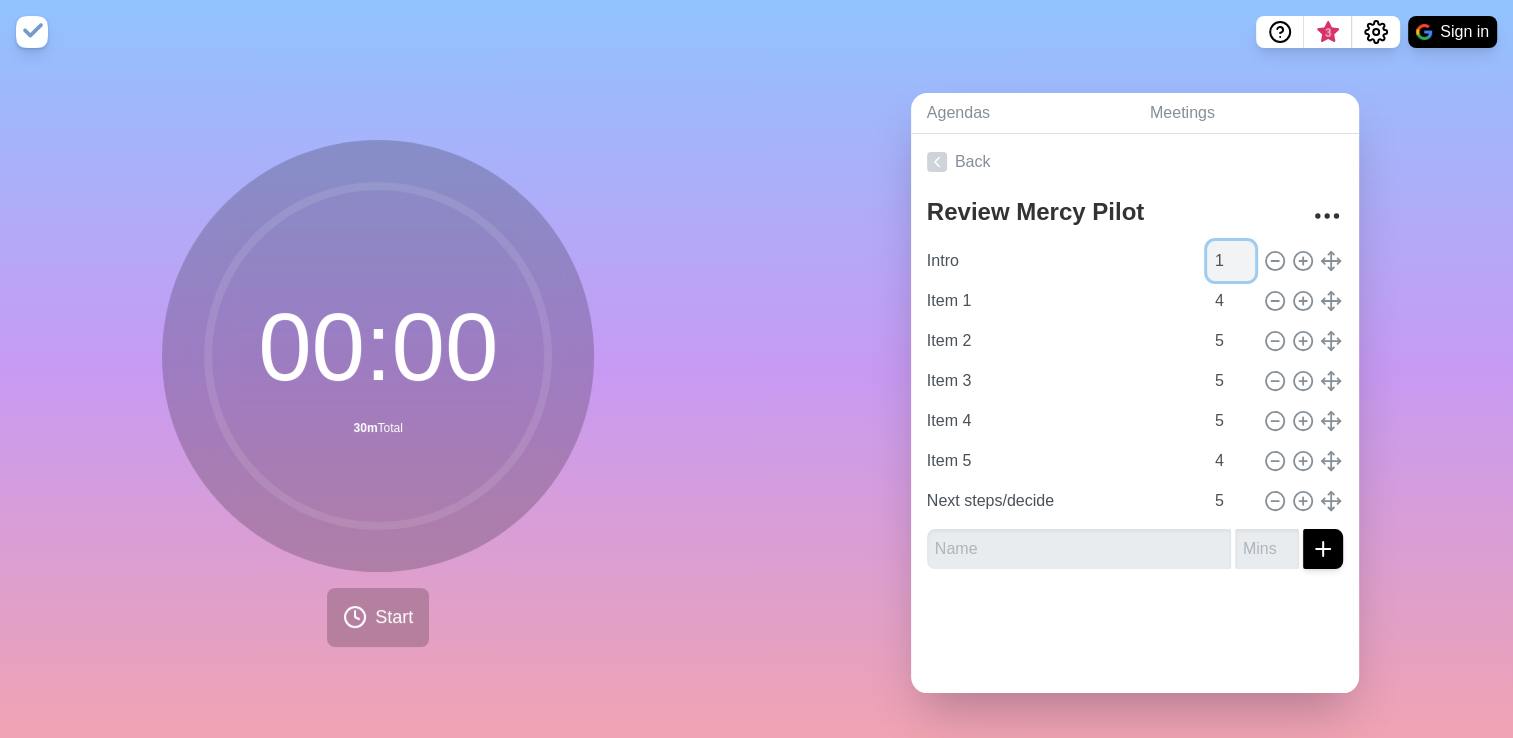 type on "1" 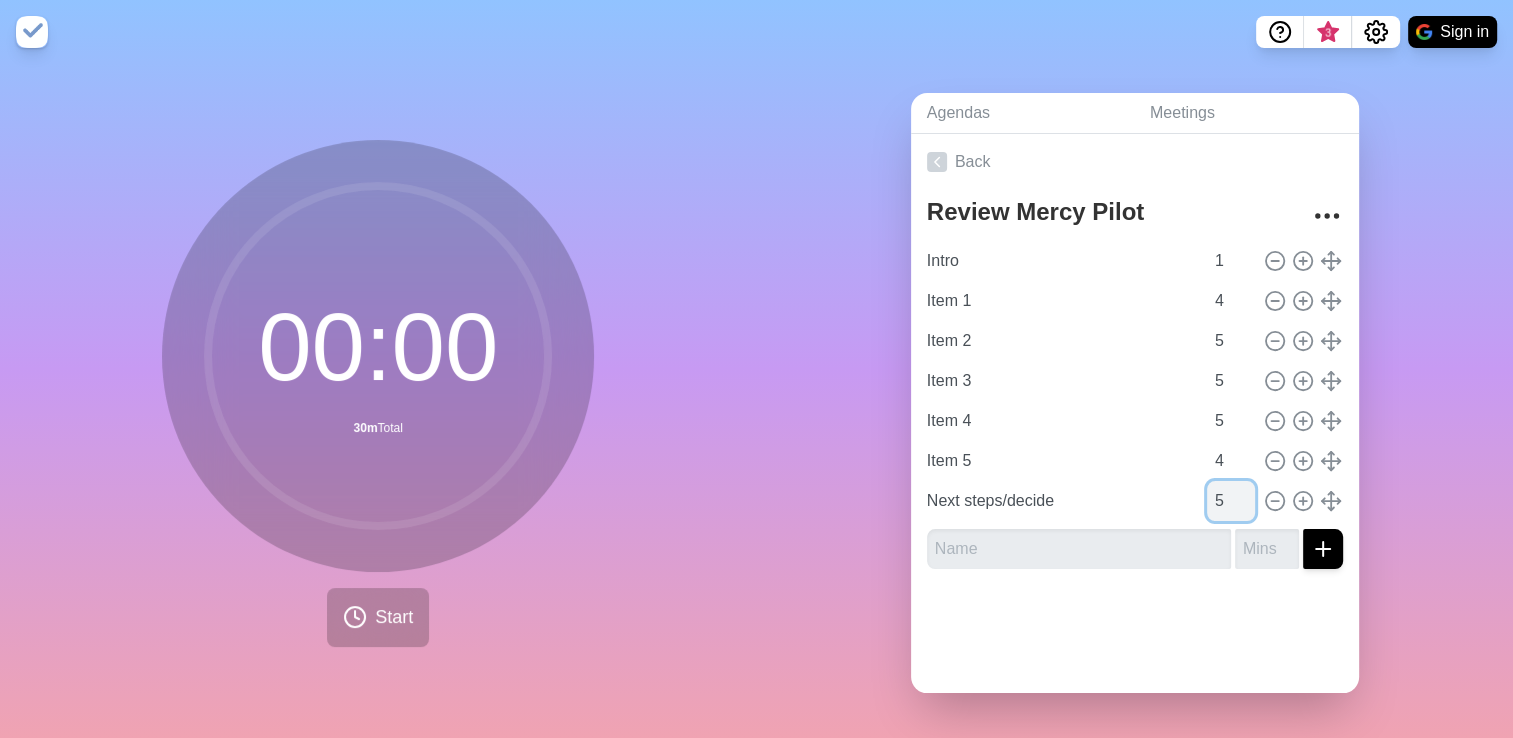 click on "5" at bounding box center (1231, 501) 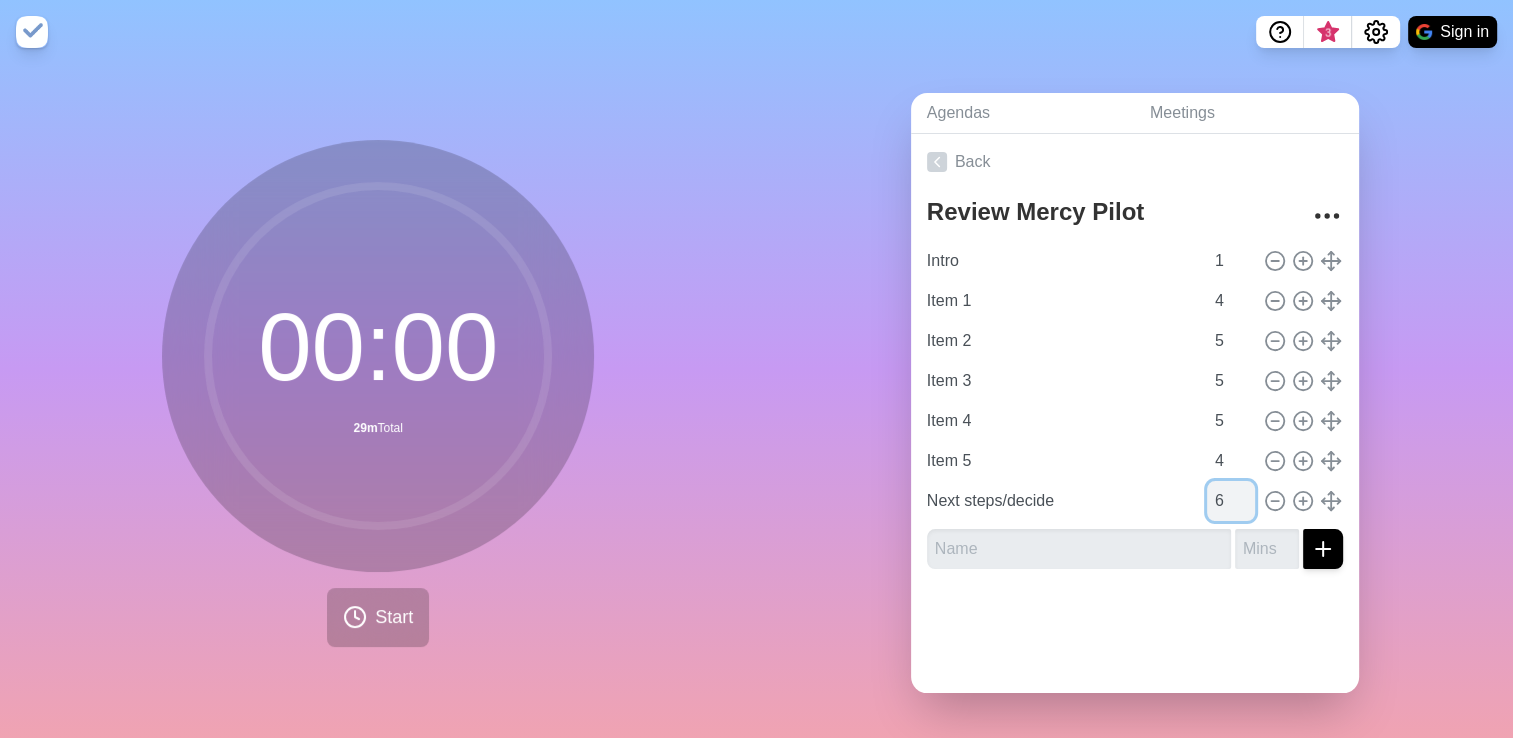 type on "6" 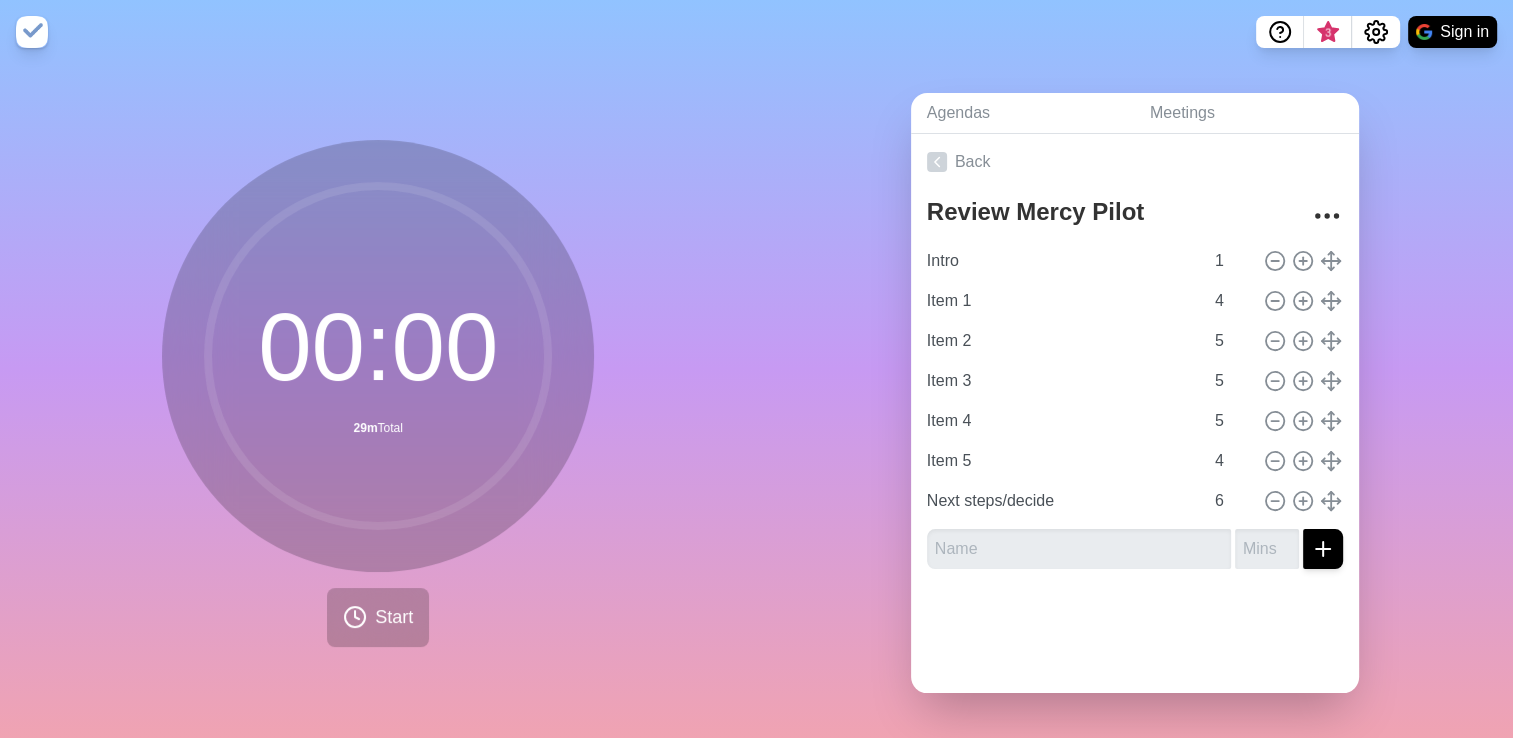 click 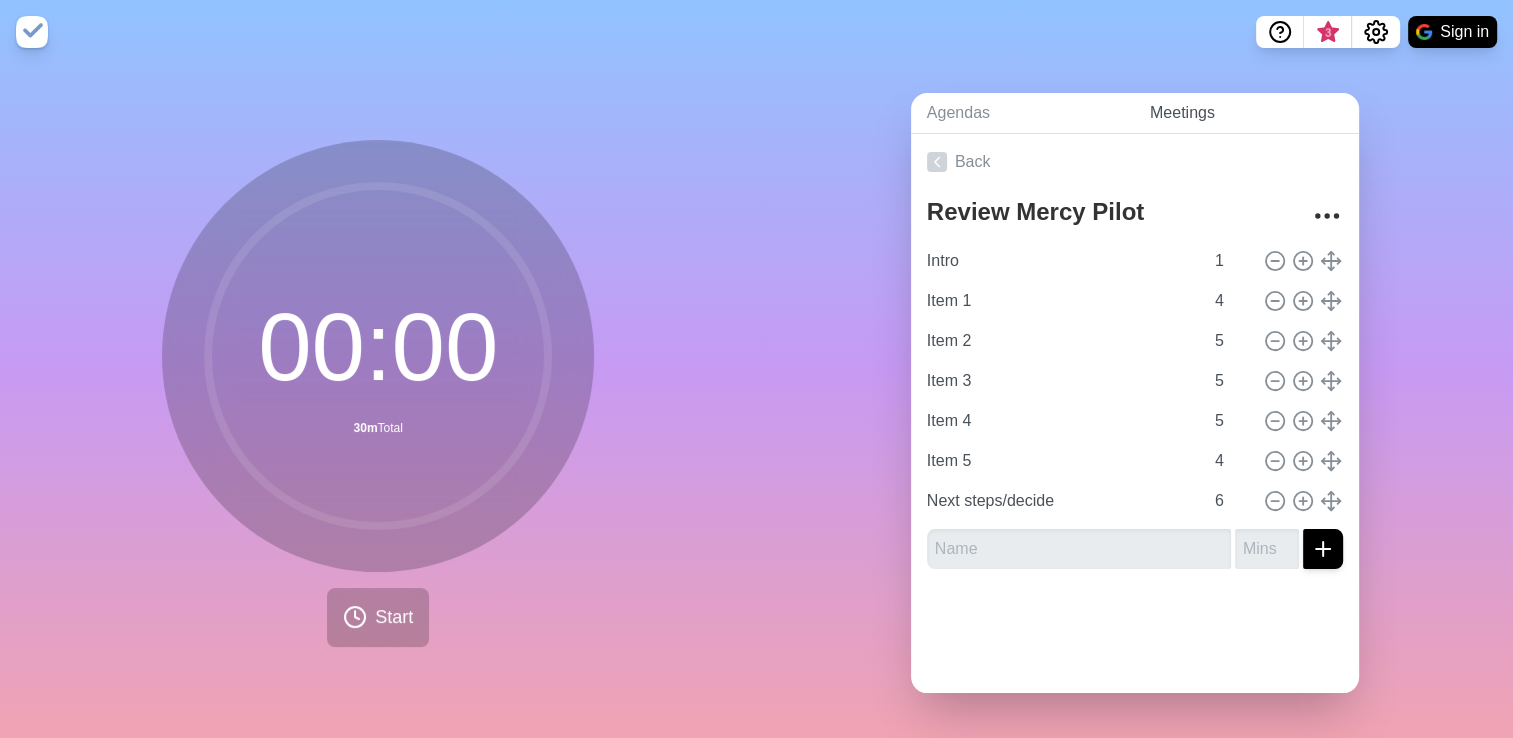 click on "Meetings" at bounding box center (1246, 113) 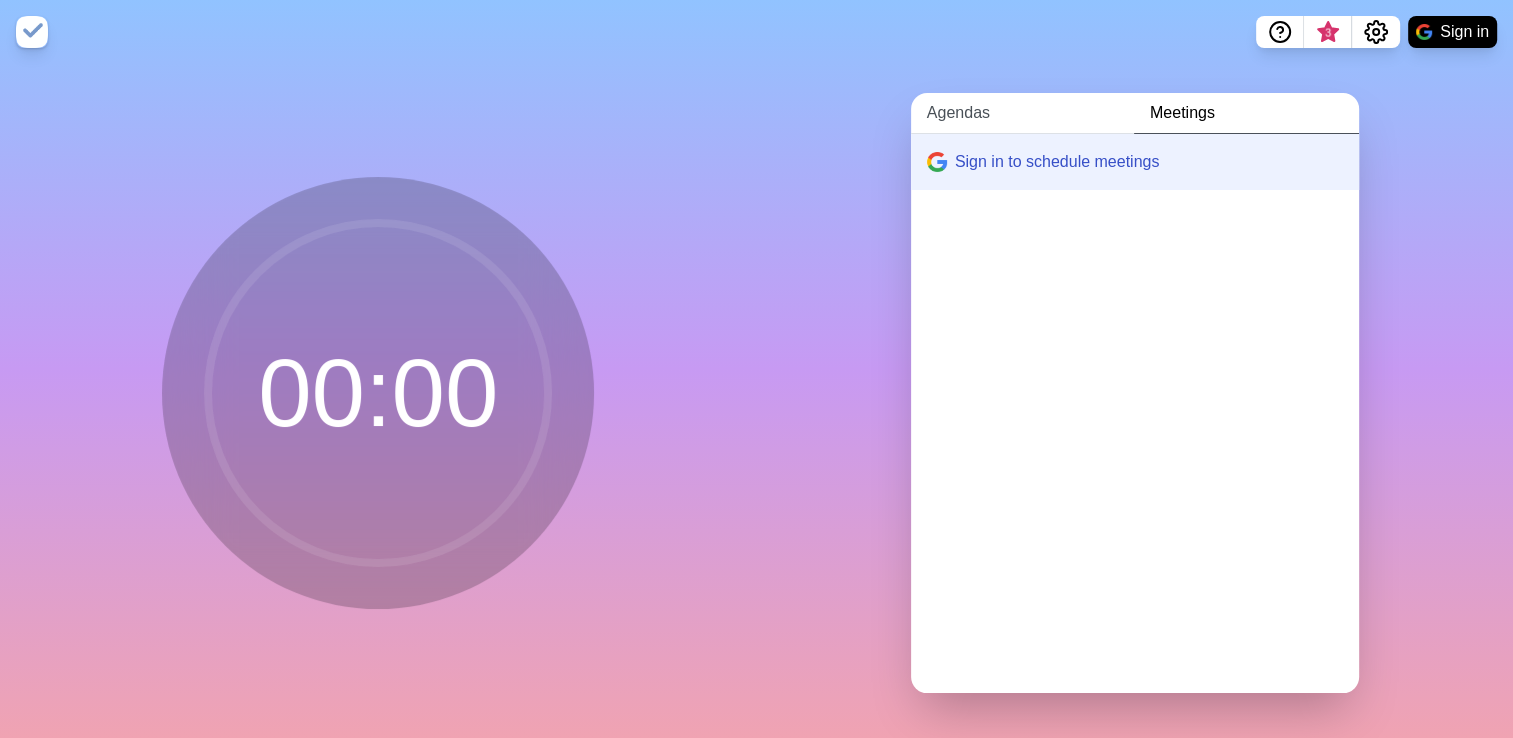 click on "Agendas" at bounding box center (1022, 113) 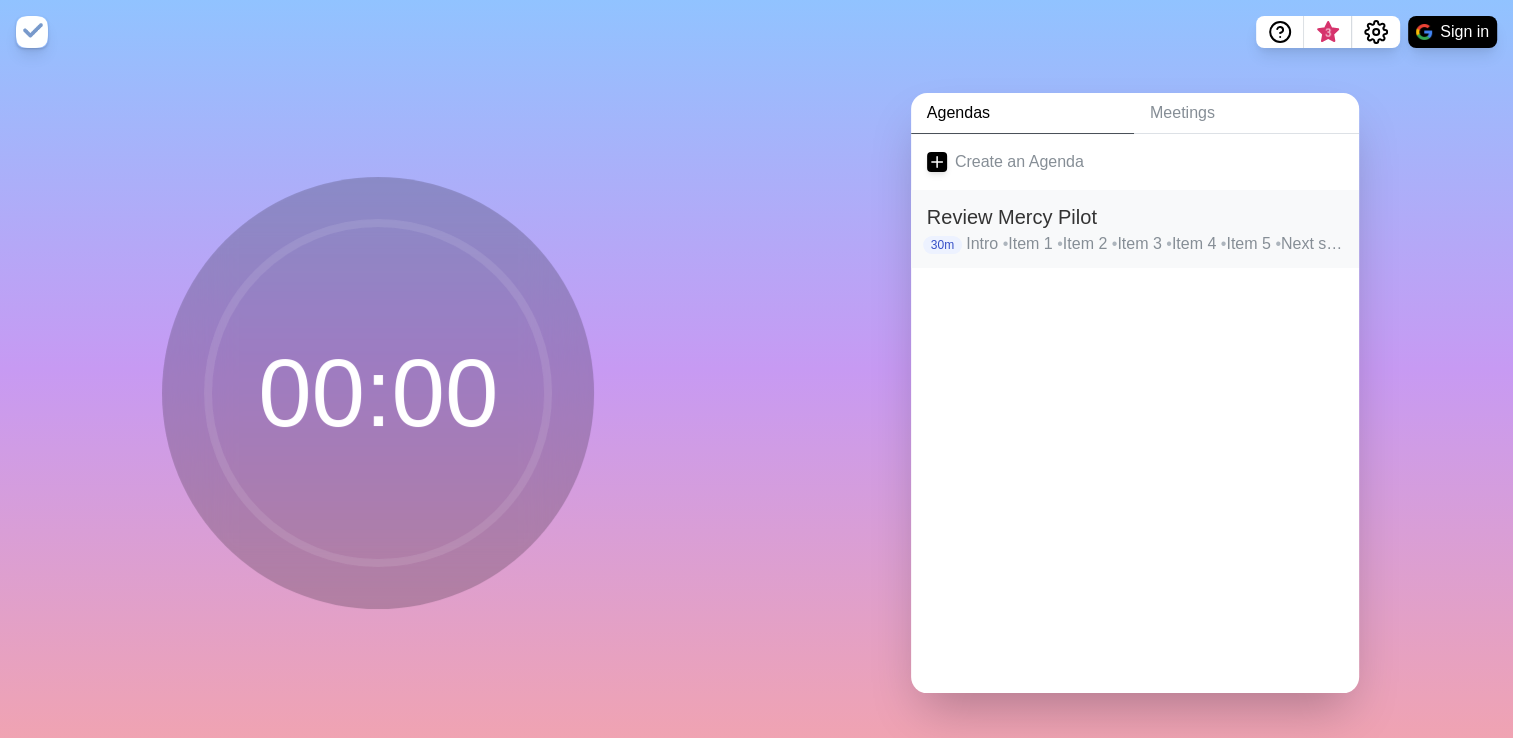 click on "Intro   •  Item 1   •  Item 2   •  Item 3   •  Item 4   •  Item 5   •  Next steps/decide" at bounding box center [1154, 244] 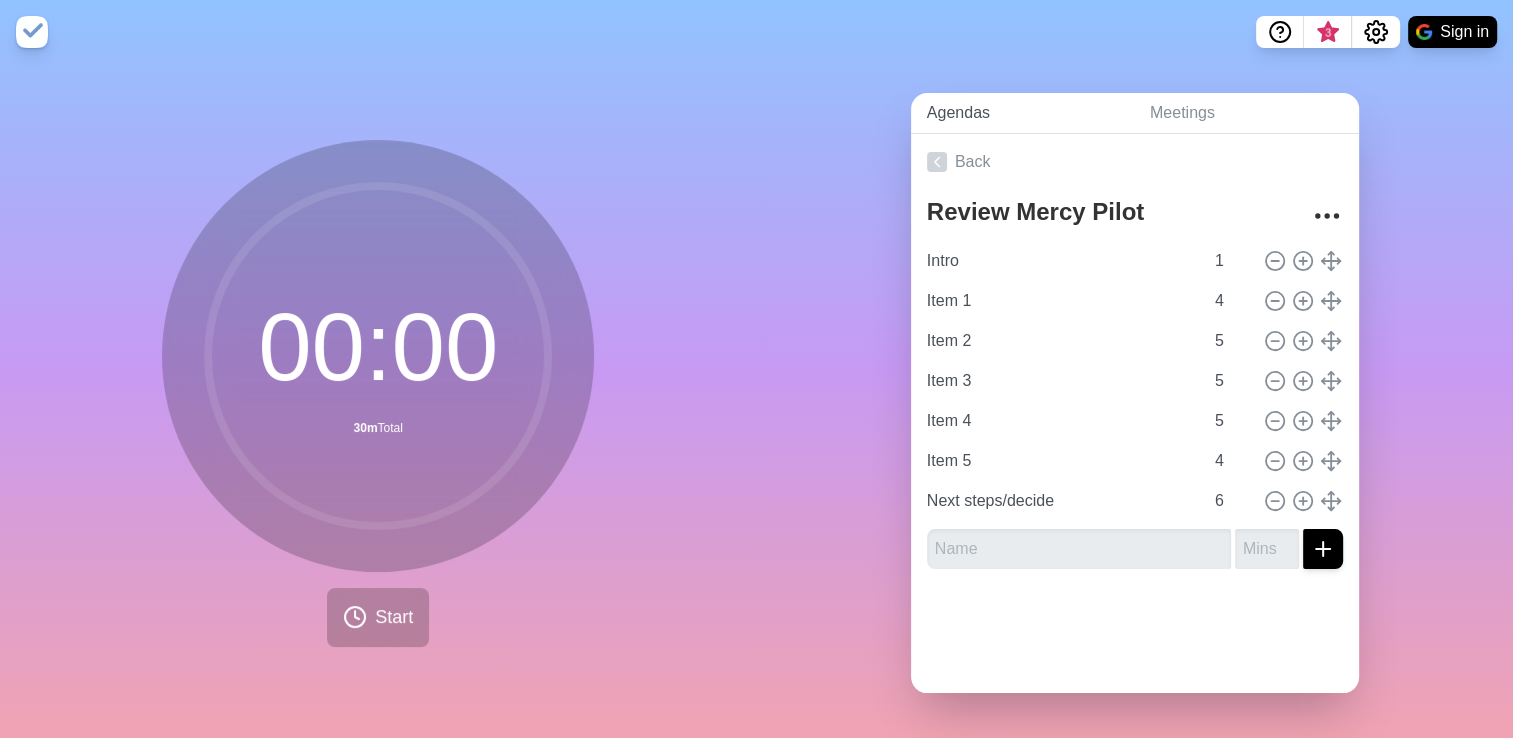 click on "Agendas" at bounding box center (1022, 113) 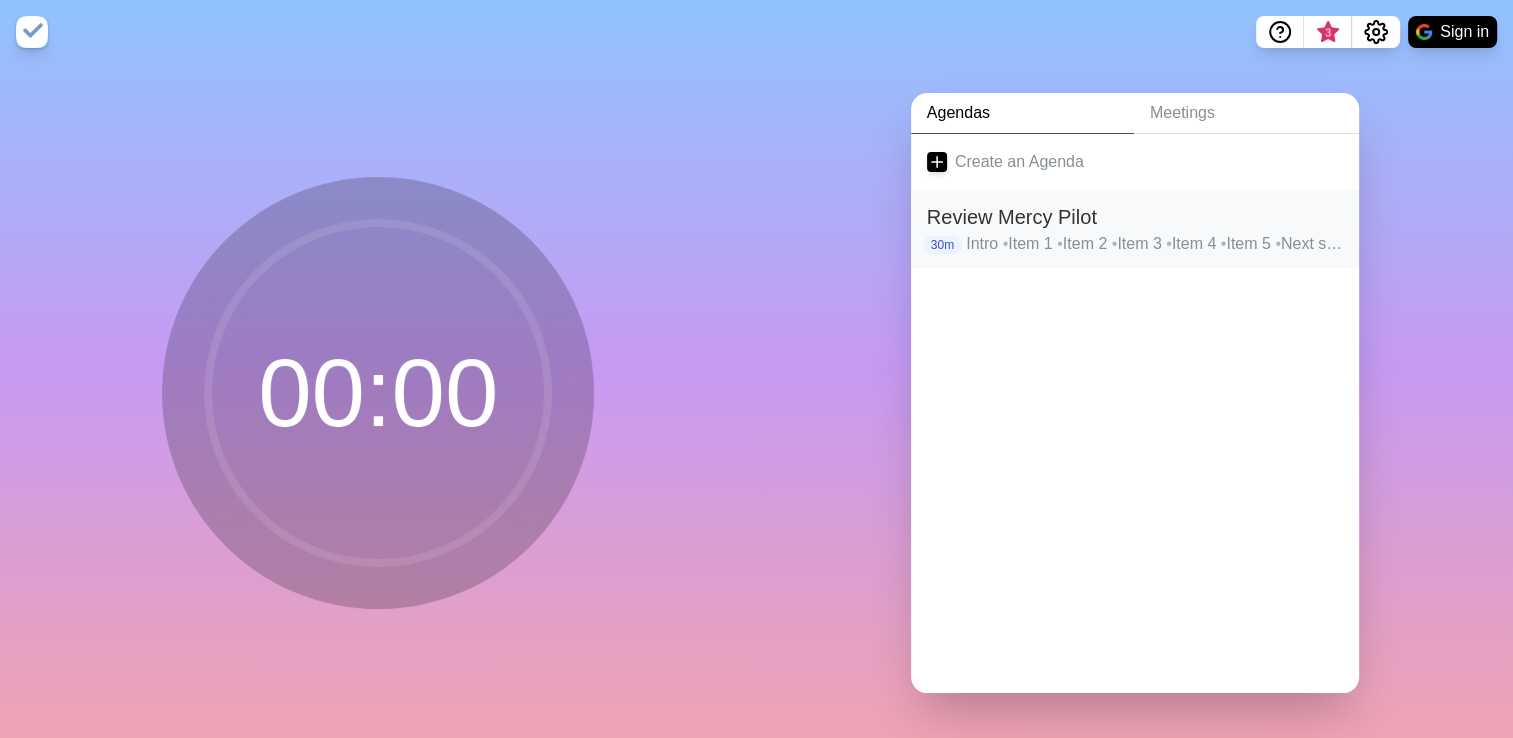 click on "Review Mercy Pilot" at bounding box center [1135, 217] 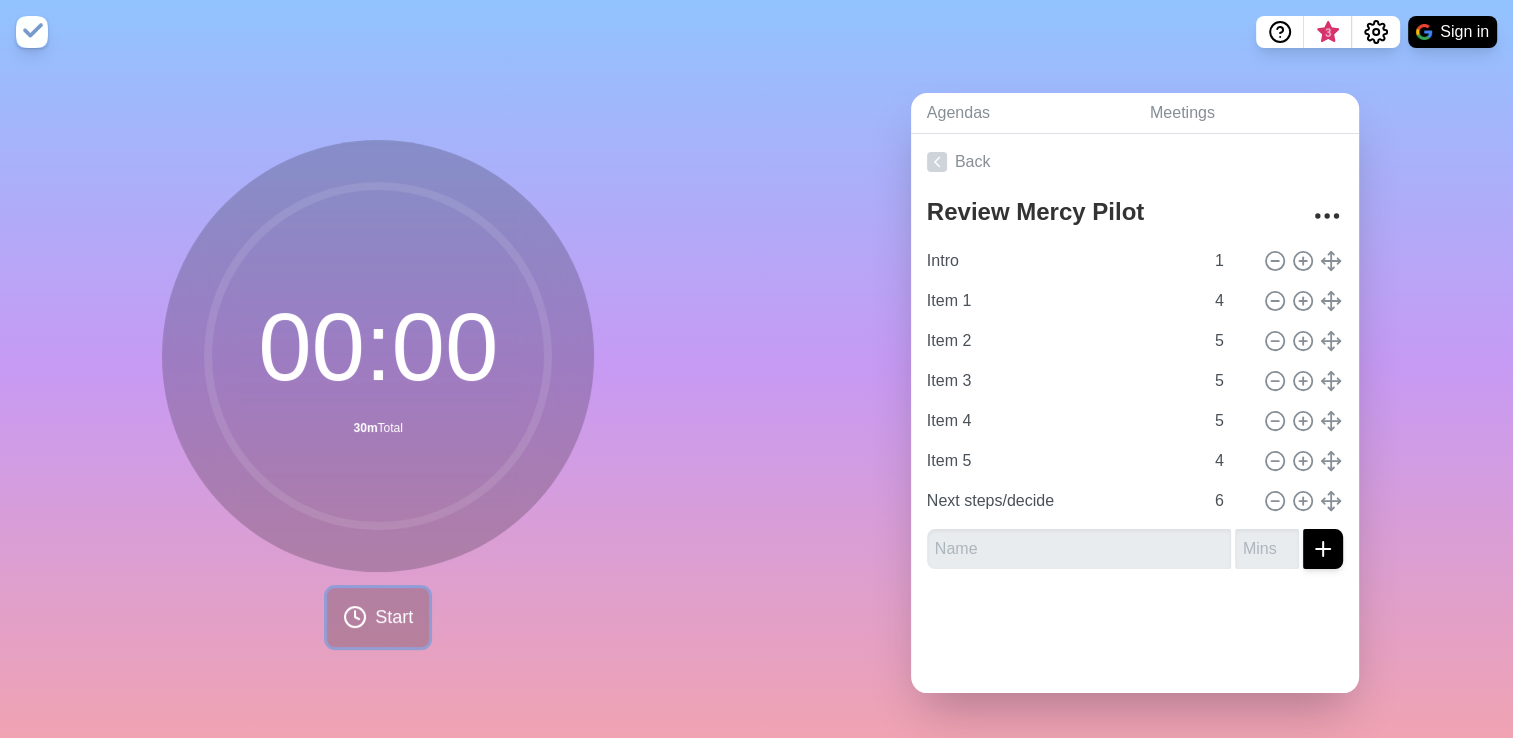 click on "Start" at bounding box center [394, 617] 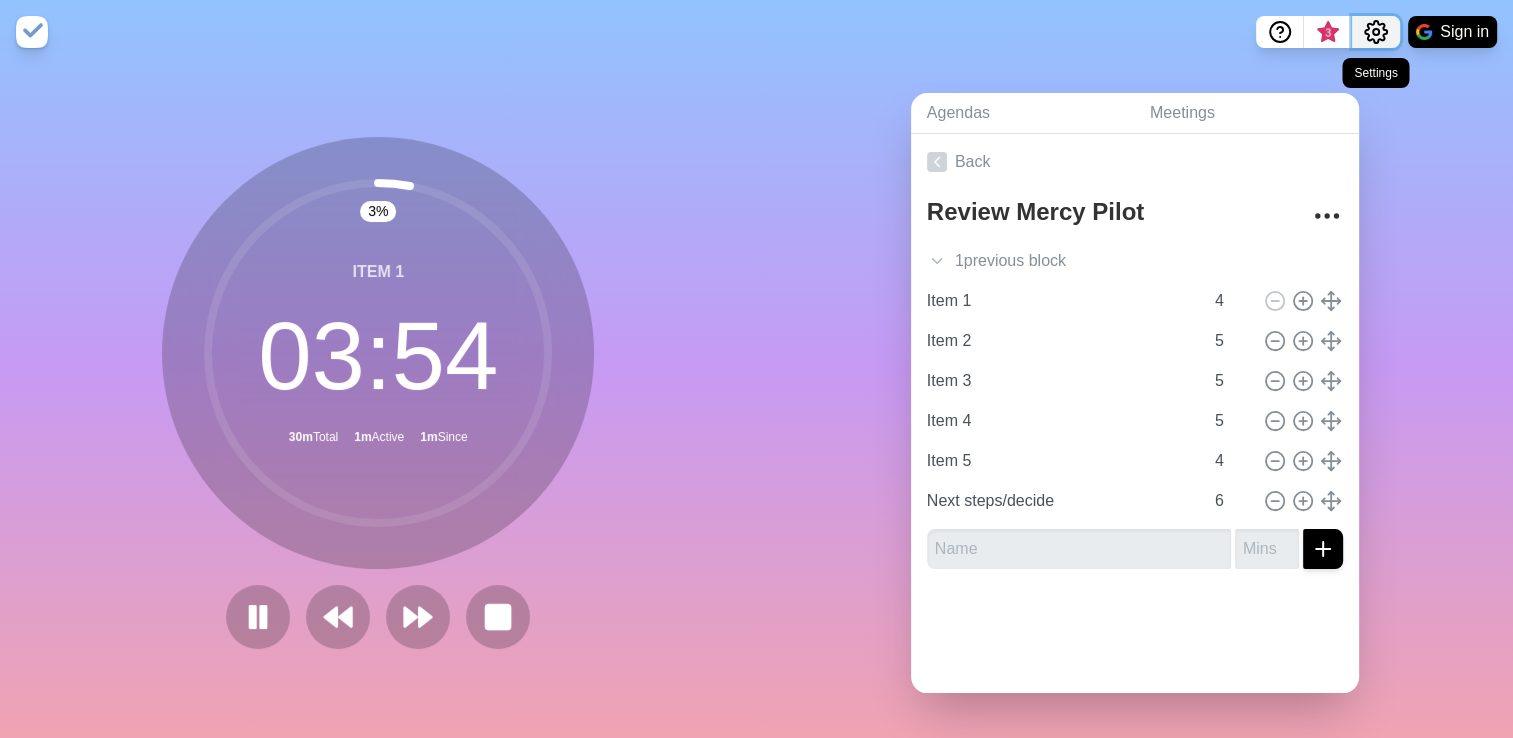 click 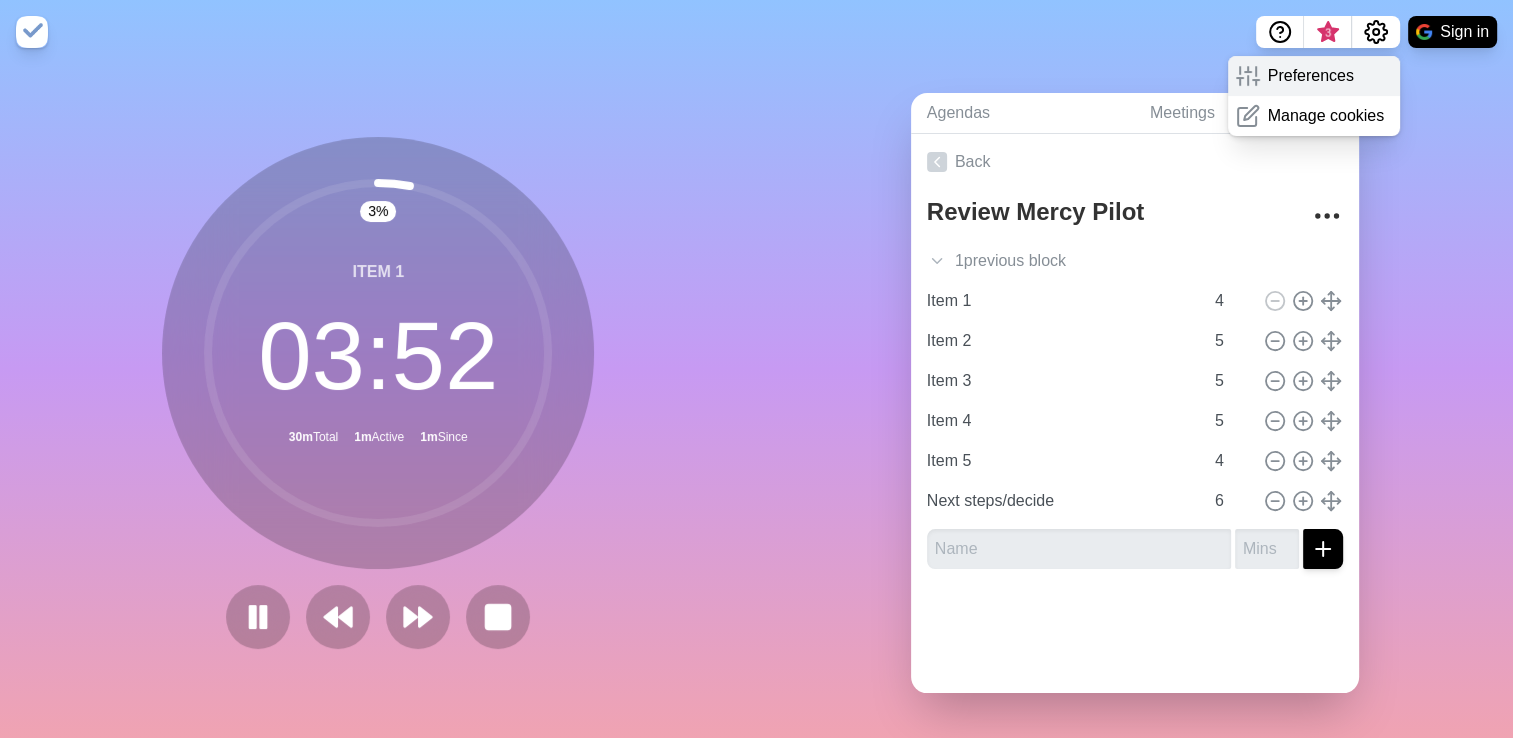 click on "Preferences" at bounding box center (1311, 76) 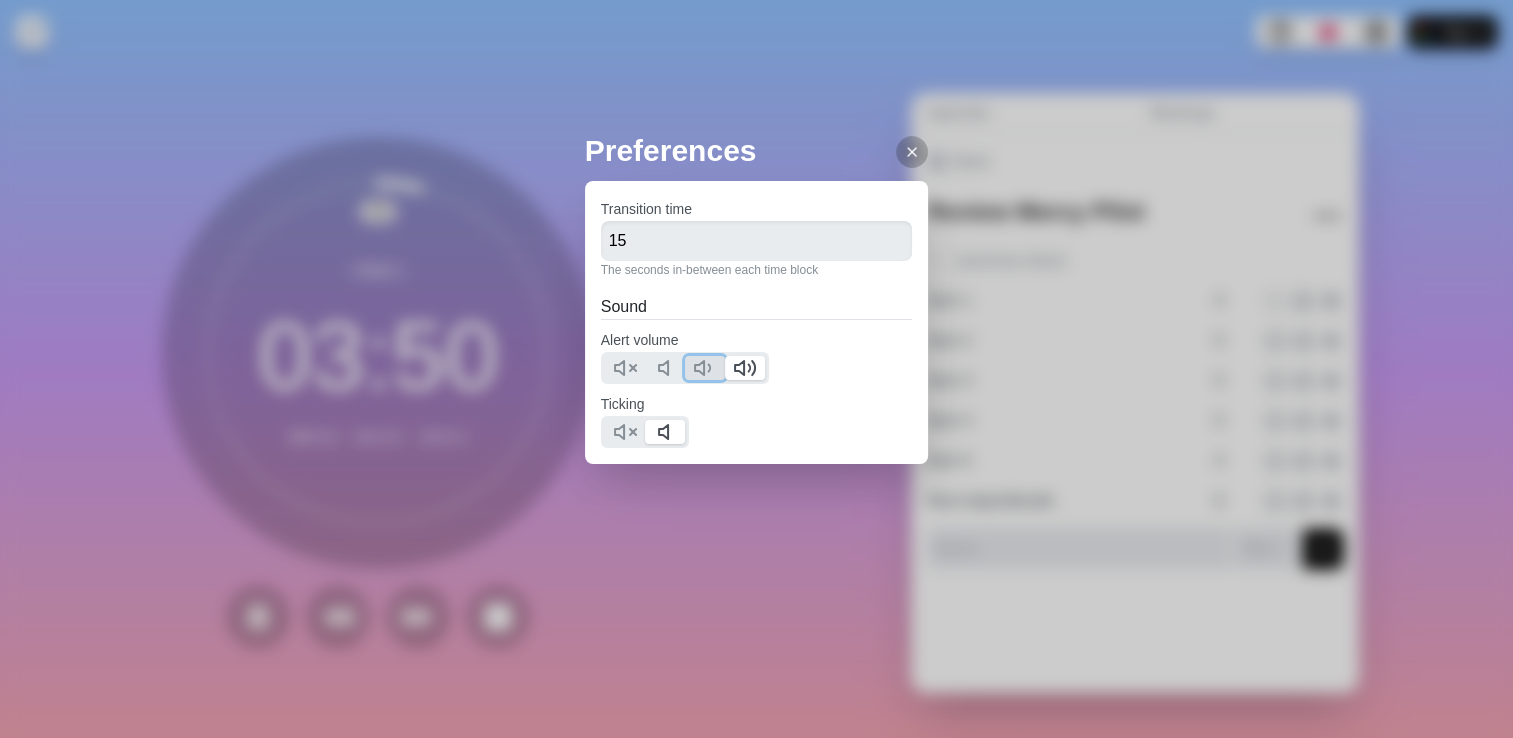 click 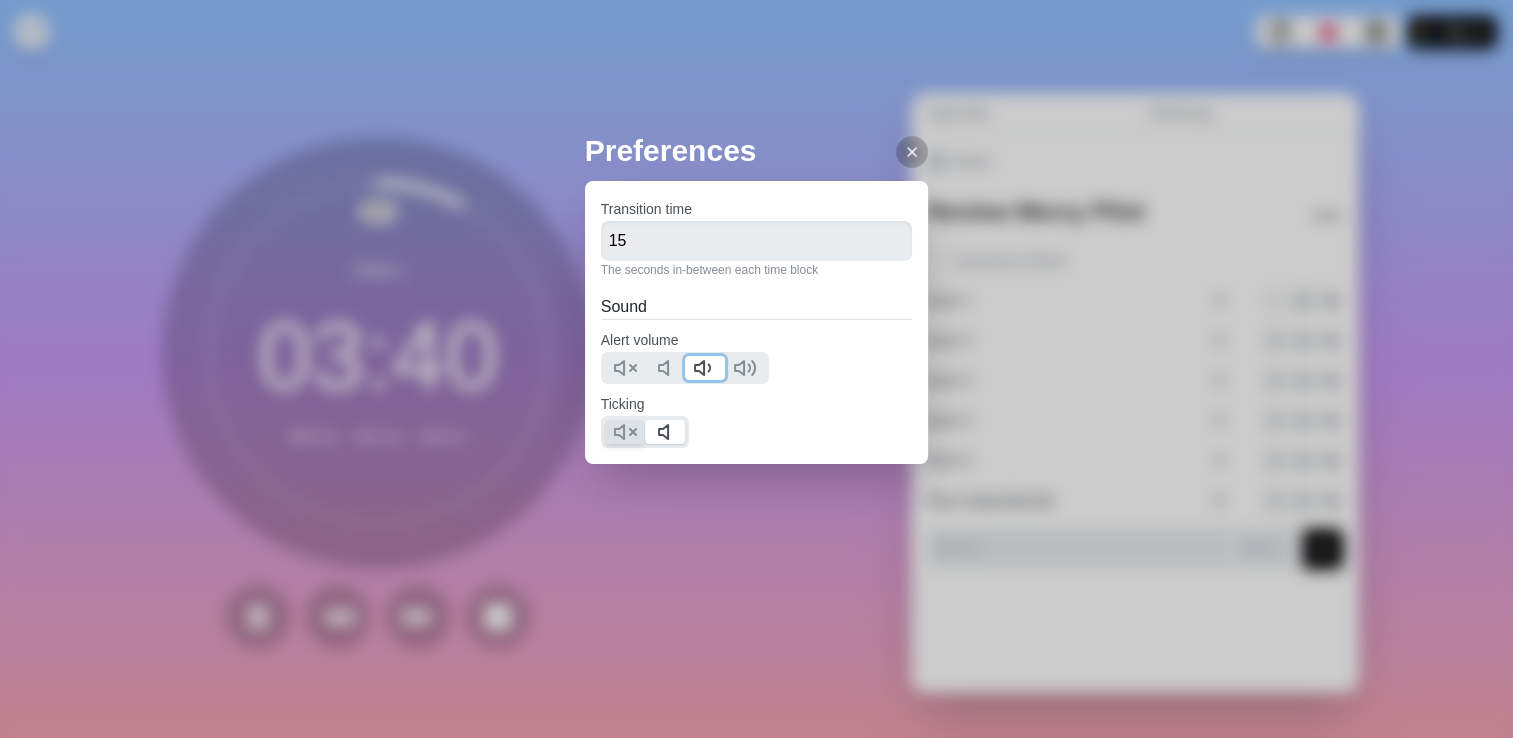 type 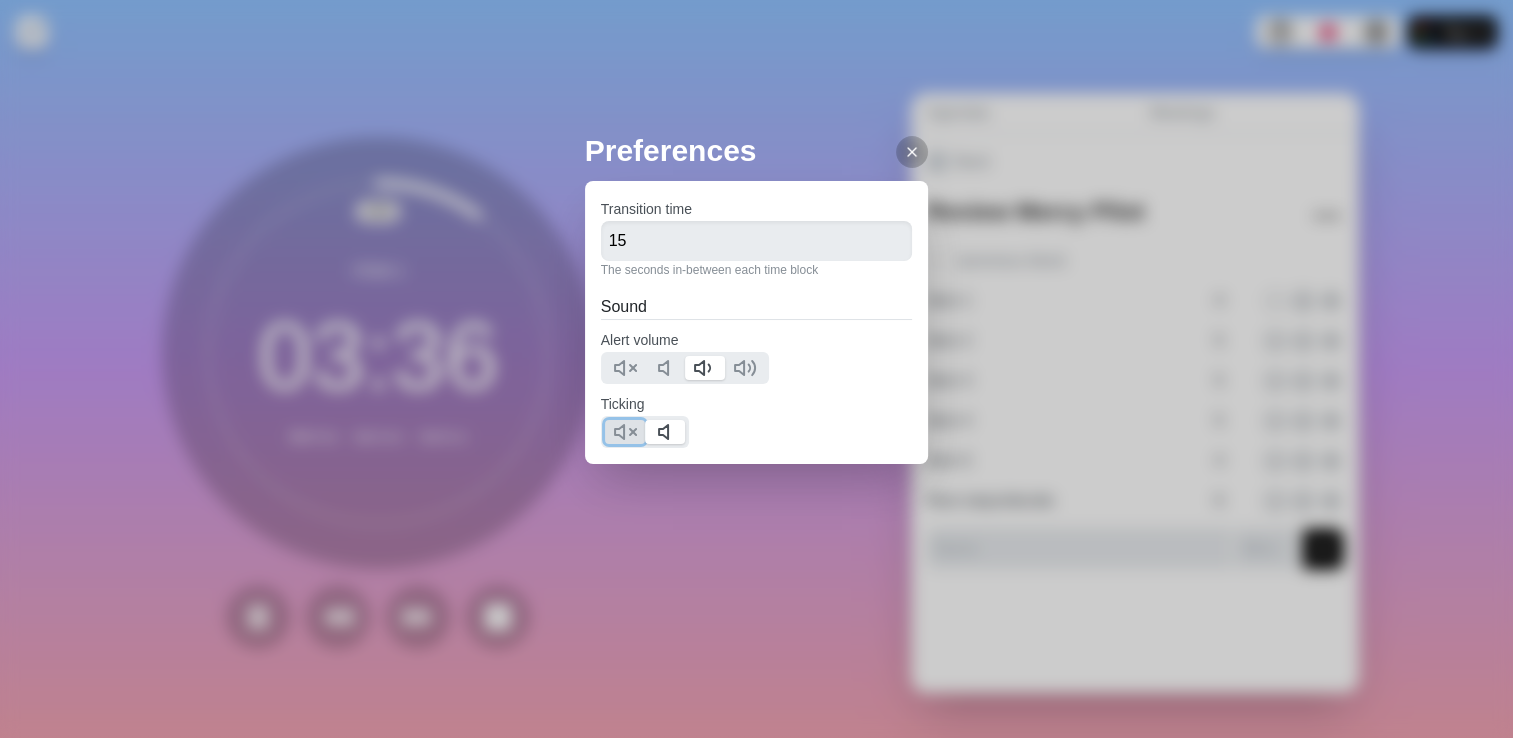 click 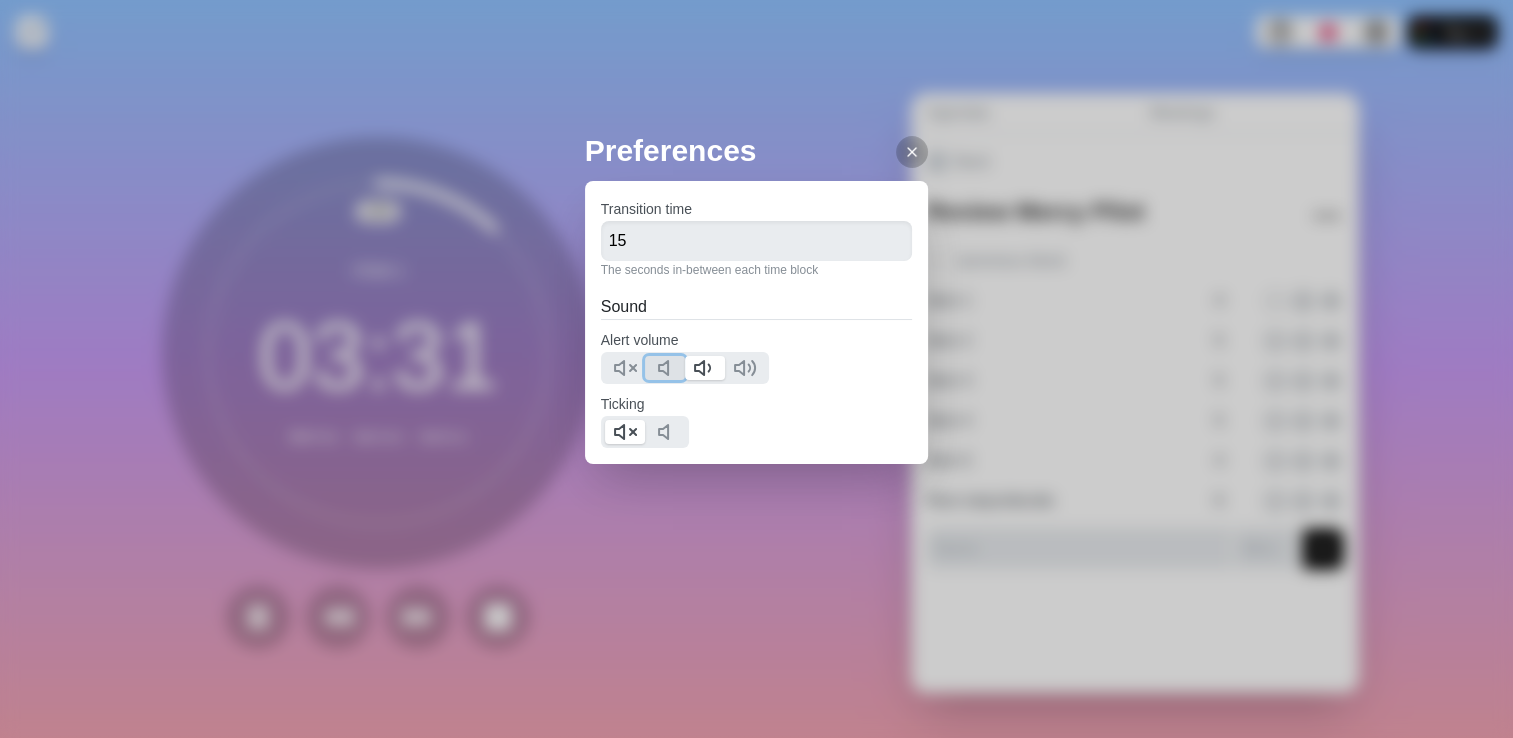 click 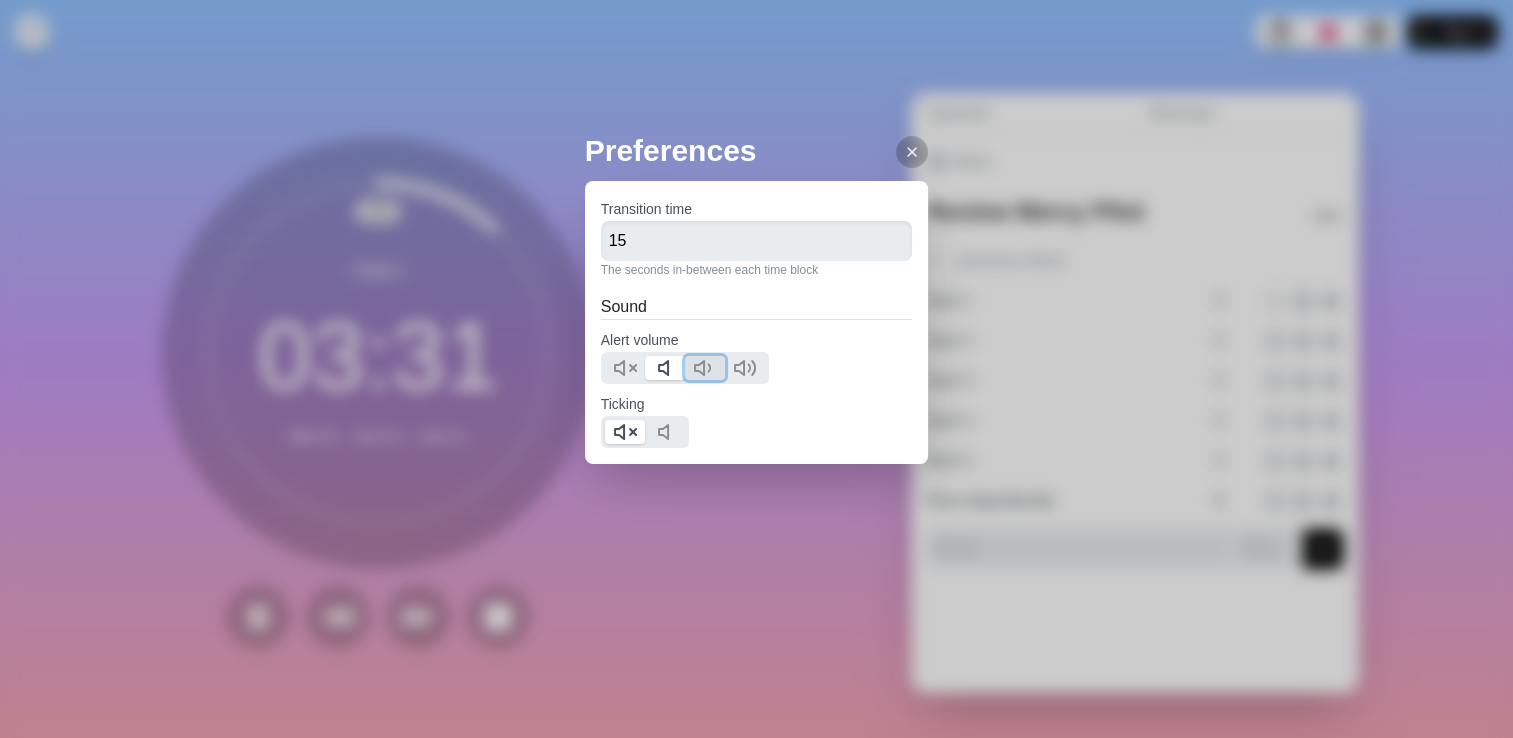 click 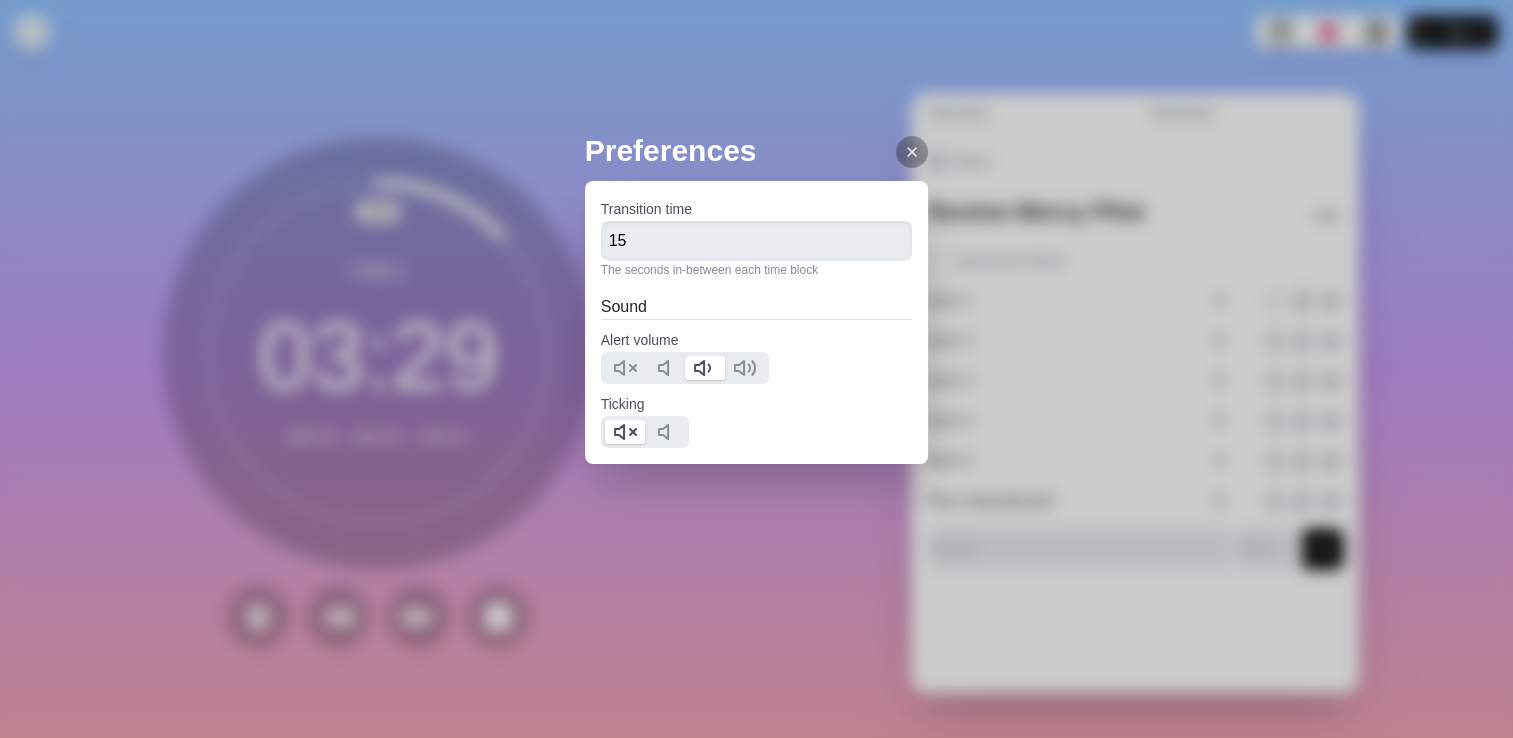 click 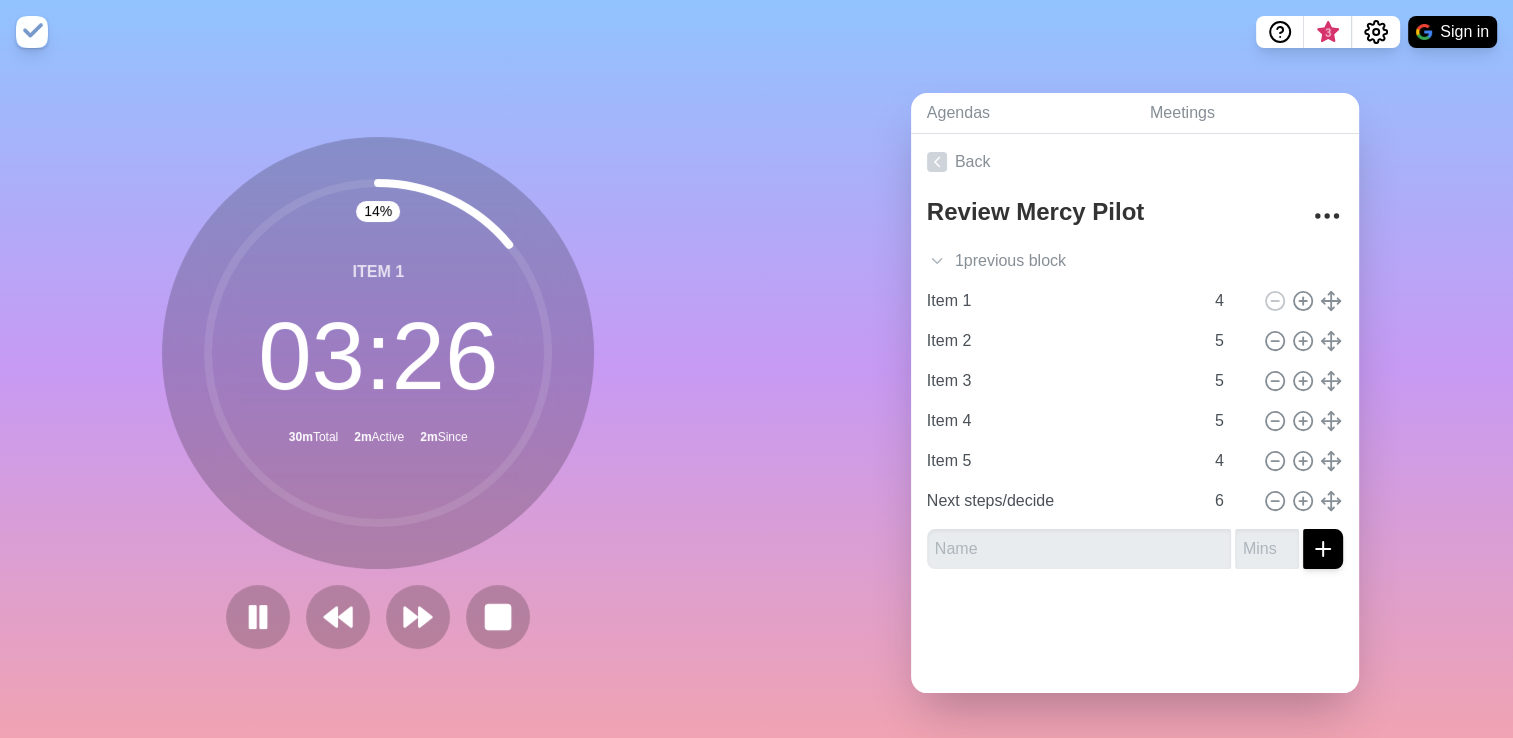 click 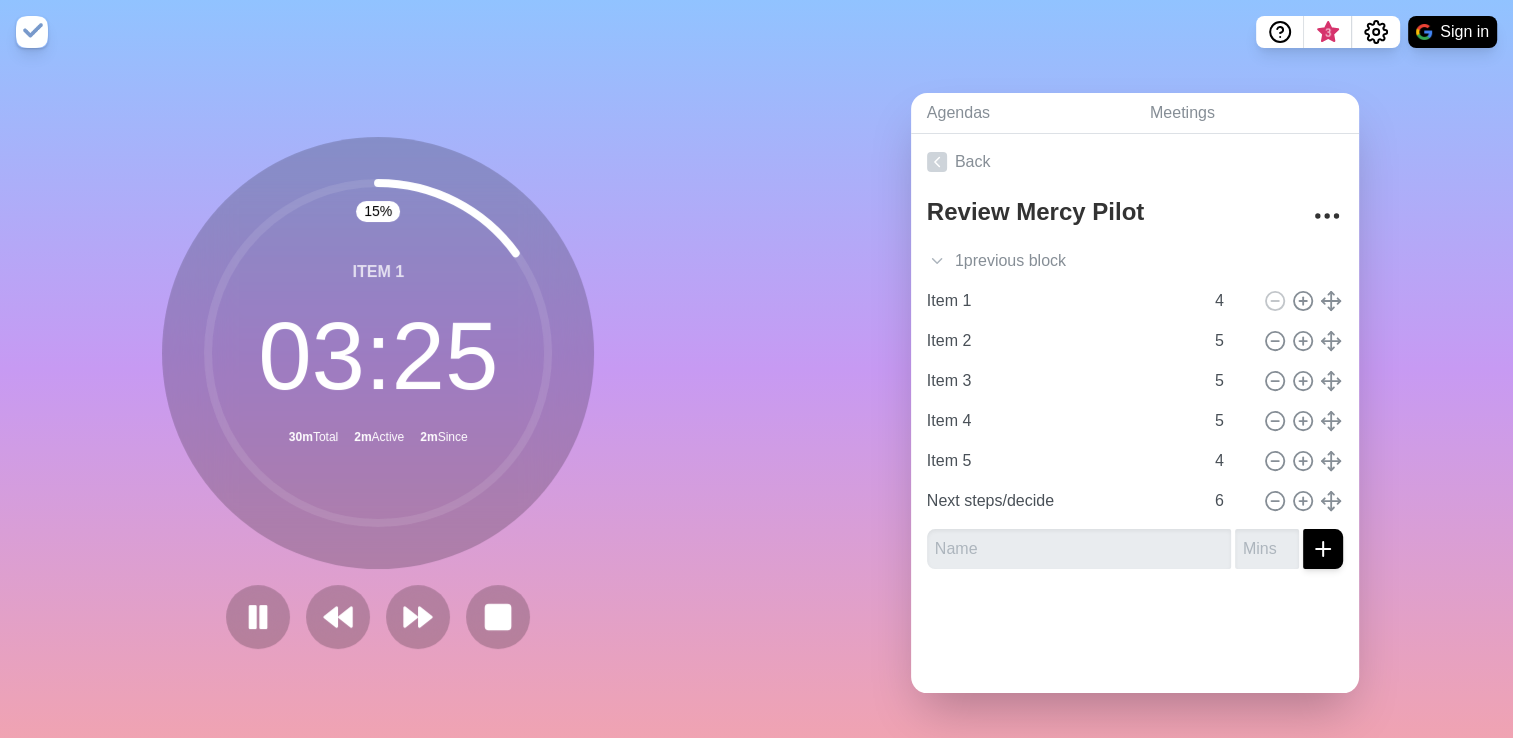 drag, startPoint x: 497, startPoint y: 236, endPoint x: 508, endPoint y: 355, distance: 119.507324 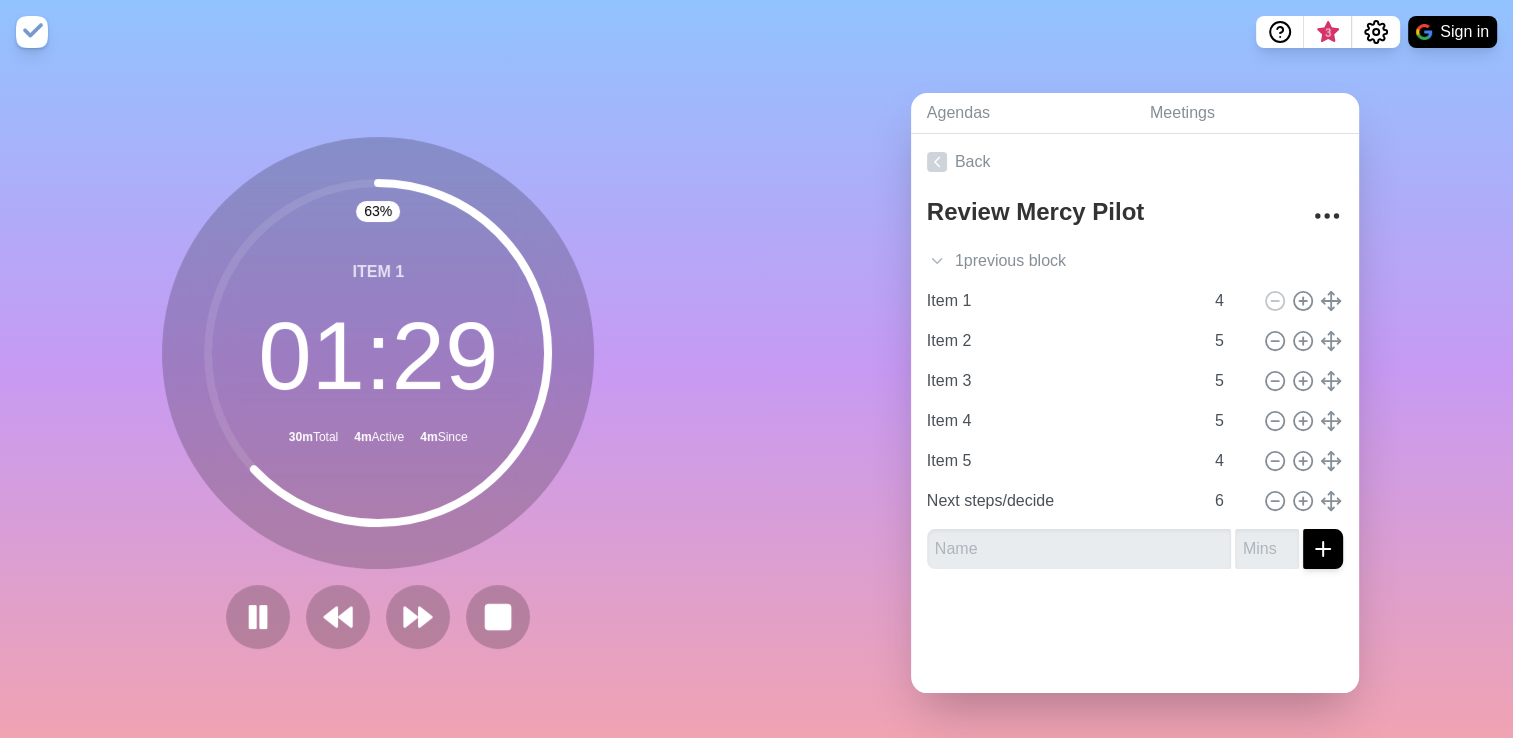 drag, startPoint x: 221, startPoint y: 402, endPoint x: 216, endPoint y: 374, distance: 28.442924 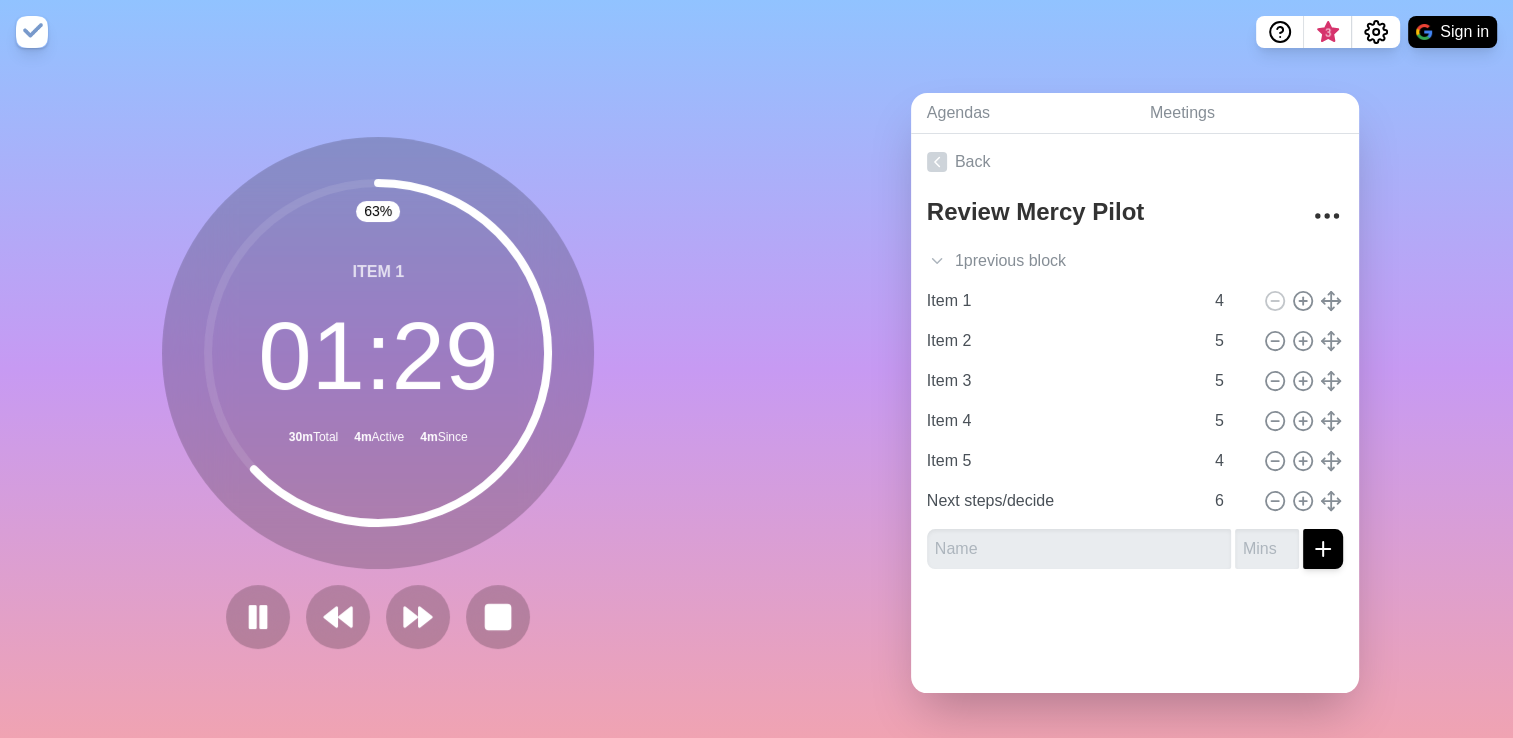 click 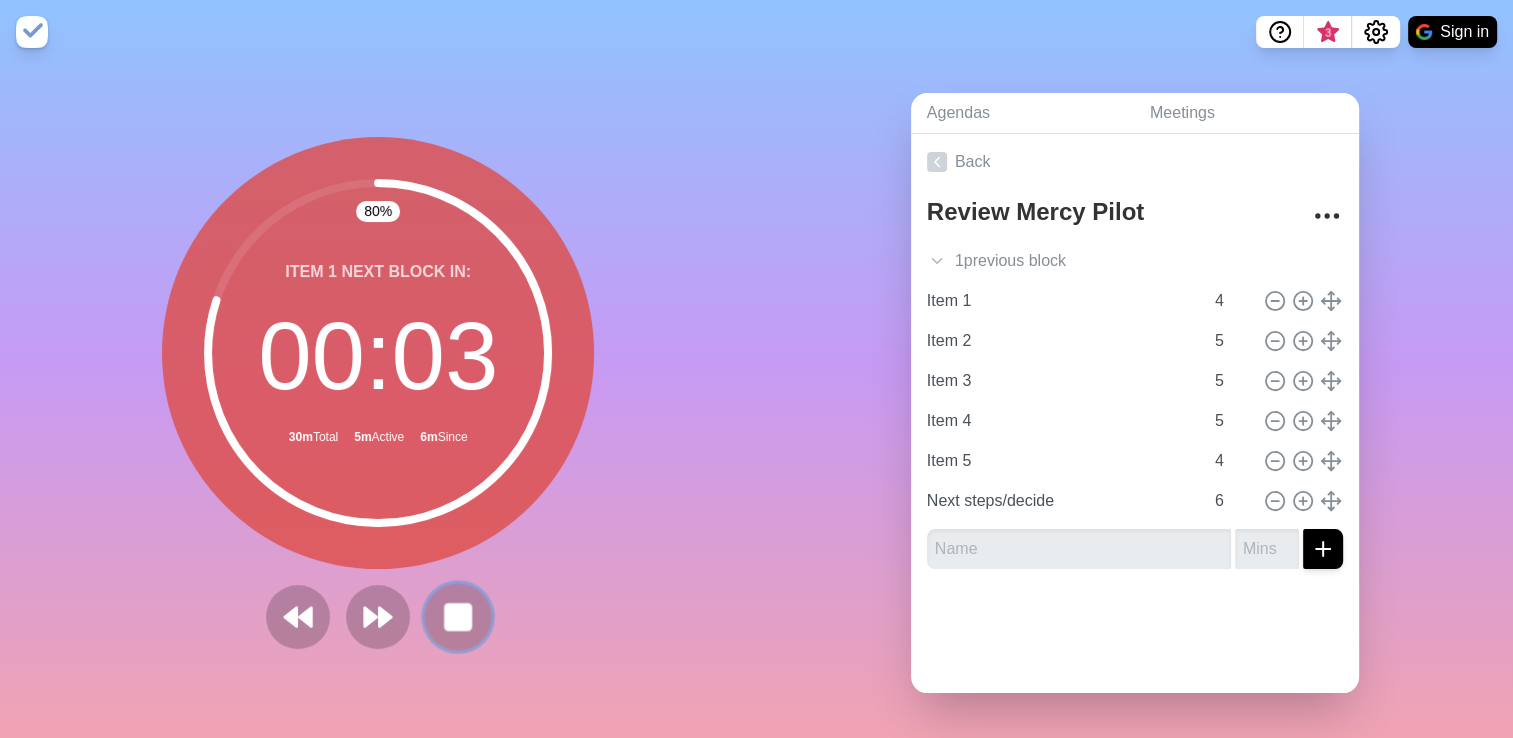 click 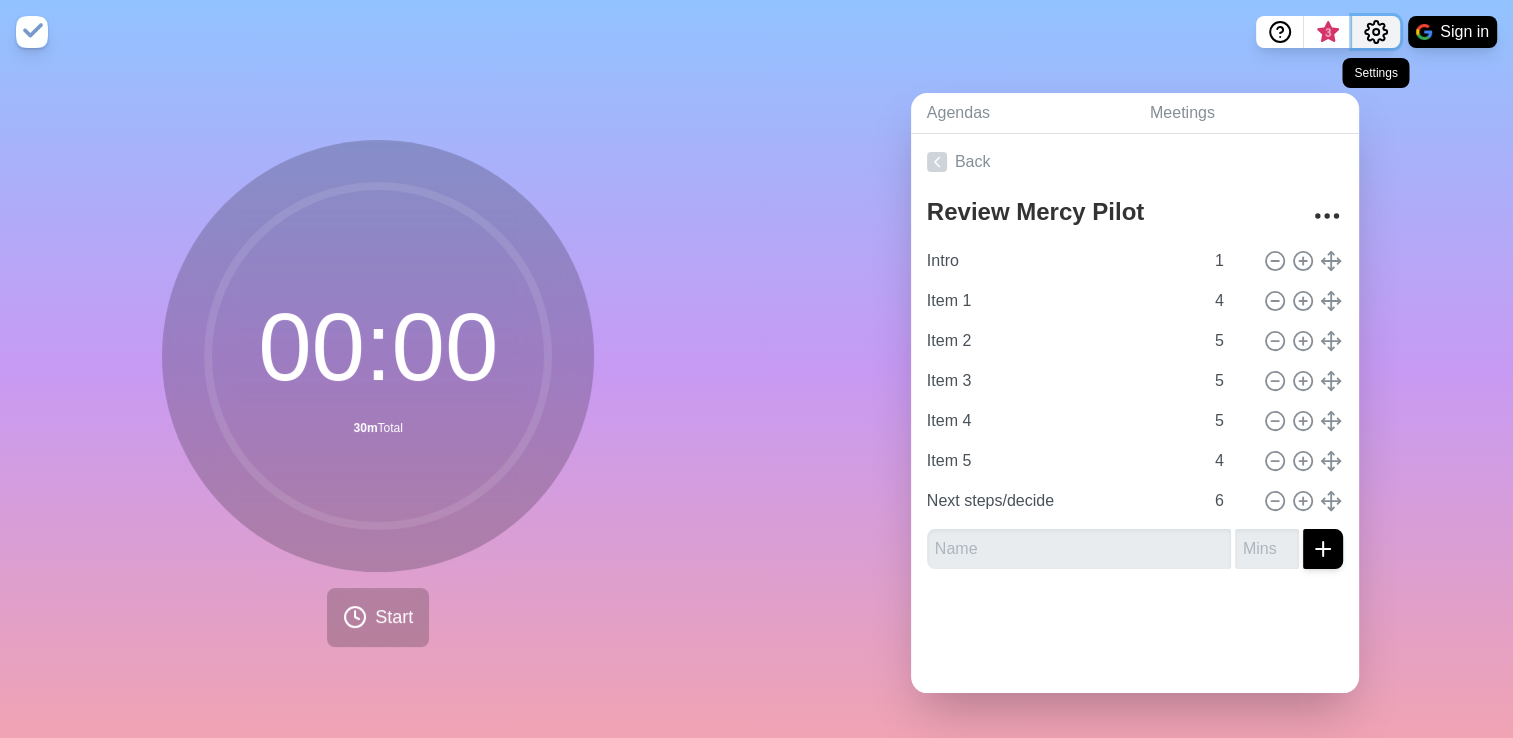 click 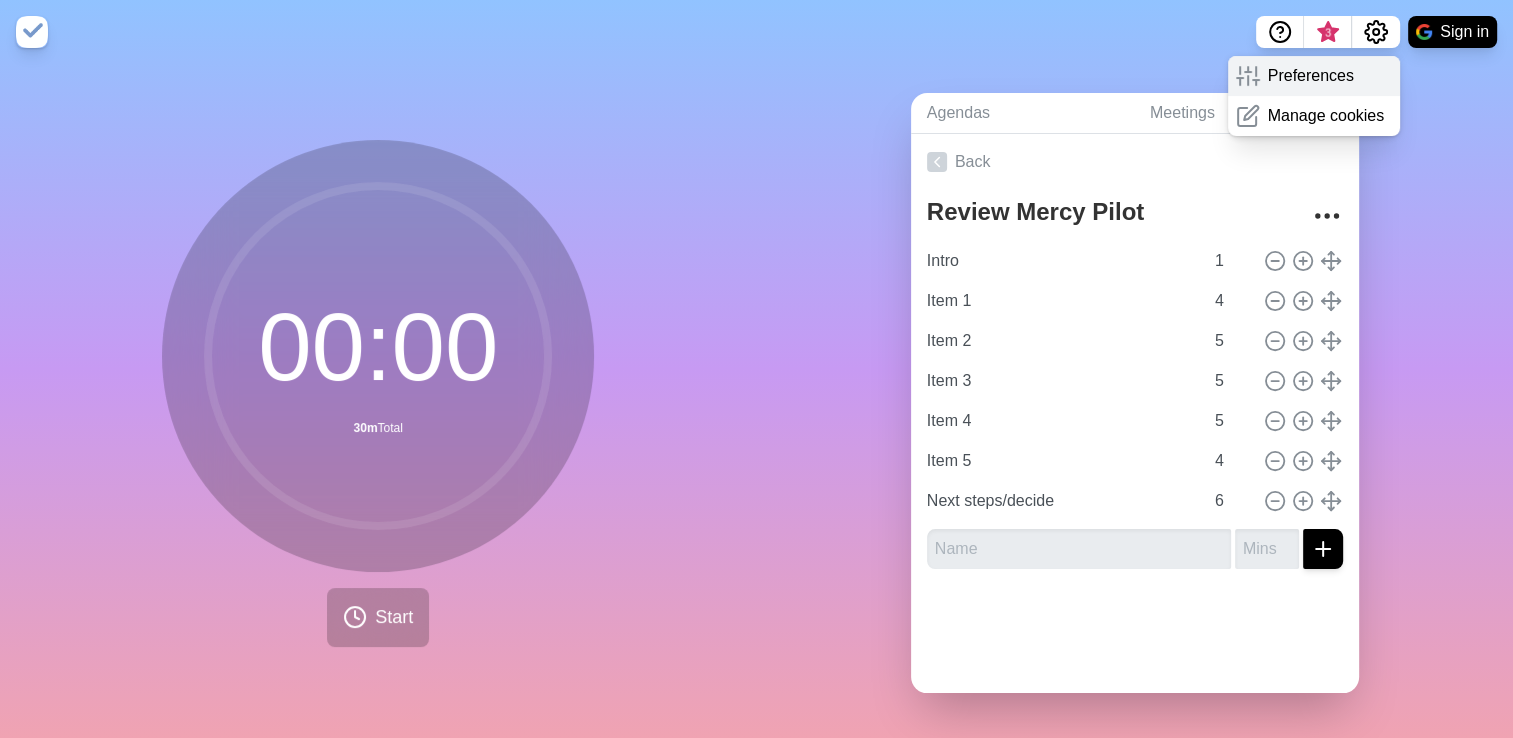 click on "Preferences" at bounding box center [1311, 76] 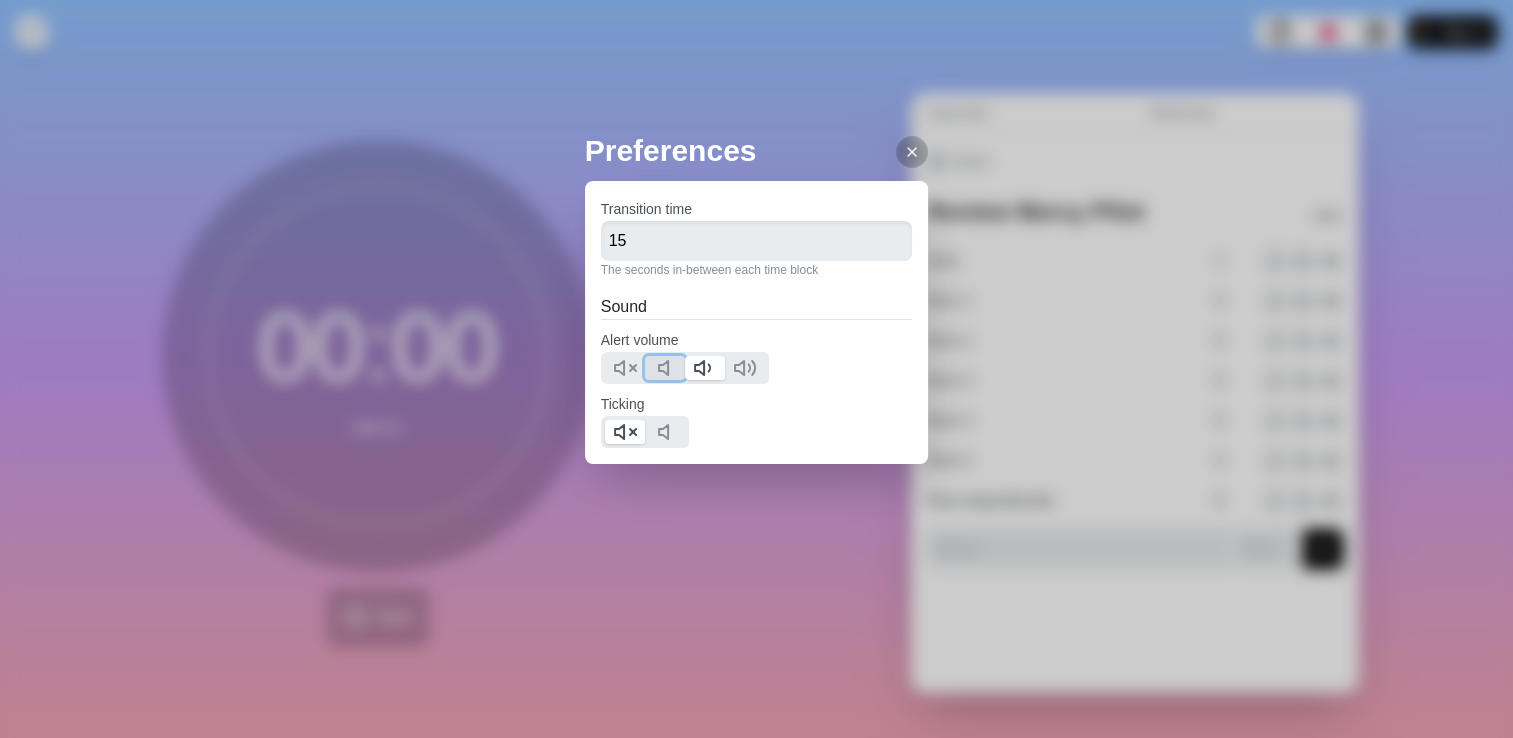 click 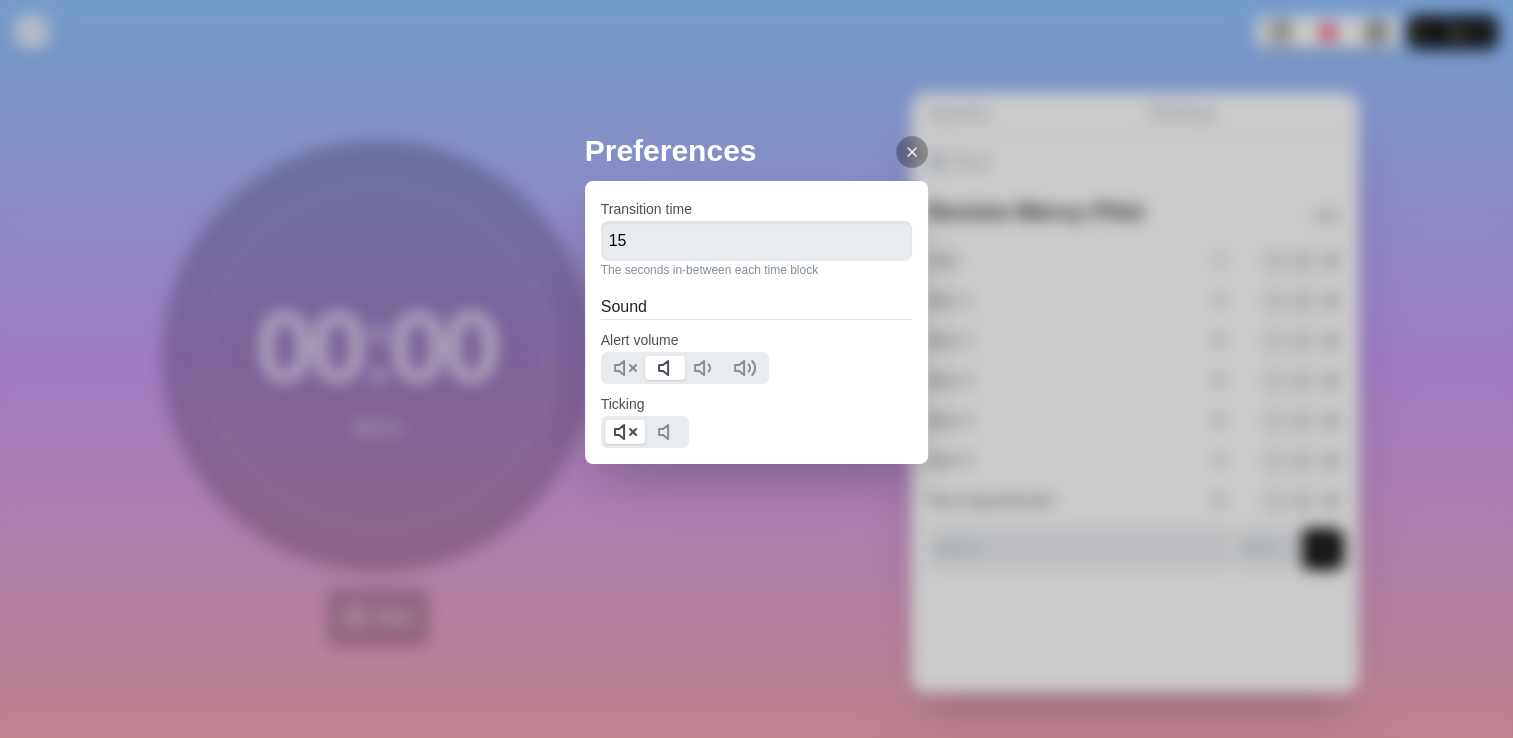 click 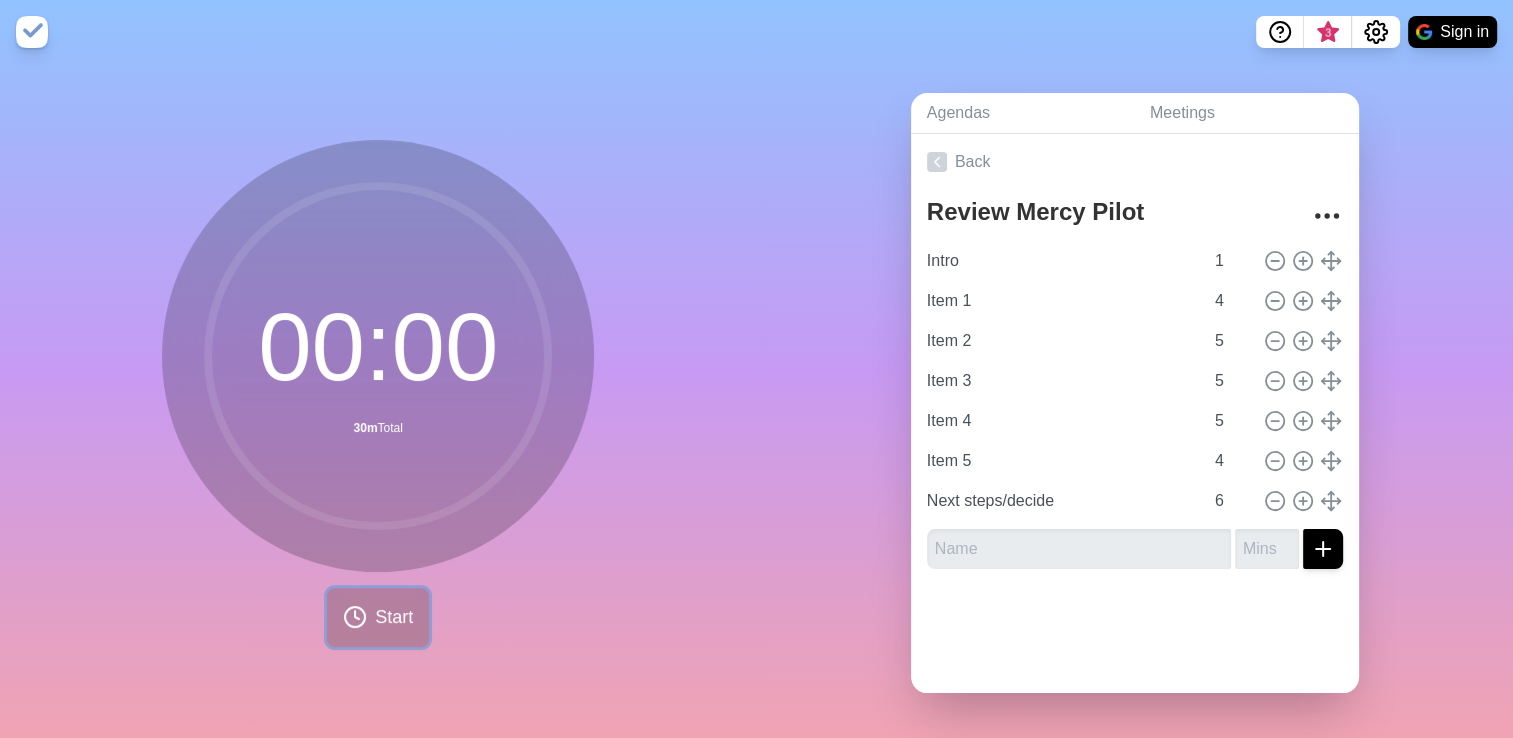 click on "Start" at bounding box center [394, 617] 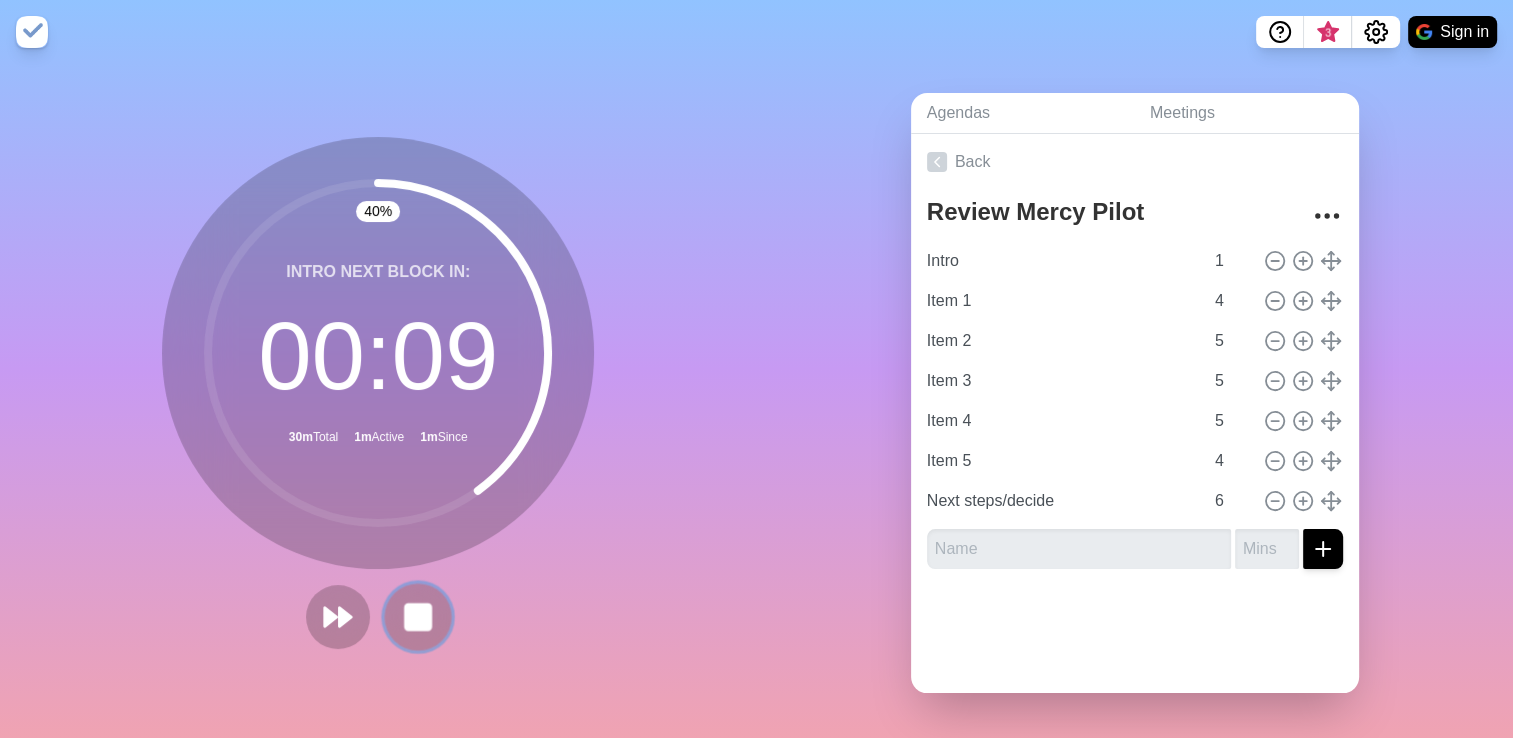 click 